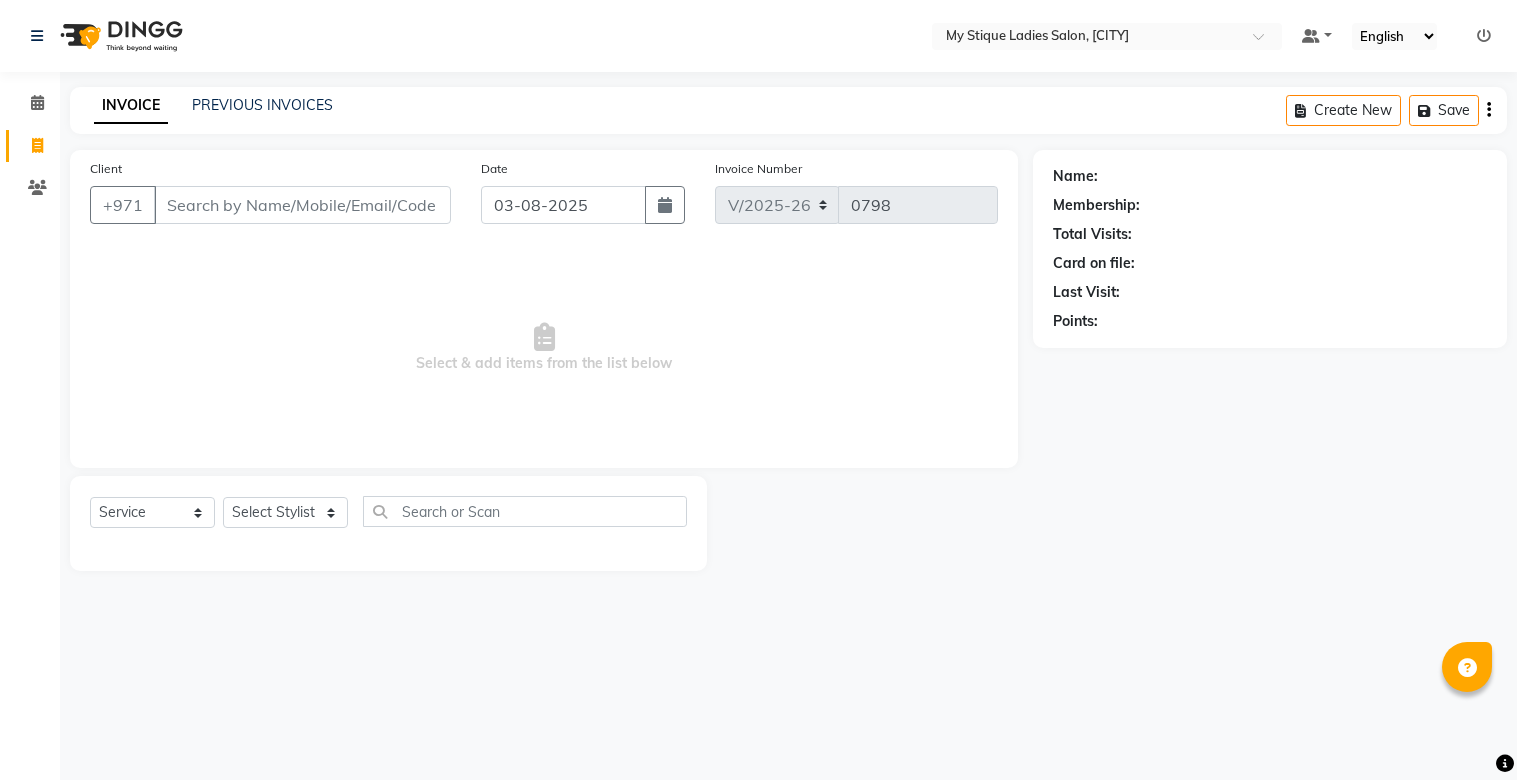 select on "7457" 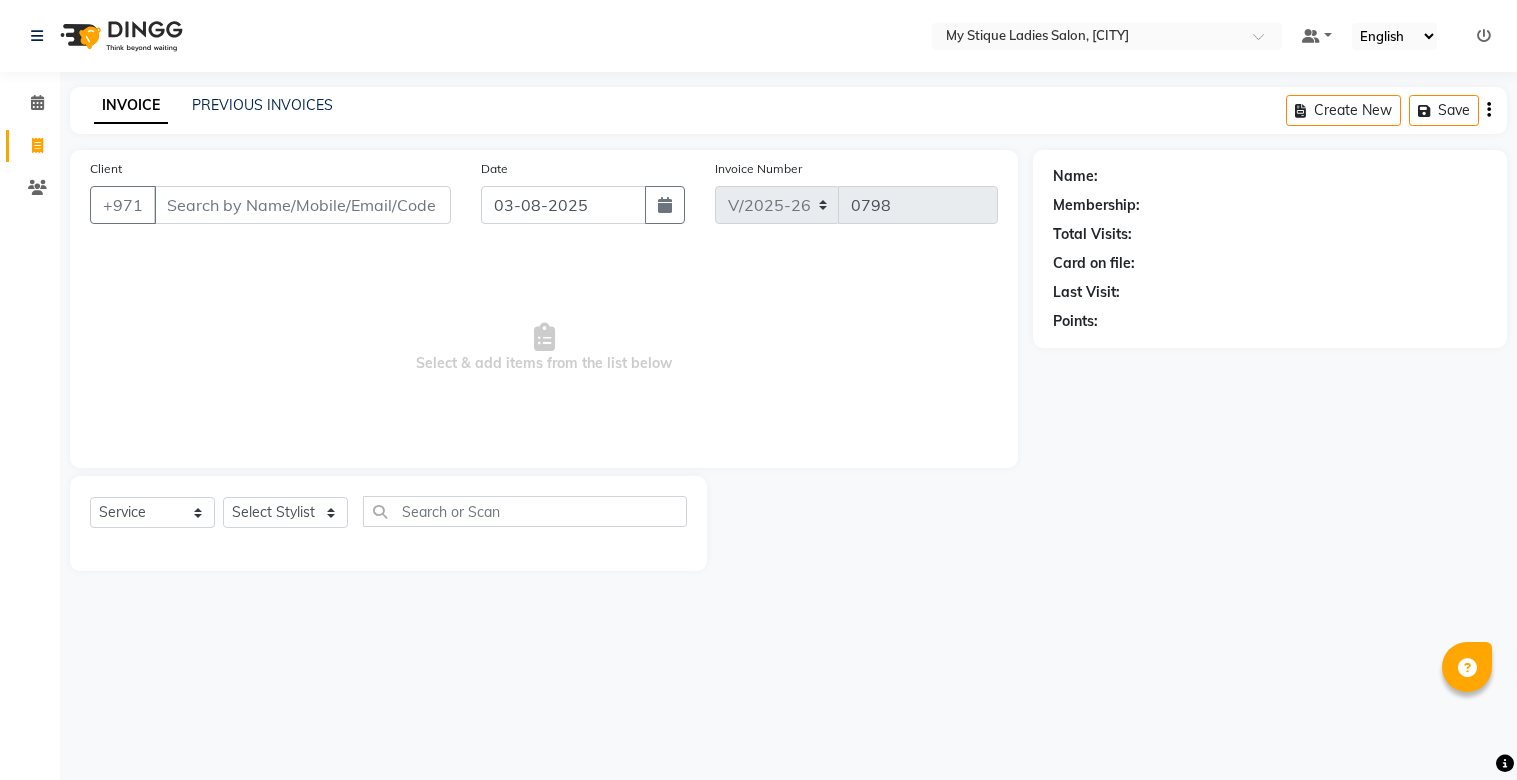 scroll, scrollTop: 0, scrollLeft: 0, axis: both 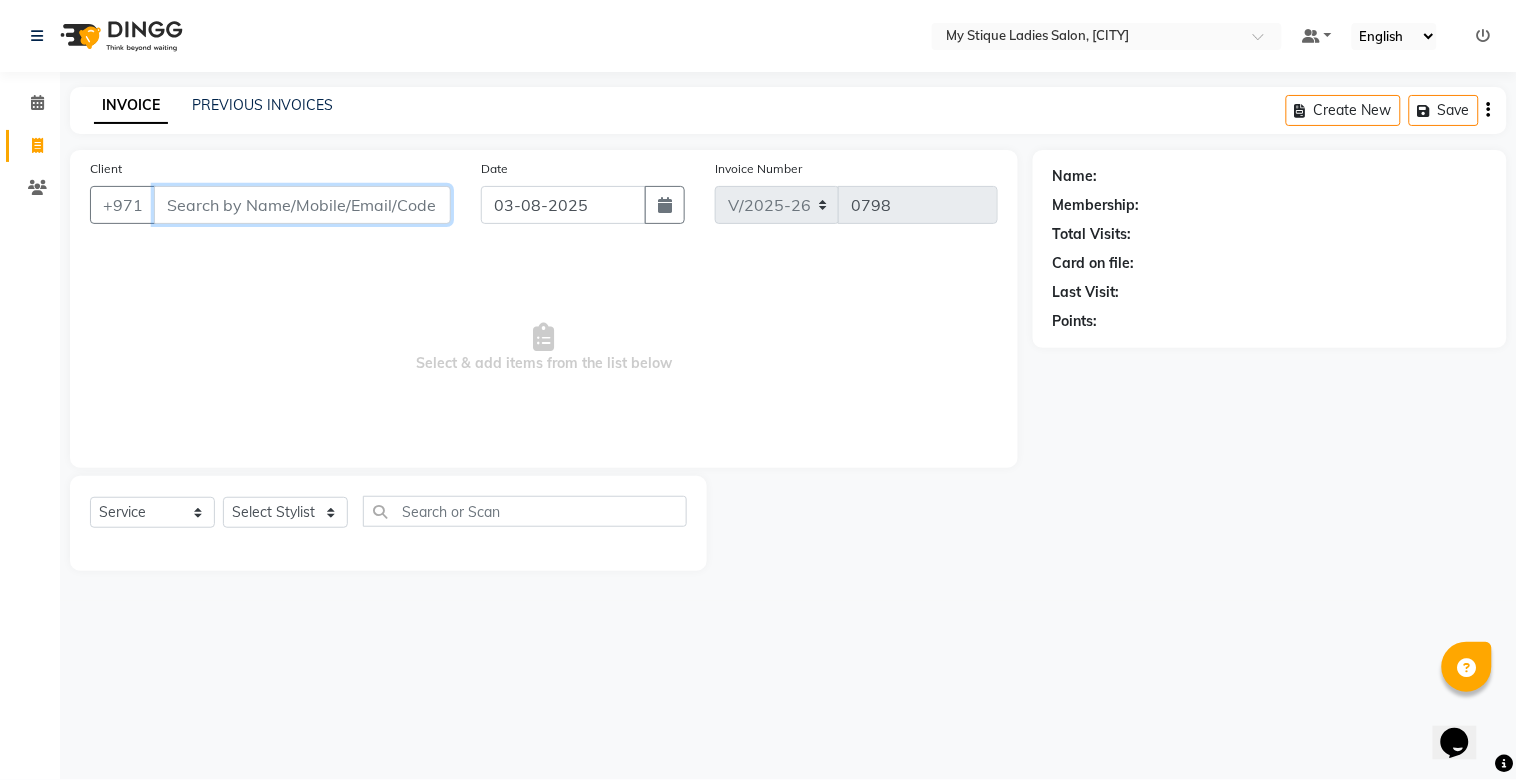click on "Client" at bounding box center [302, 205] 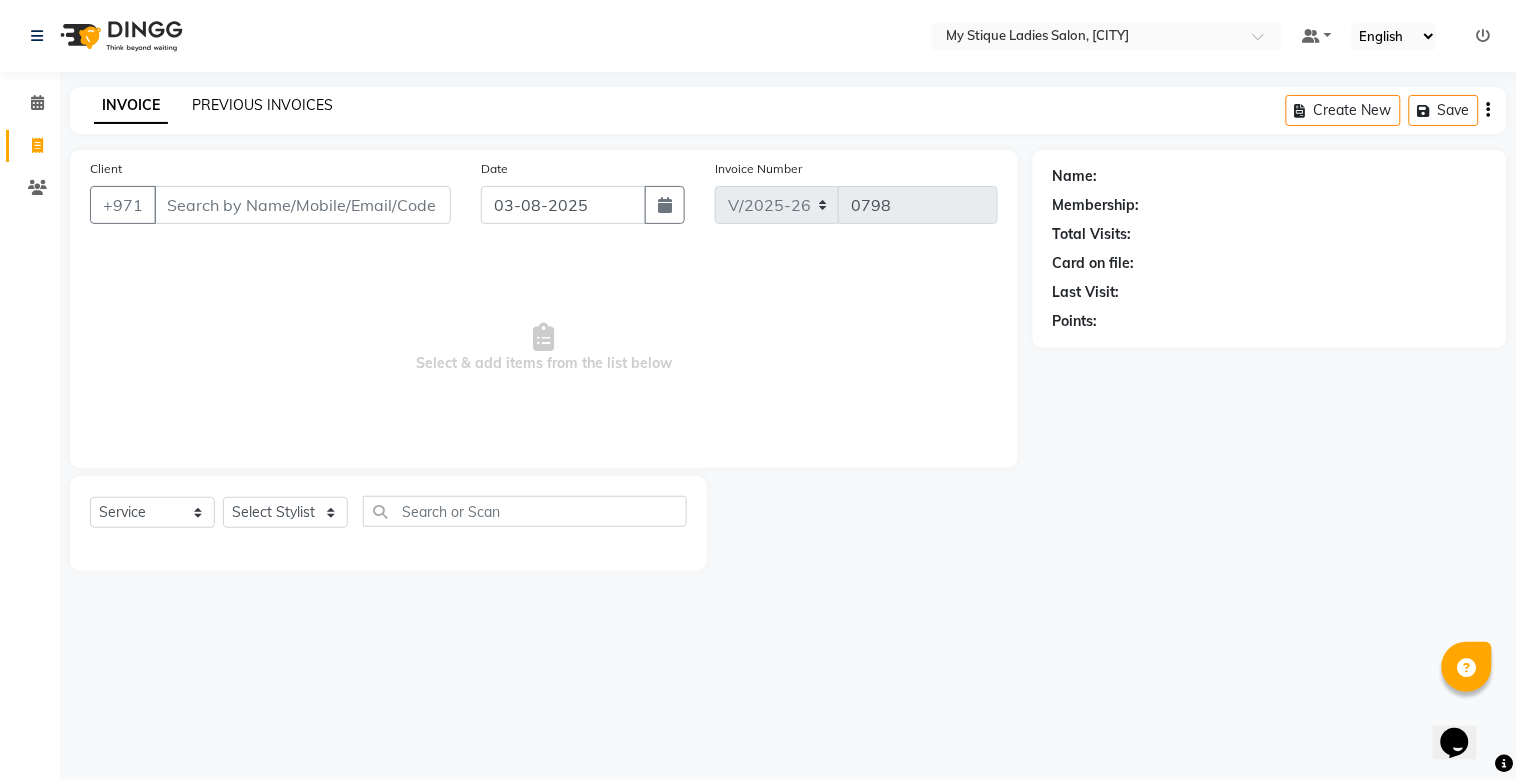 click on "PREVIOUS INVOICES" 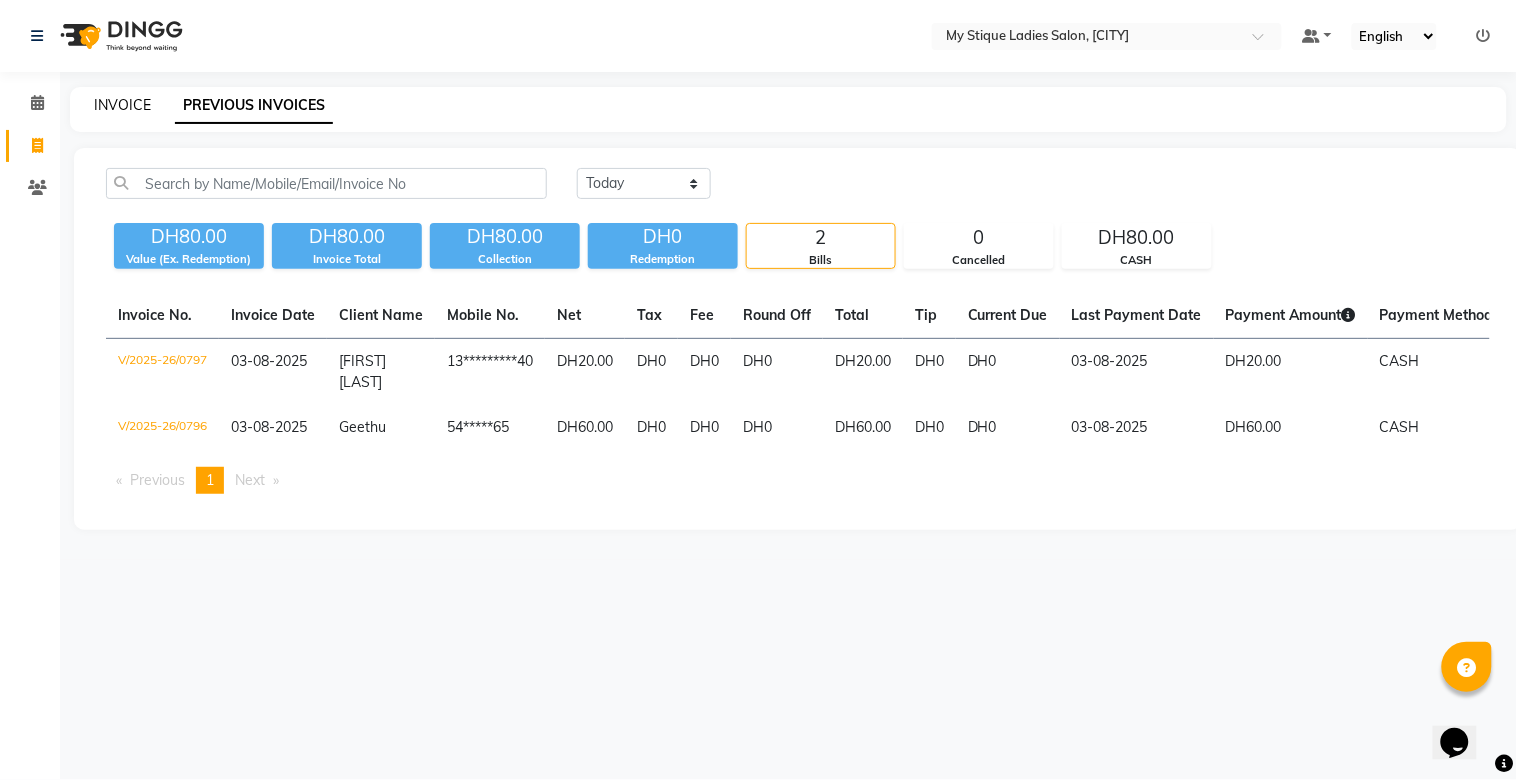 click on "INVOICE" 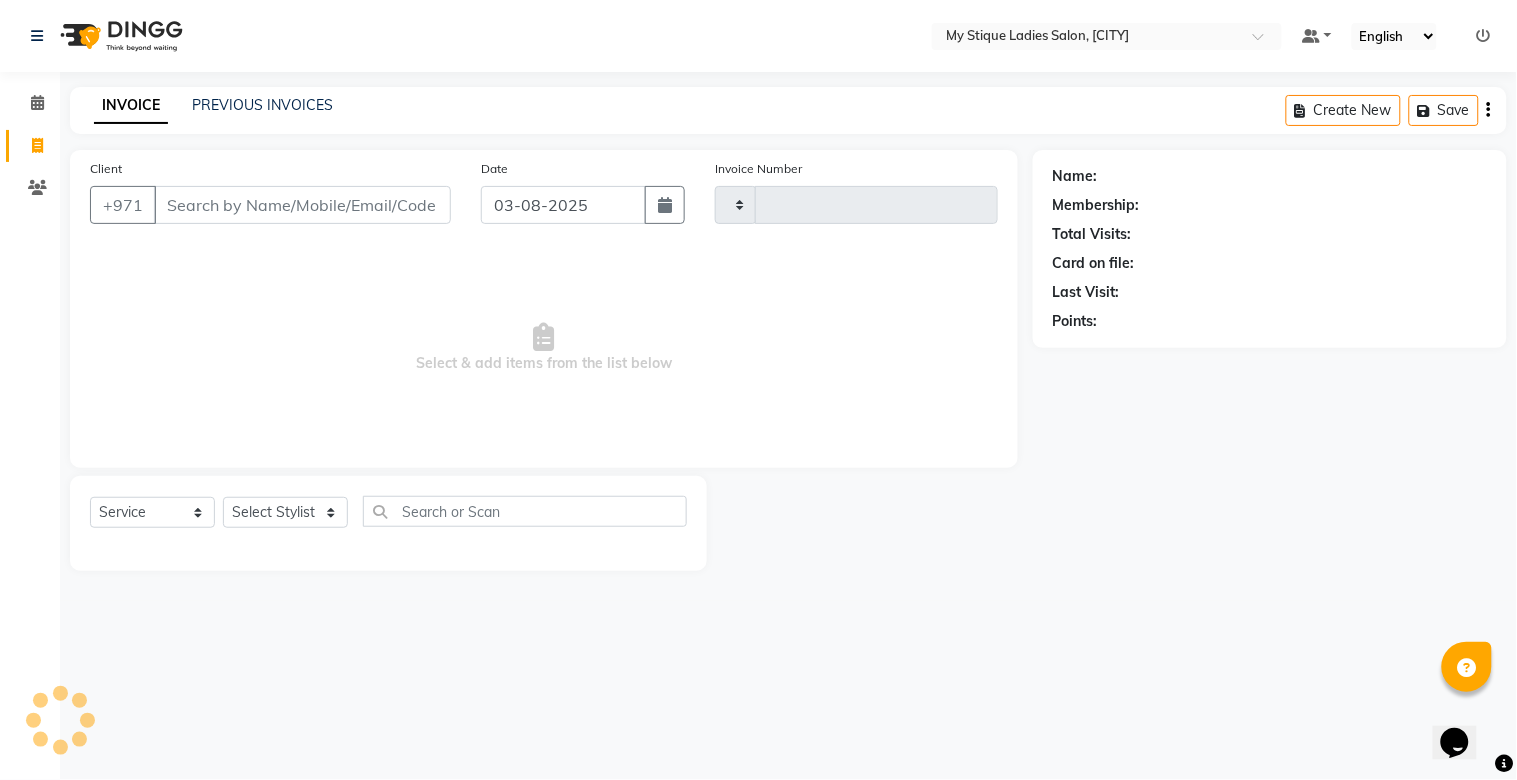 type on "0798" 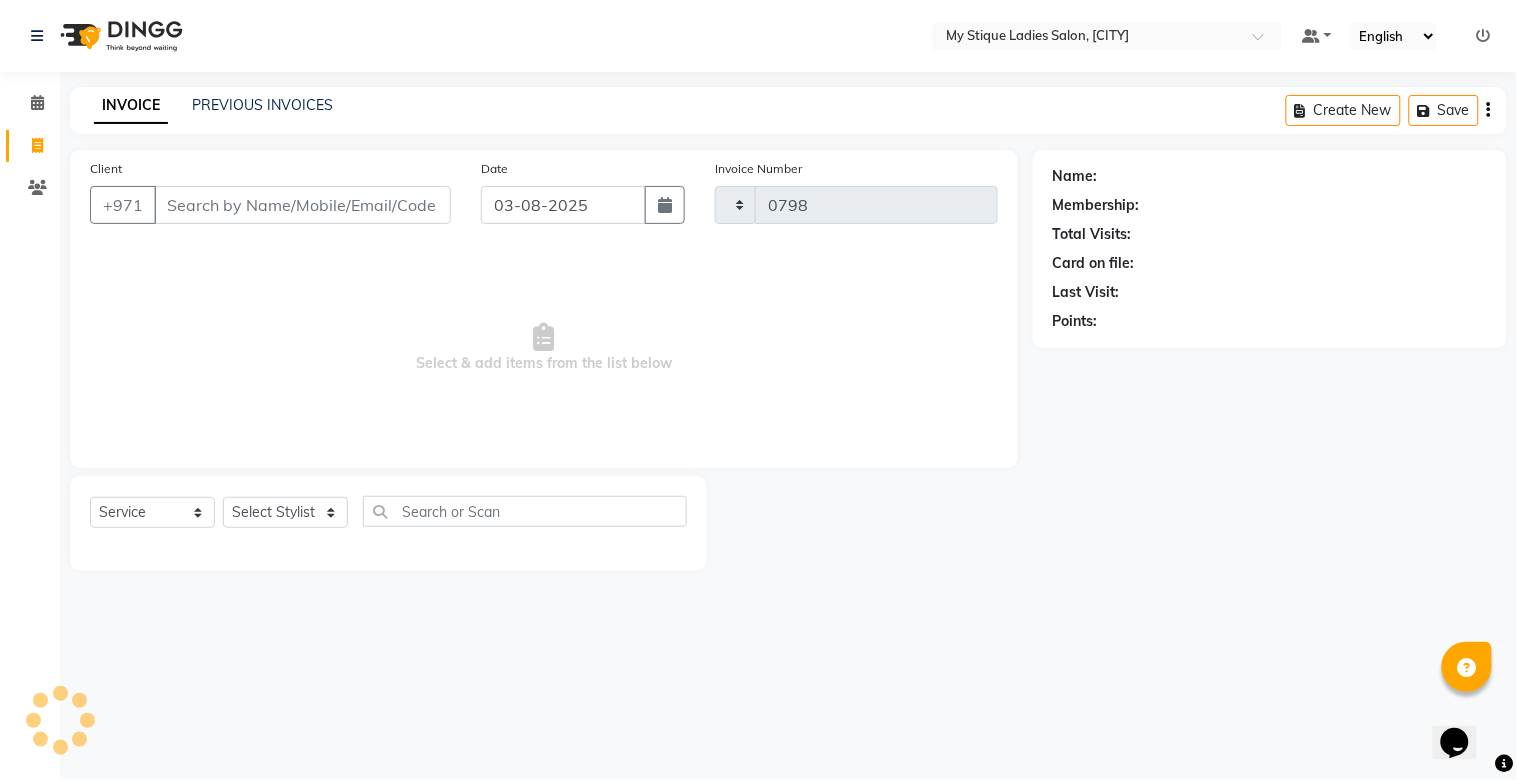 select on "7457" 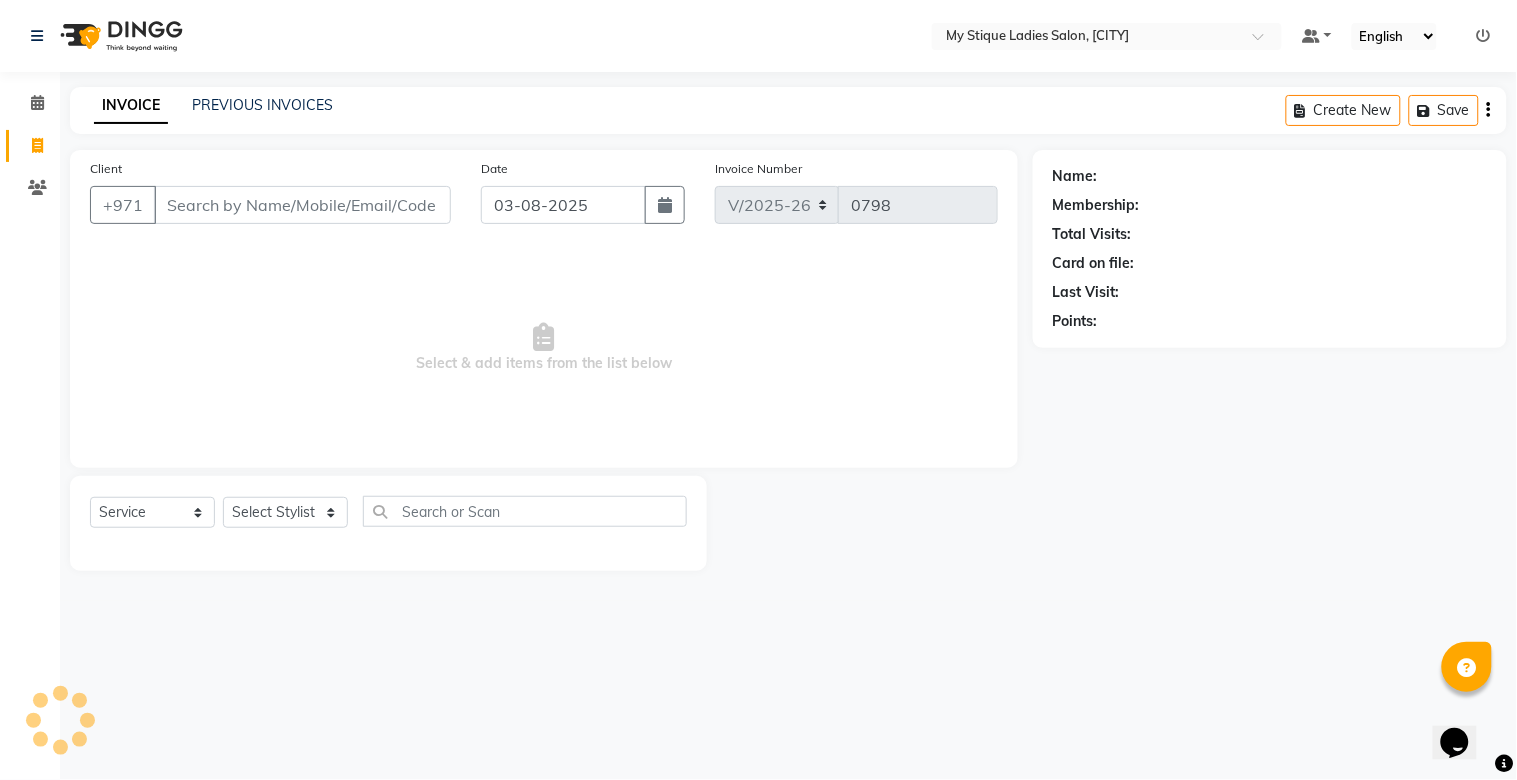 click on "Client" at bounding box center [302, 205] 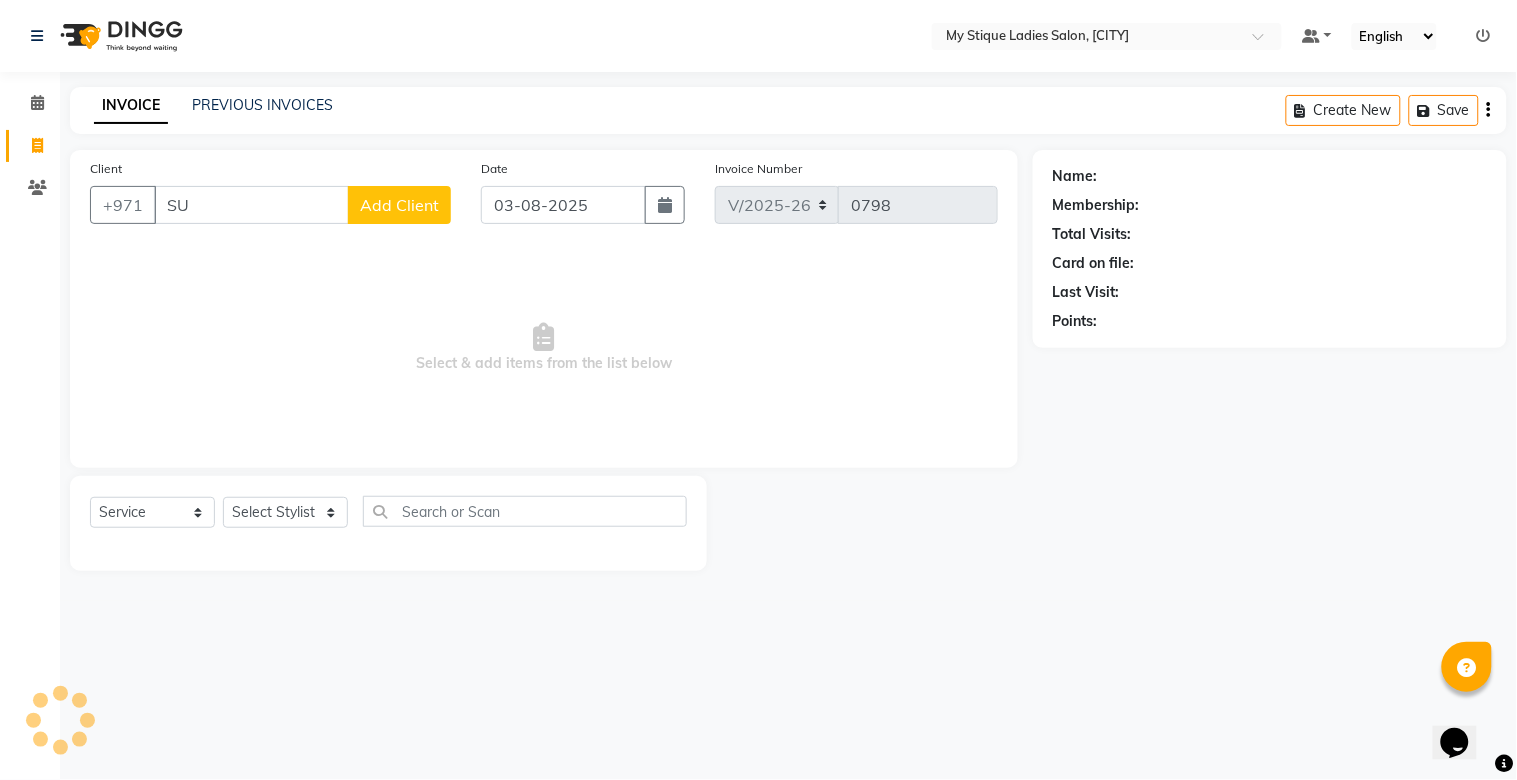 type on "S" 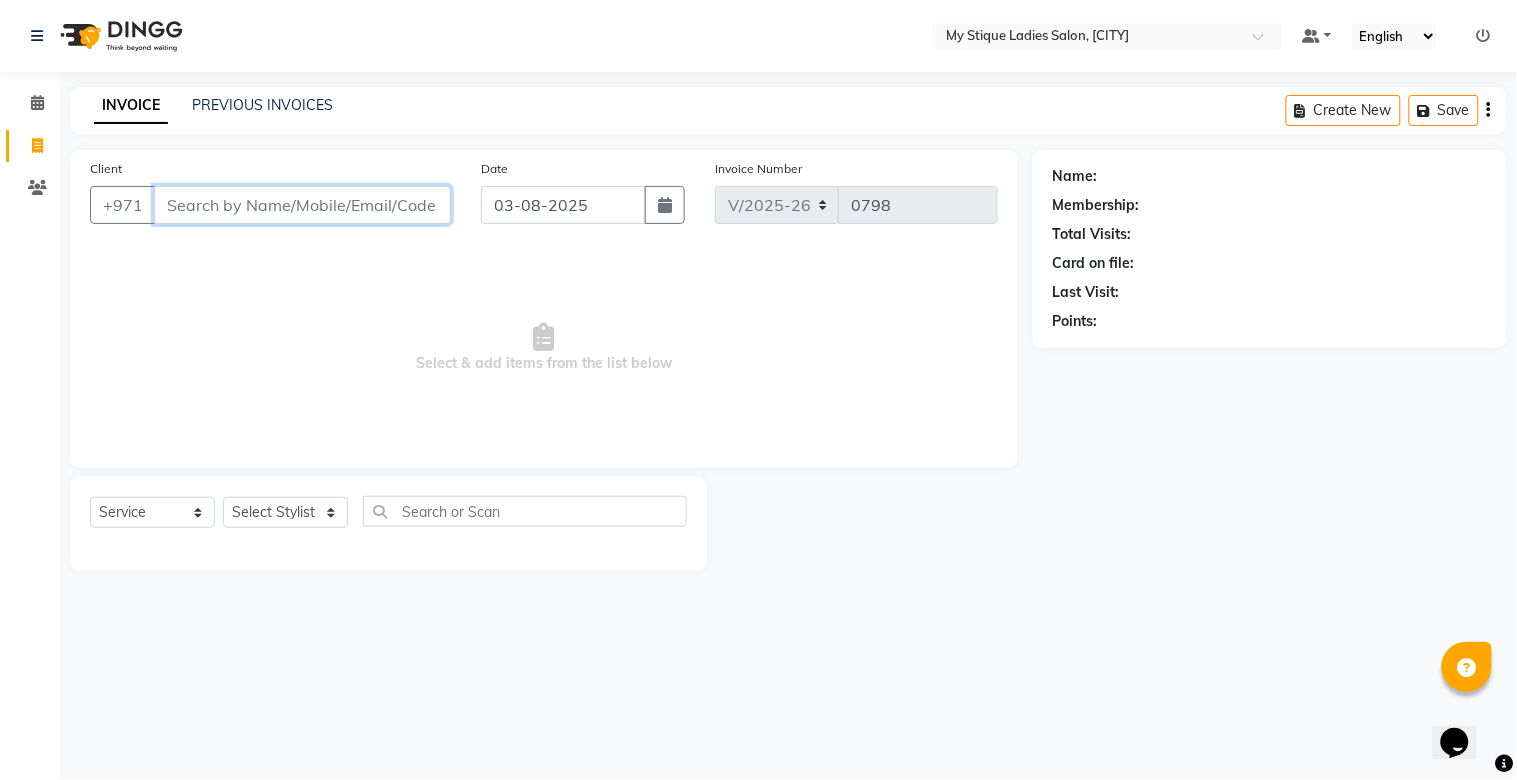 click on "Client" at bounding box center [302, 205] 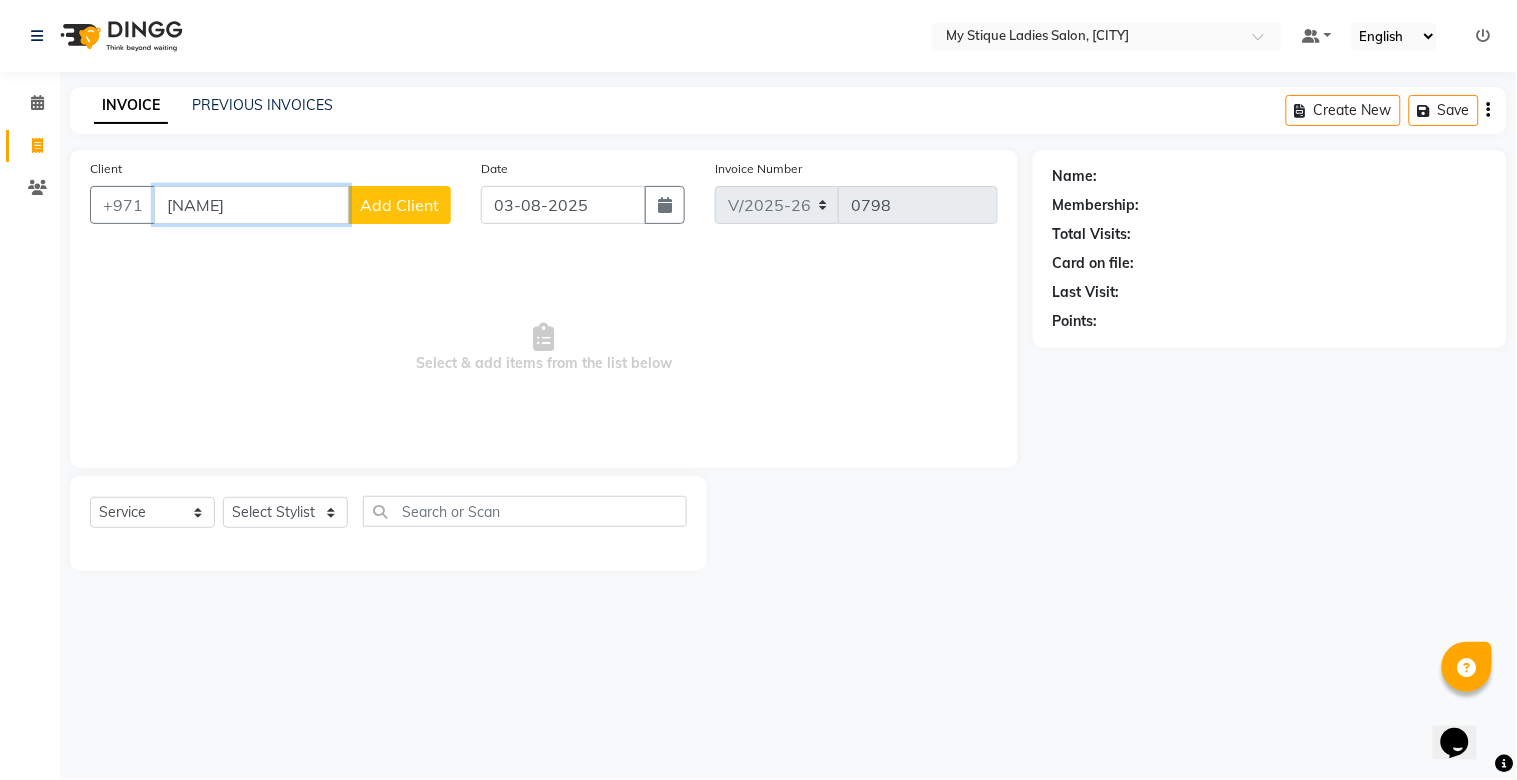 type on "[NAME]" 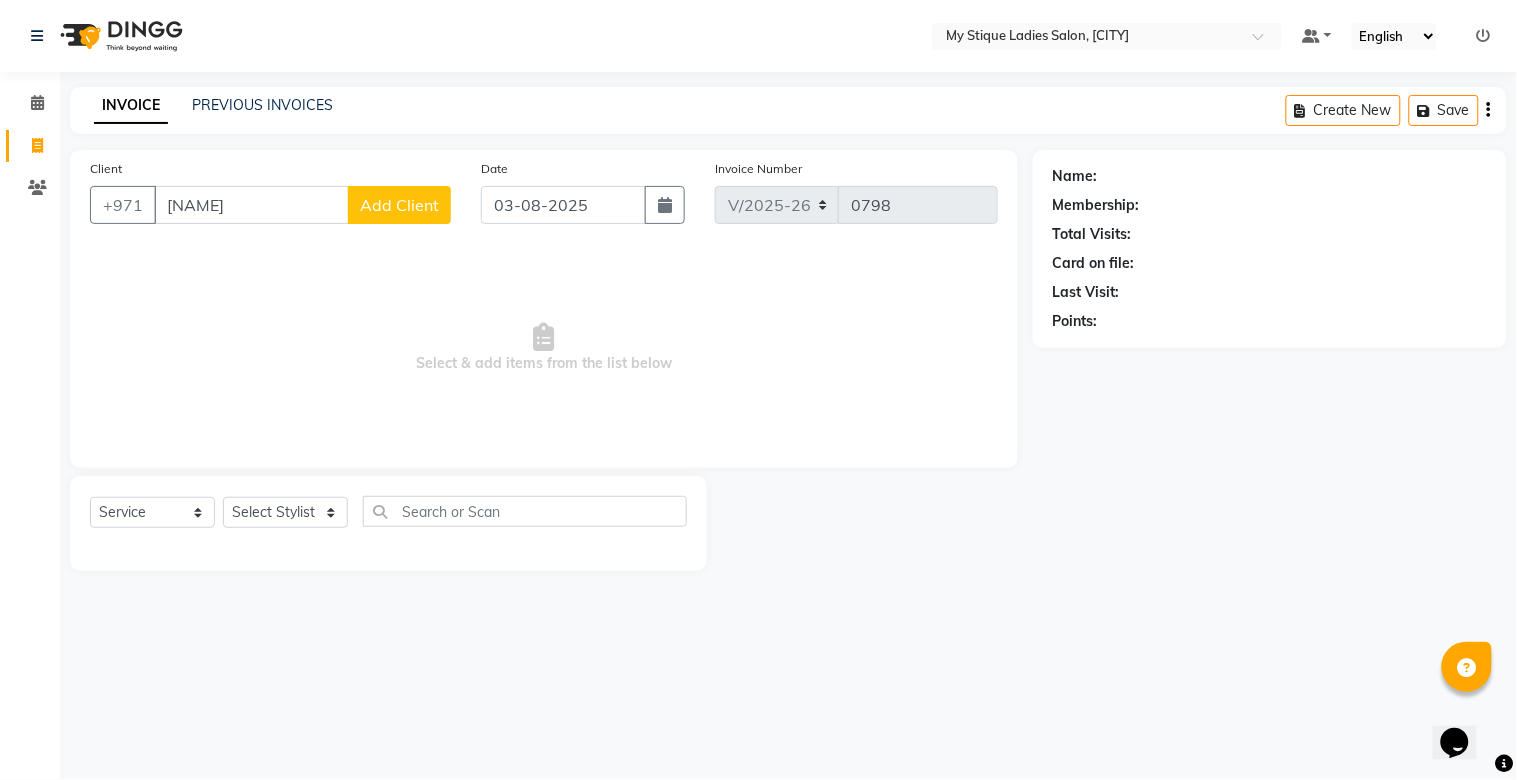 click on "Add Client" 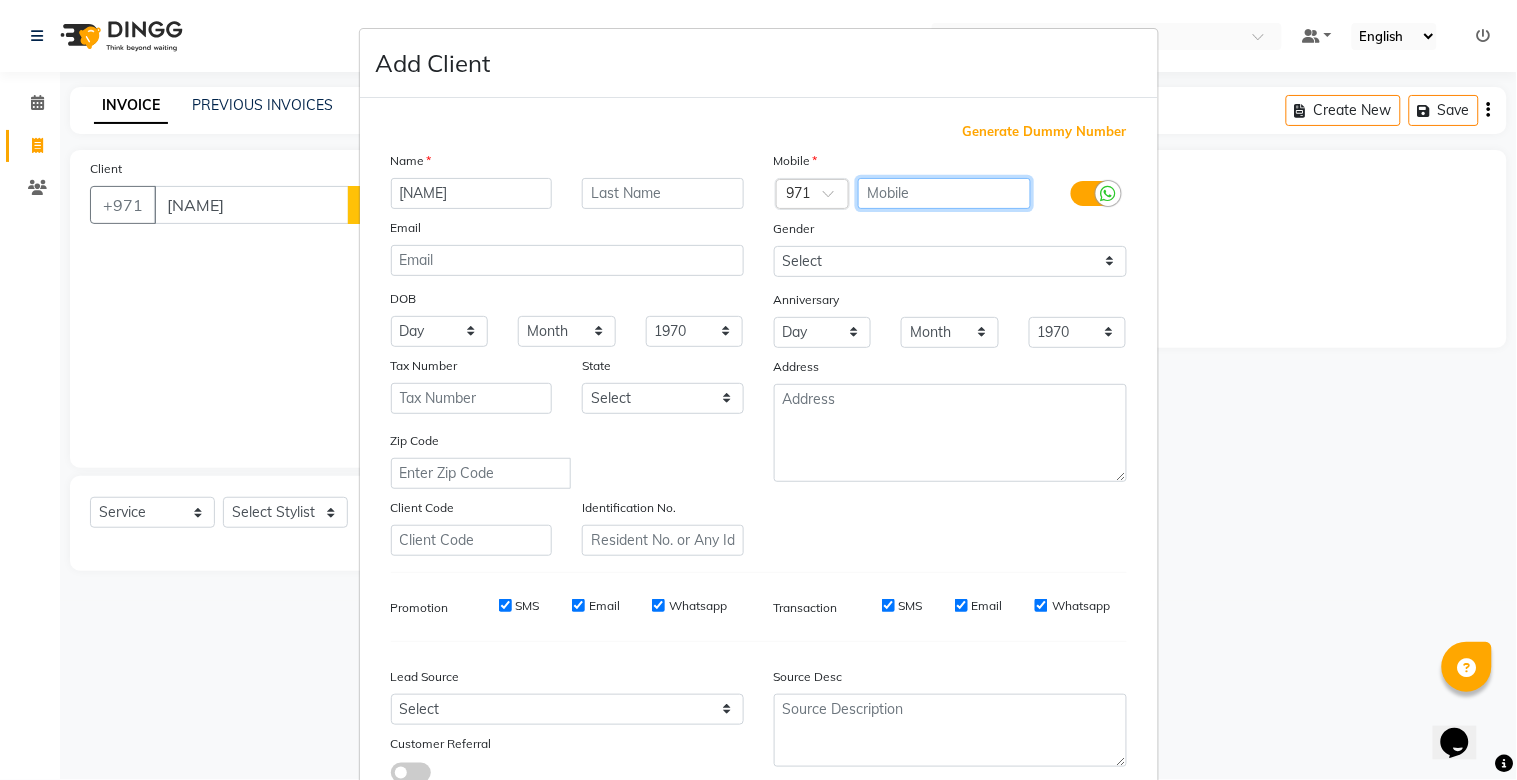 click at bounding box center (944, 193) 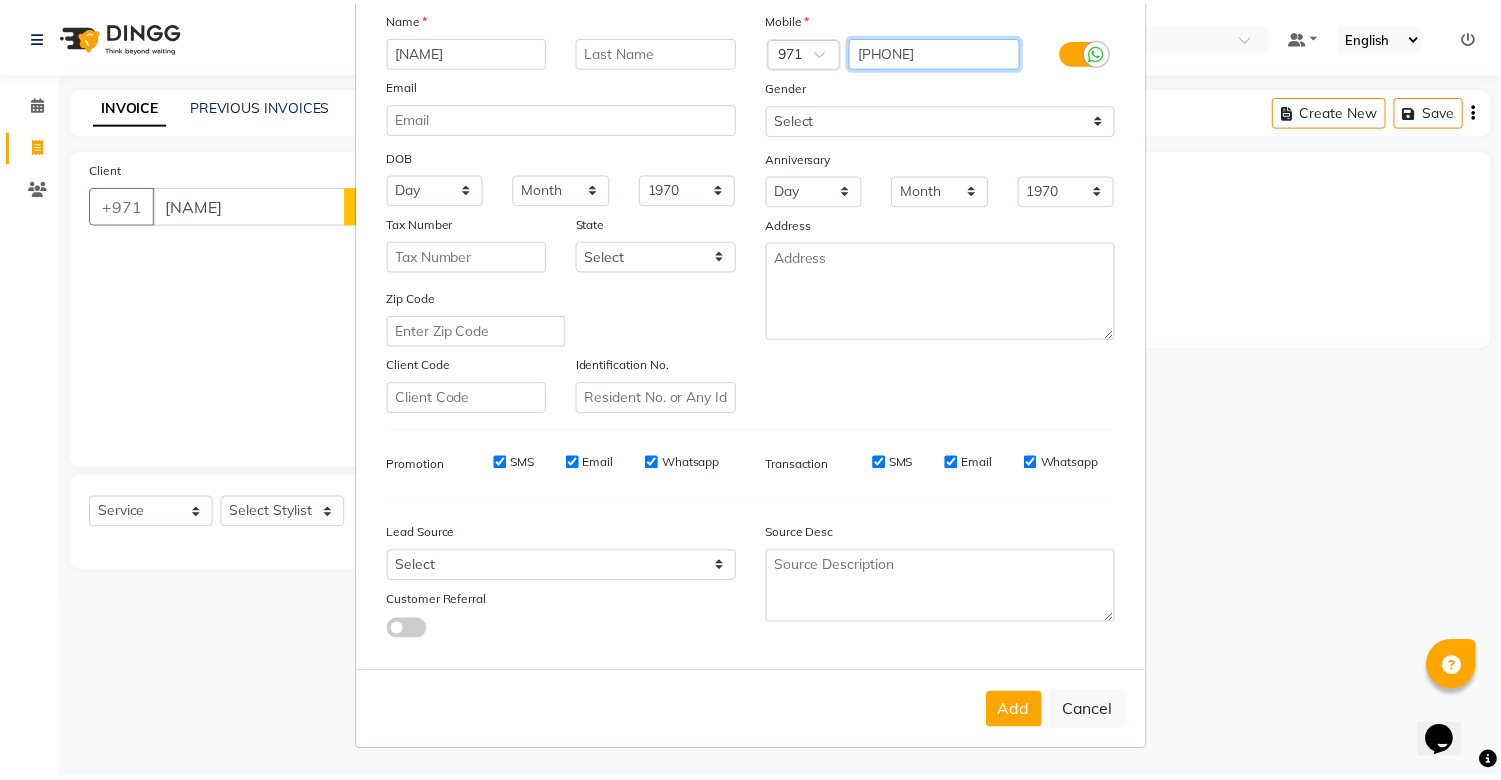 scroll, scrollTop: 144, scrollLeft: 0, axis: vertical 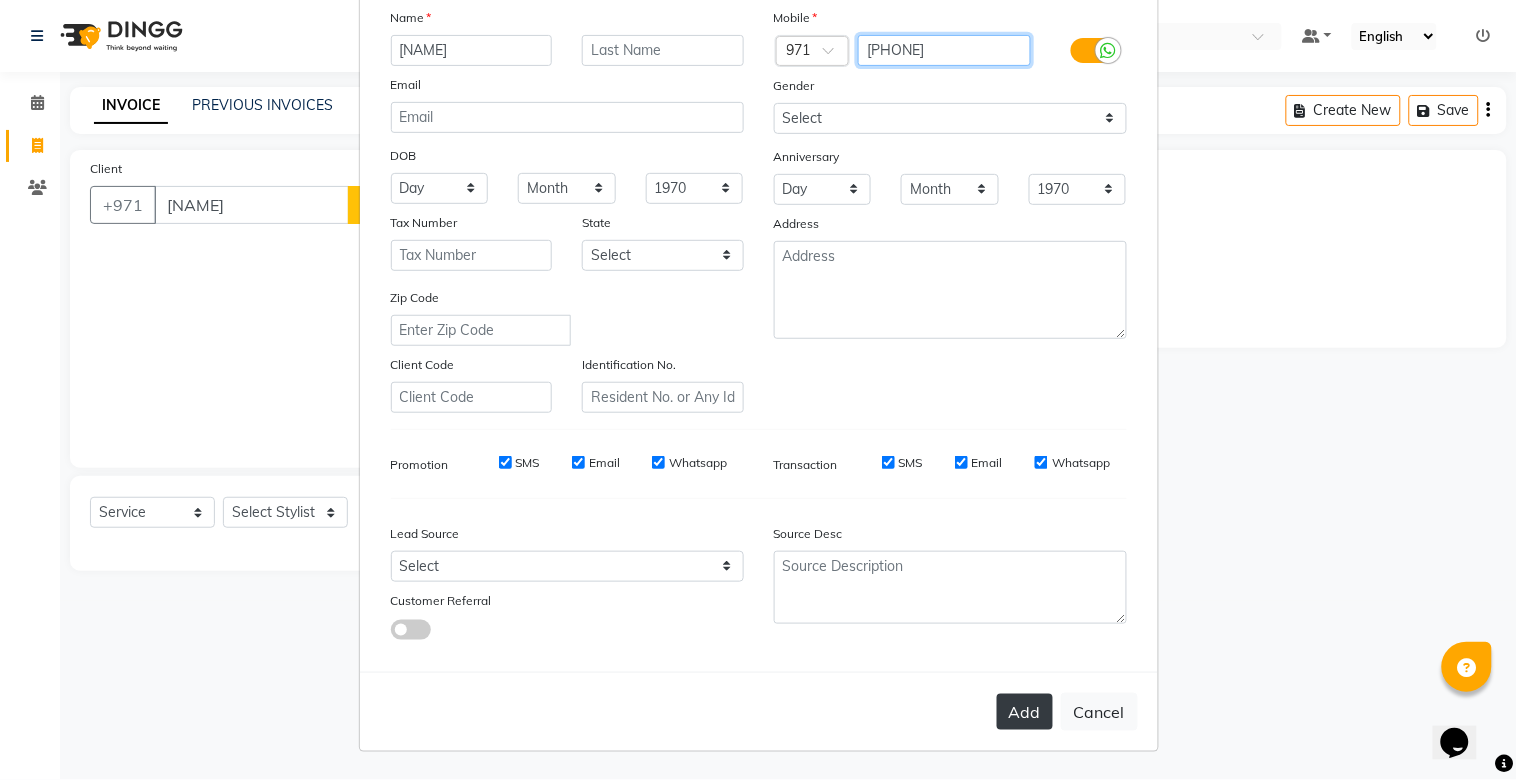 type on "[PHONE]" 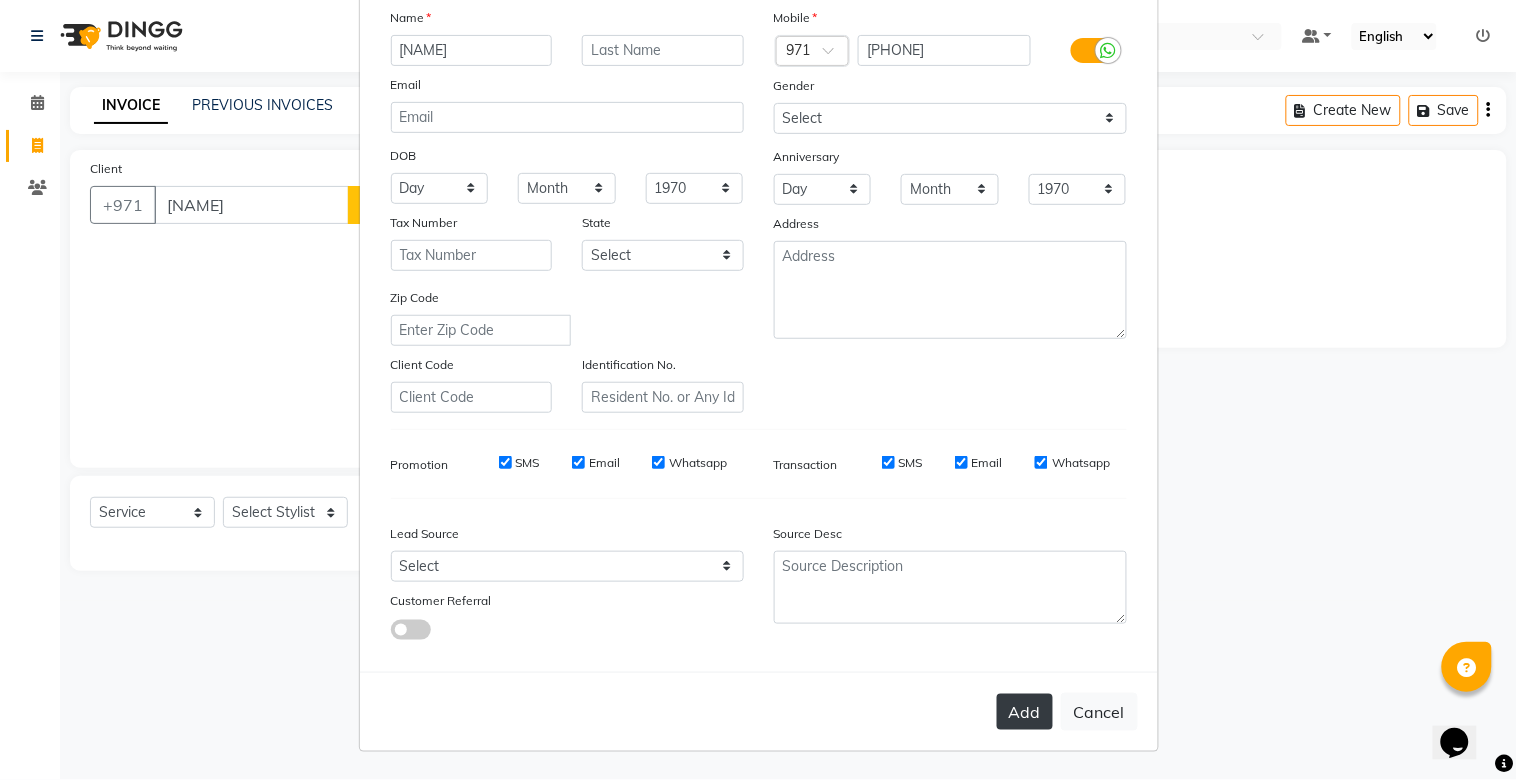 click on "Add" at bounding box center (1025, 712) 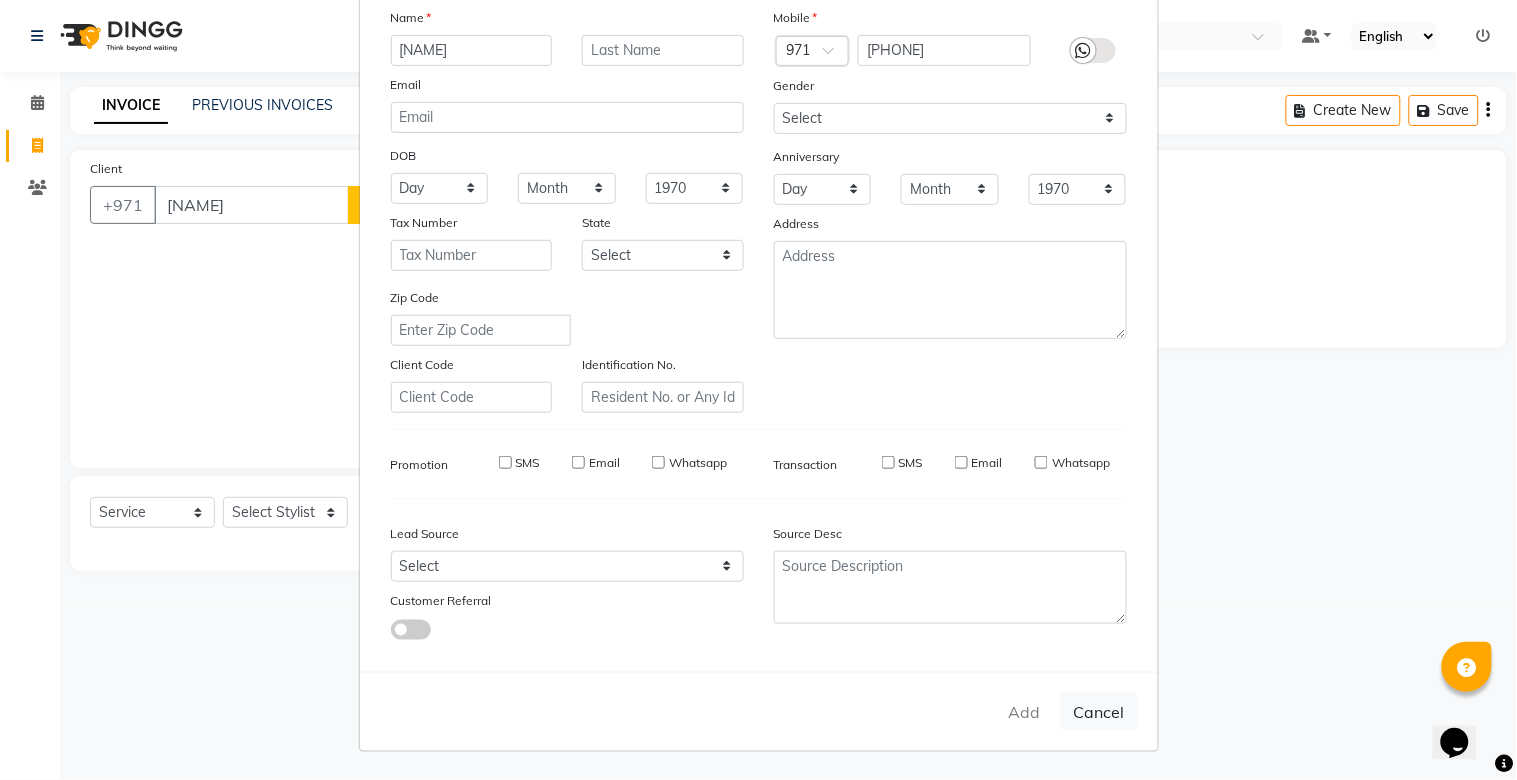 type on "55*****70" 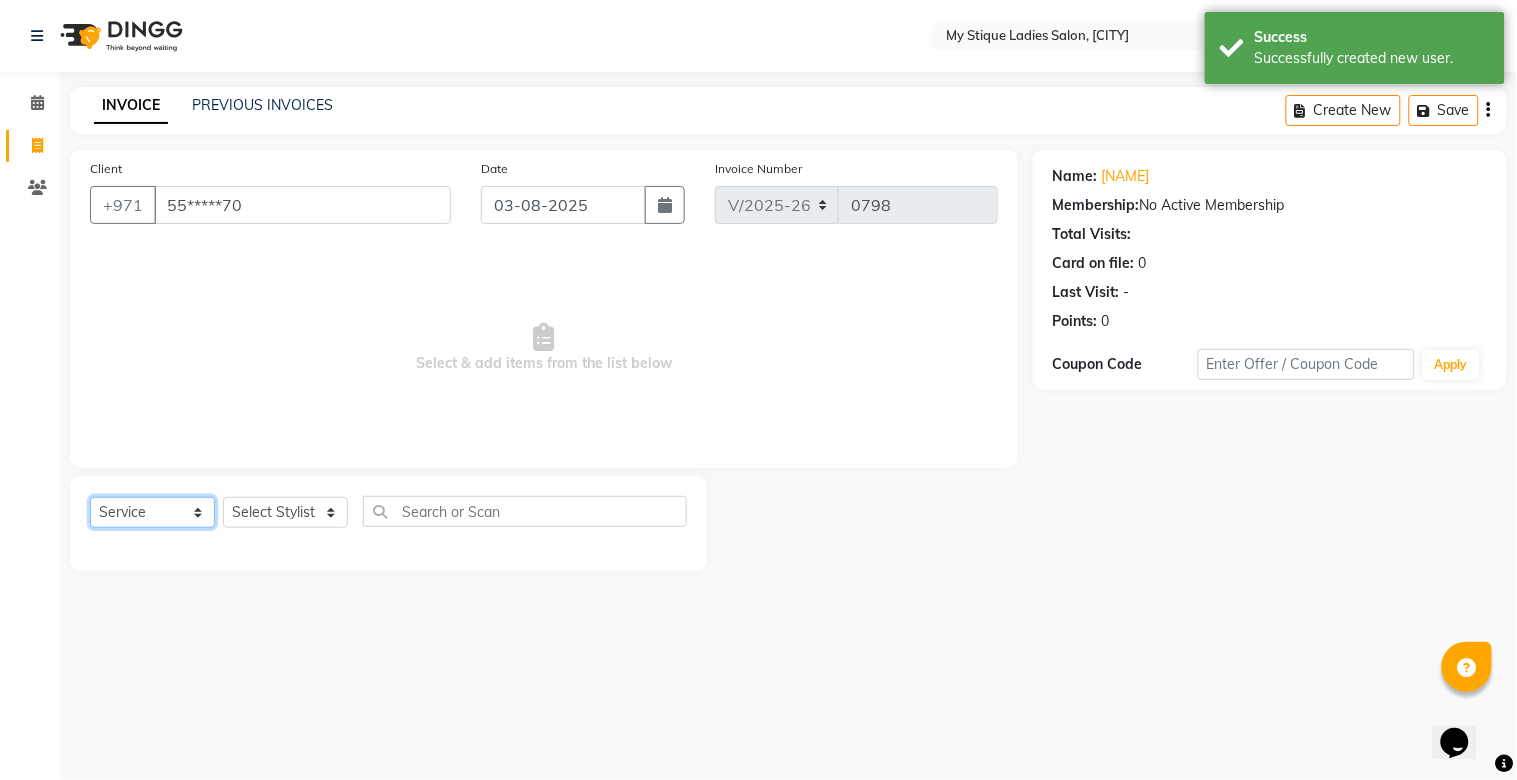click on "Select  Service  Product  Membership  Package Voucher Prepaid Gift Card" 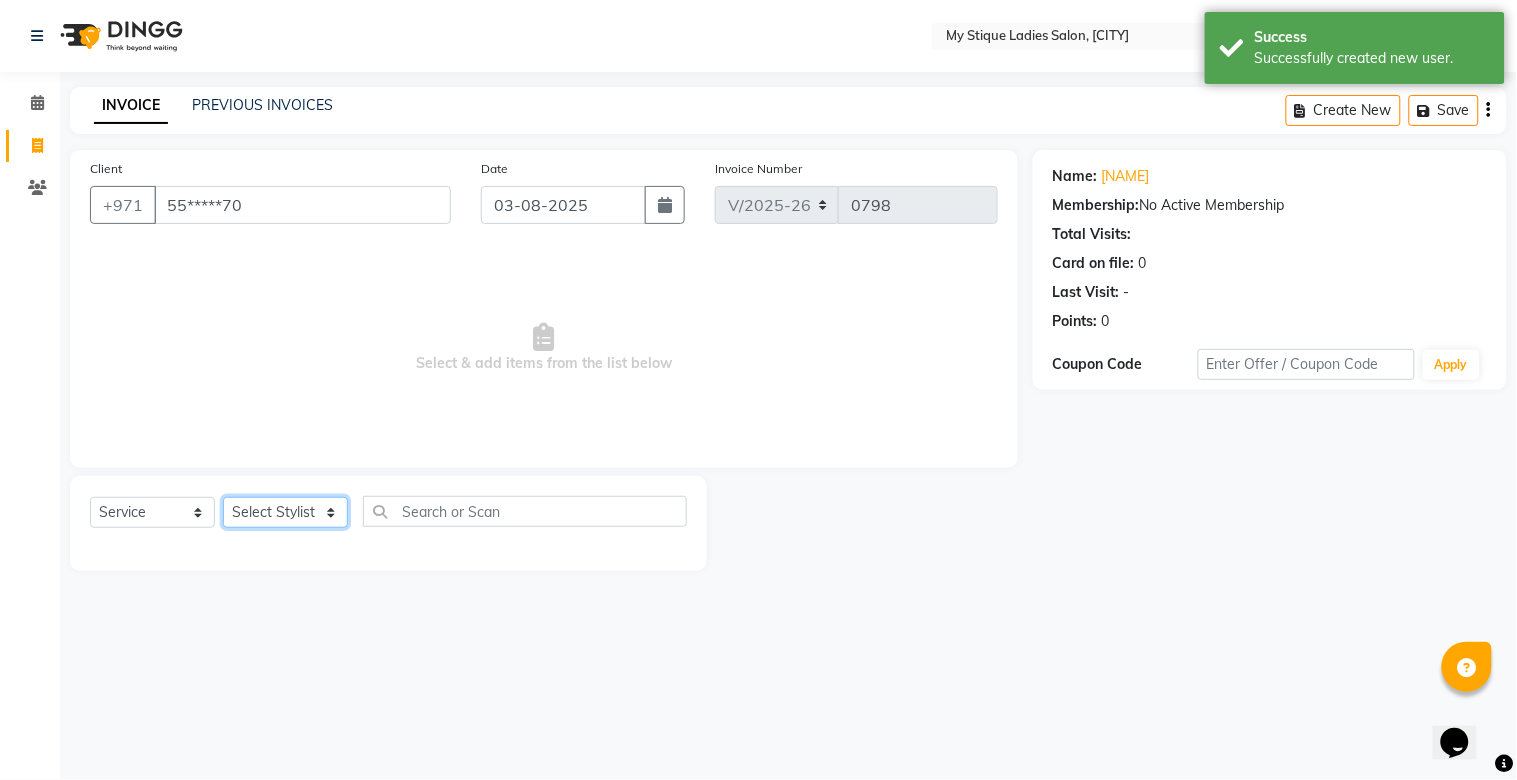 click on "Select Stylist [NAME] [NAME] [NAME] [NAME] [NAME] [NAME] [NAME] [NAME]" 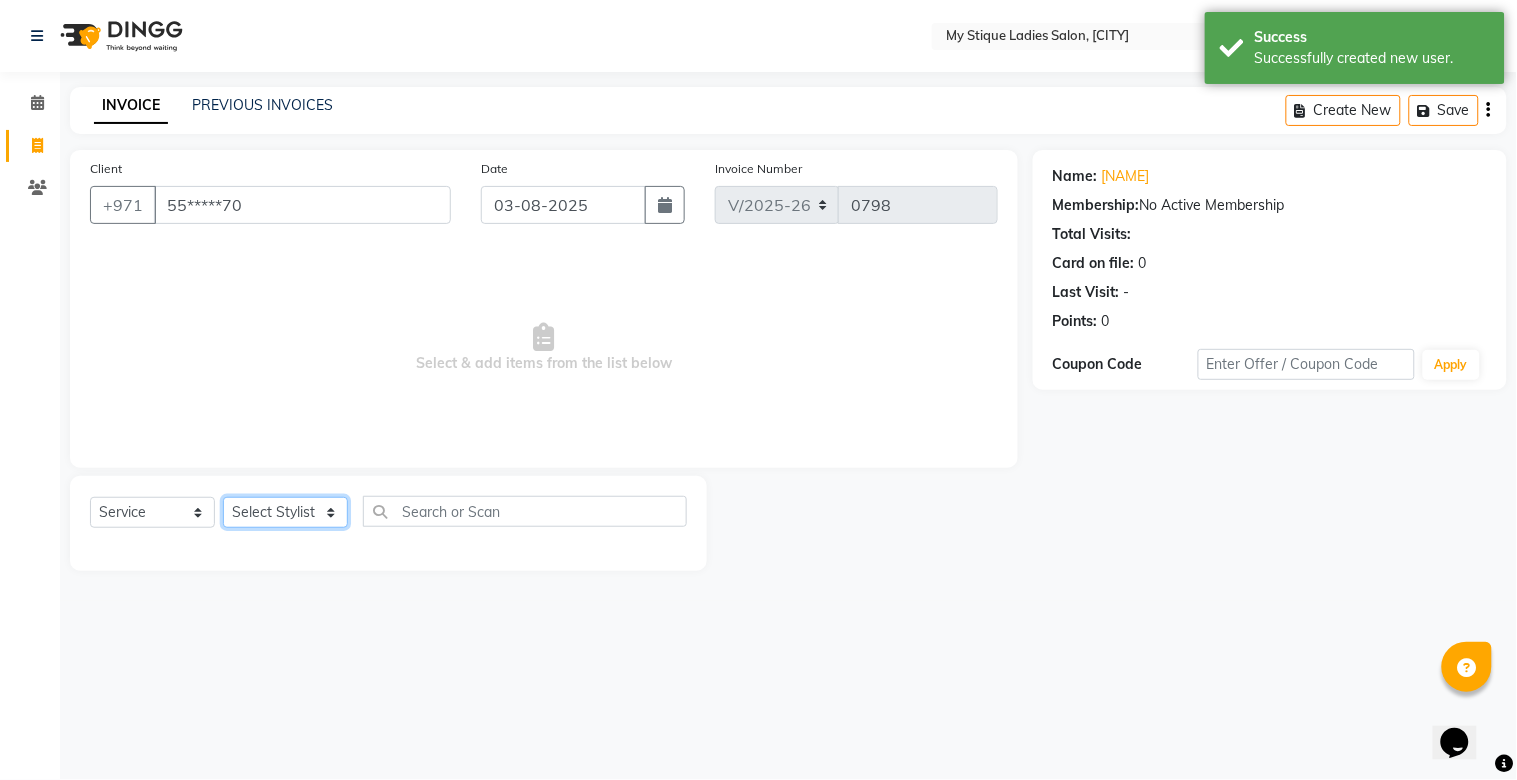 select on "65420" 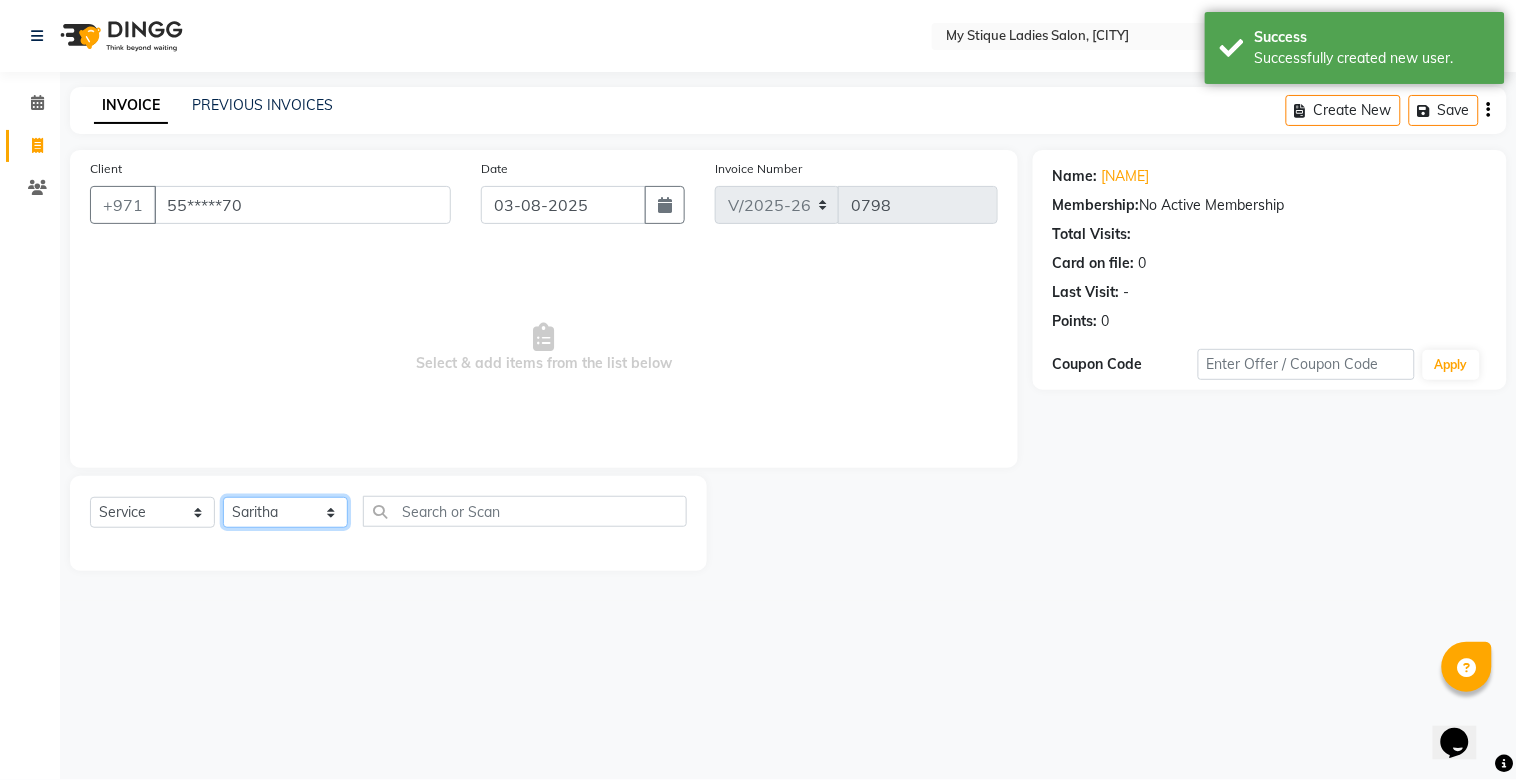 click on "Select Stylist [NAME] [NAME] [NAME] [NAME] [NAME] [NAME] [NAME] [NAME]" 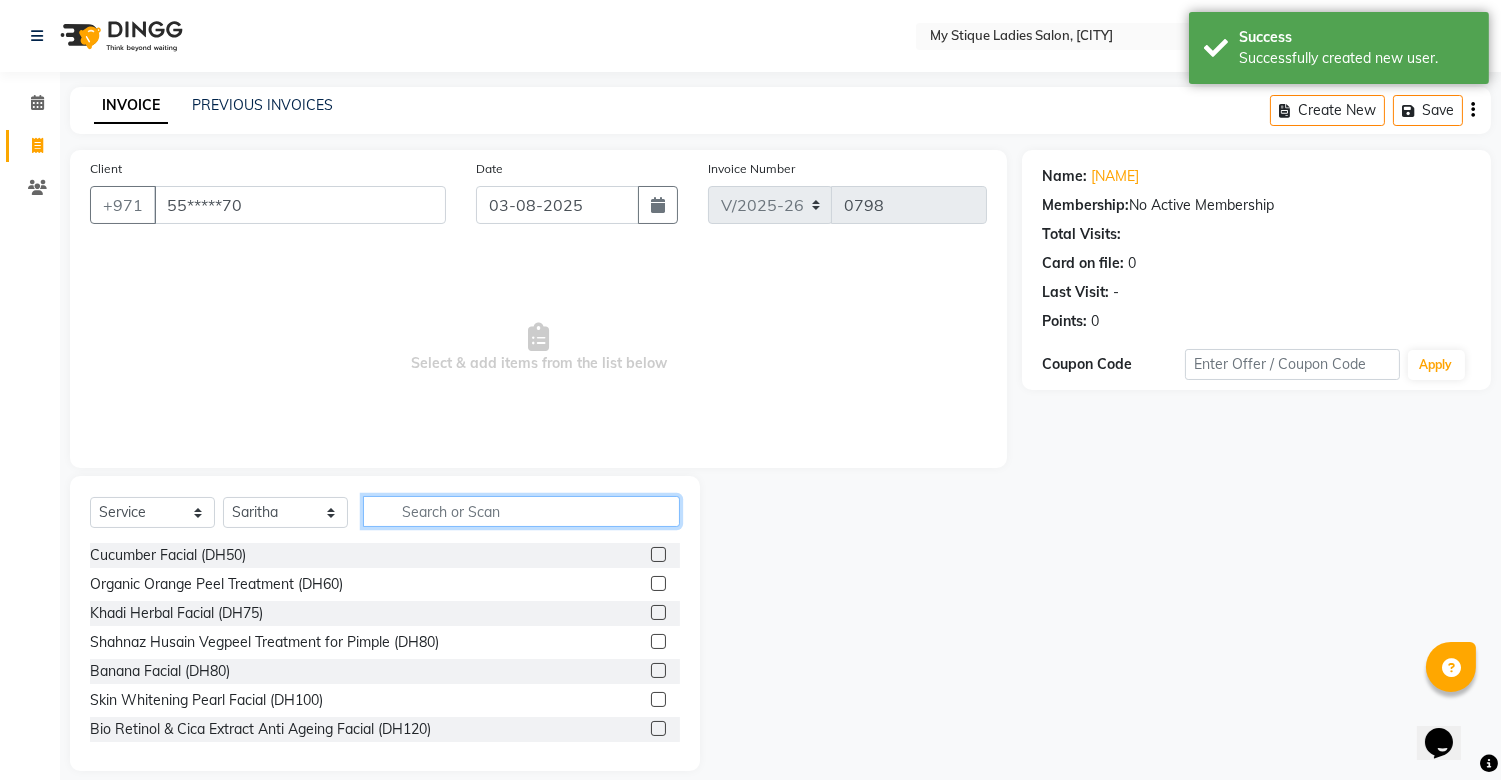 click 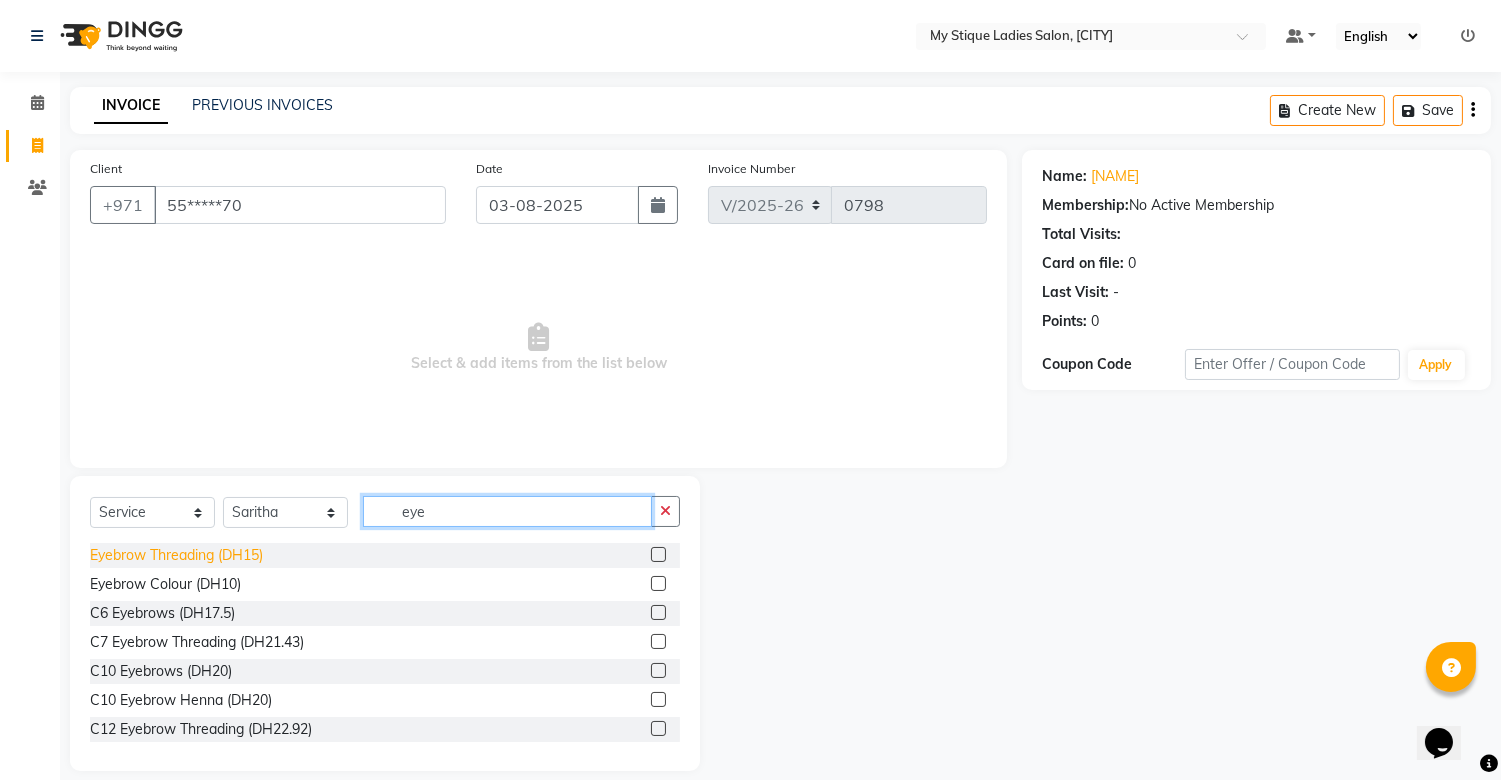 type on "eye" 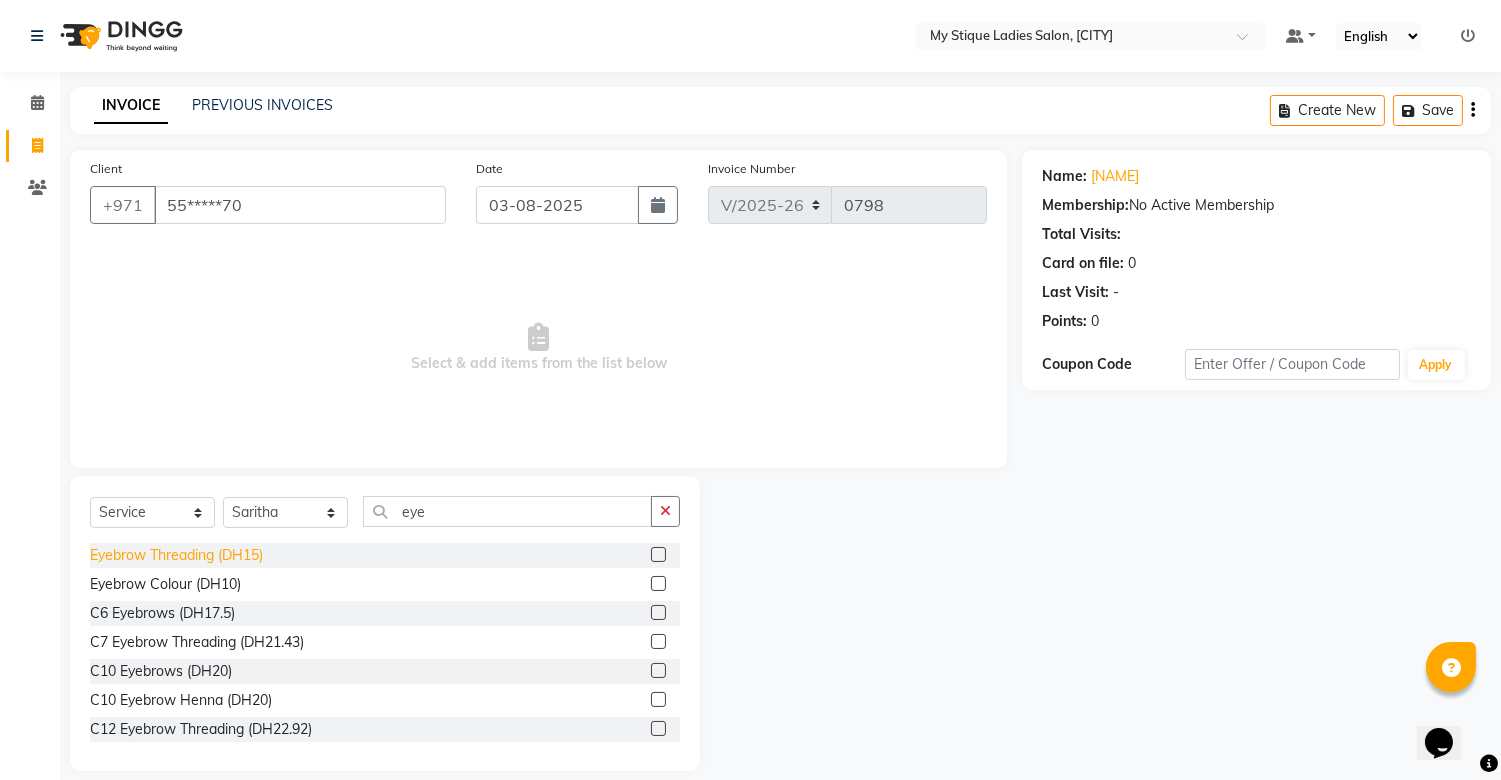 click on "Eyebrow Threading (DH15)" 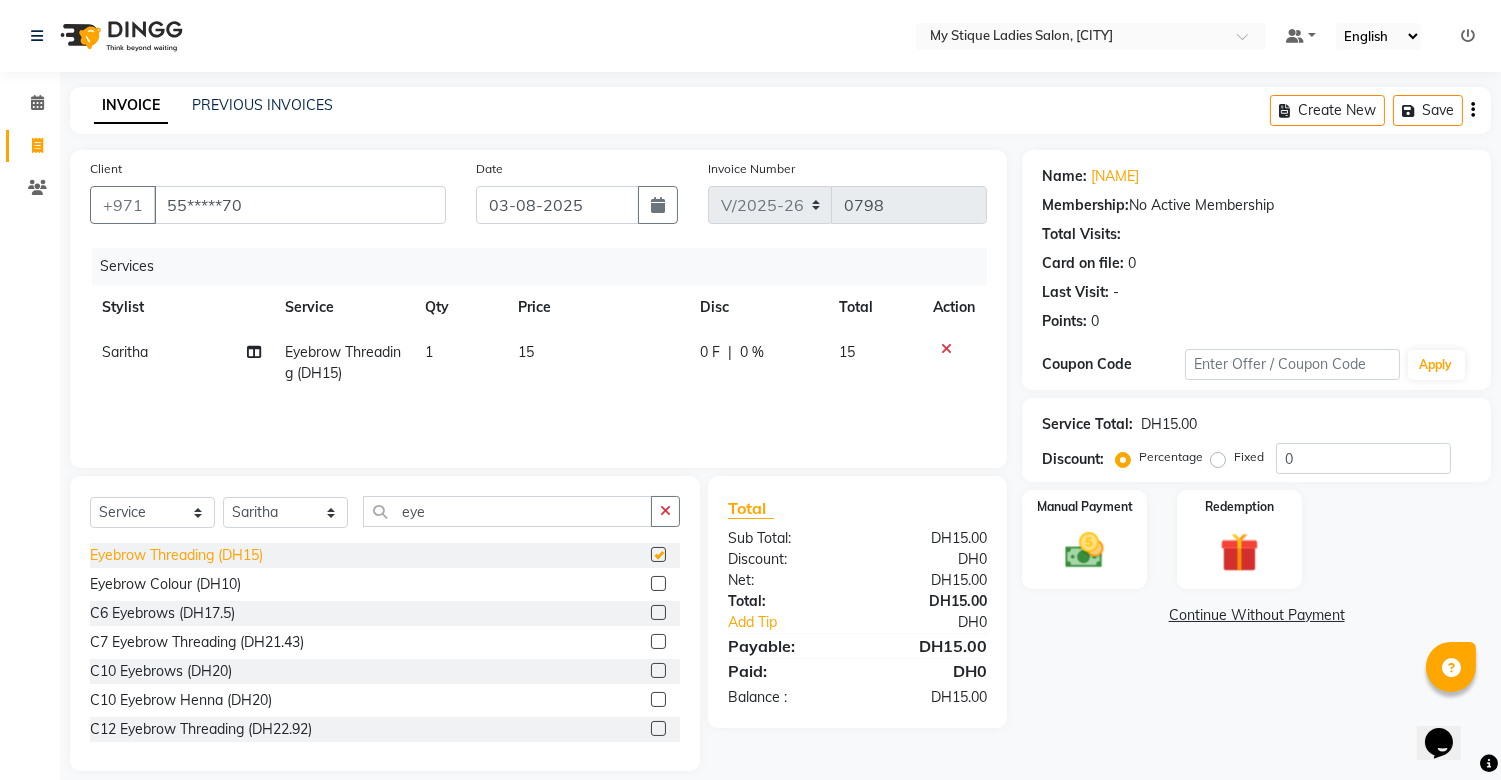checkbox on "false" 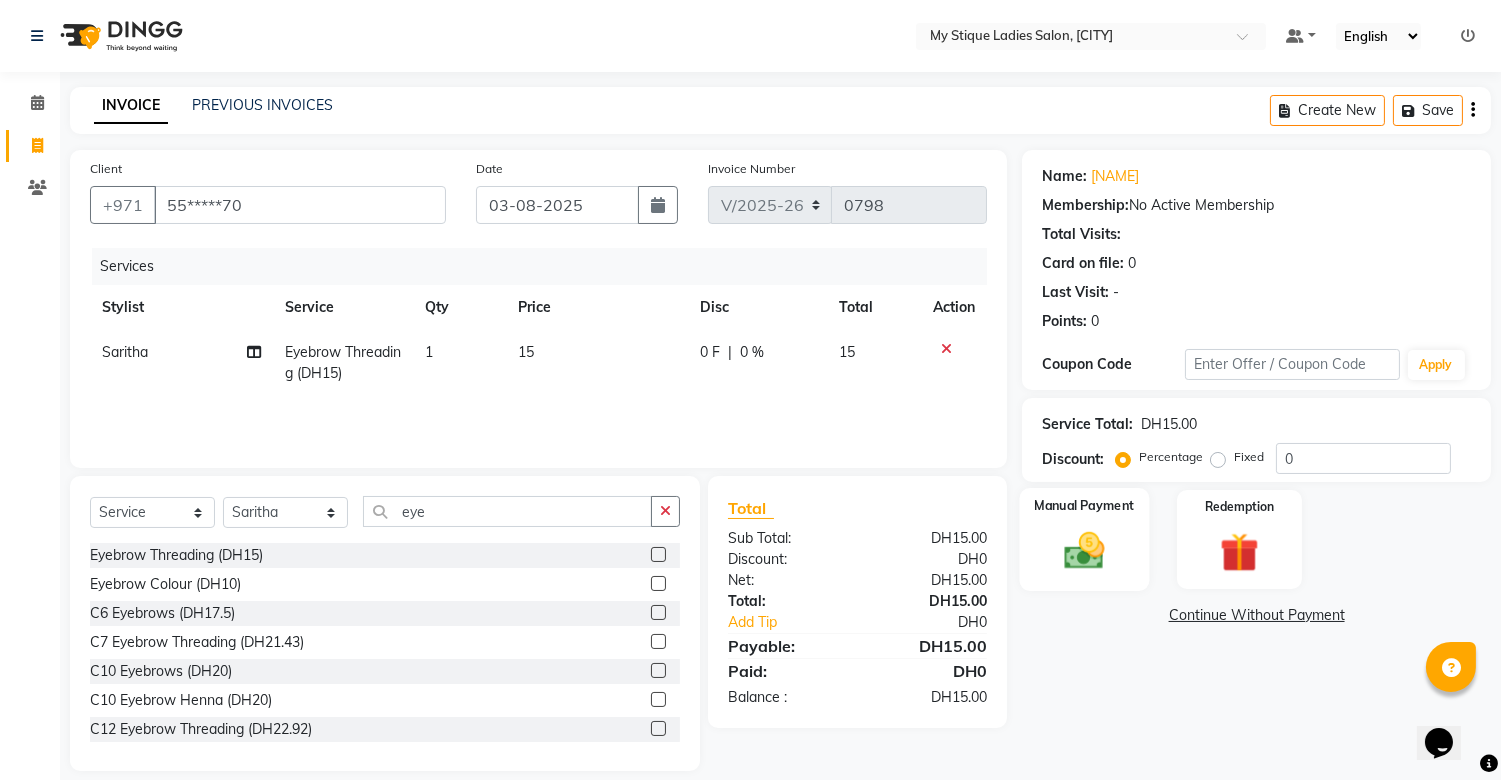 click 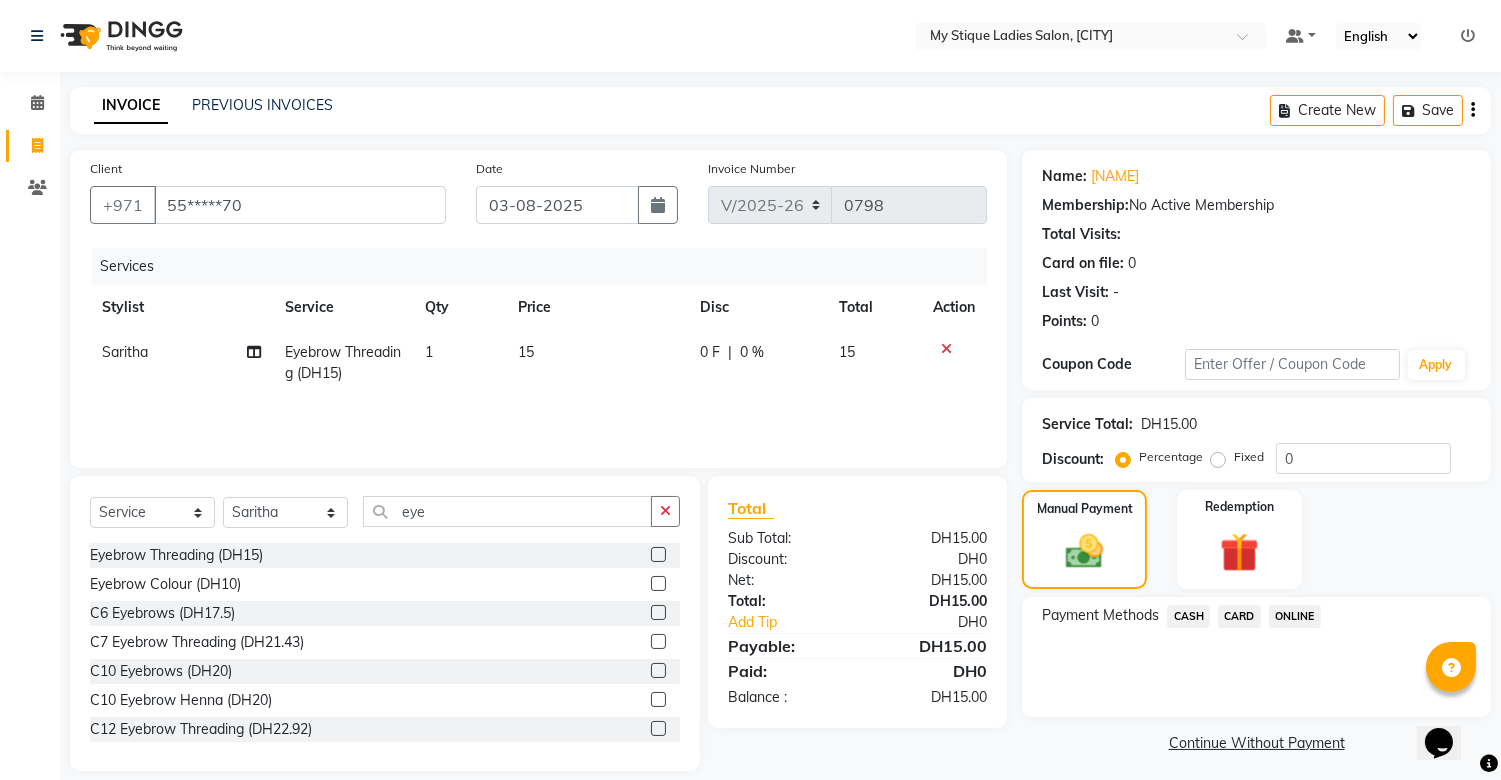click on "CASH" 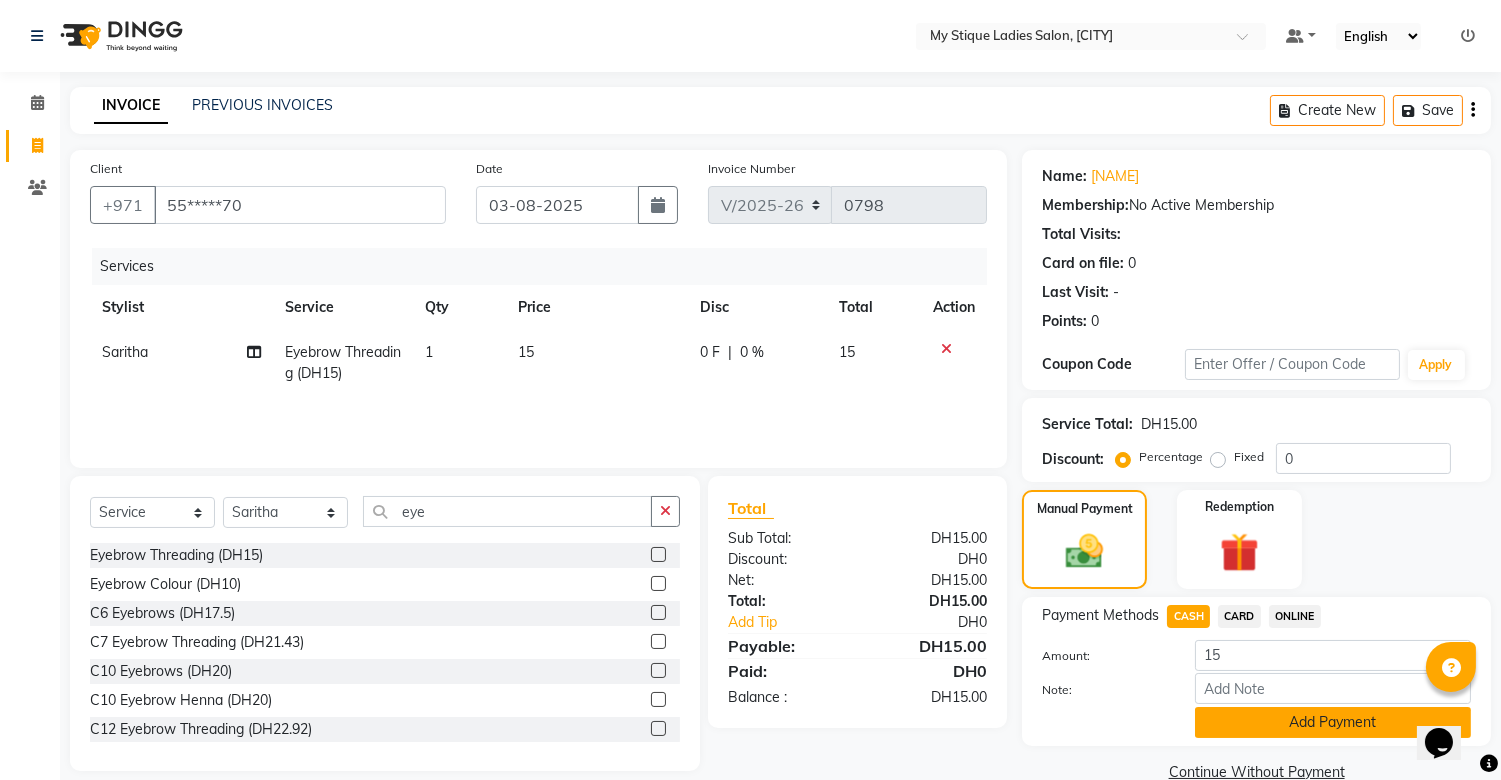click on "Add Payment" 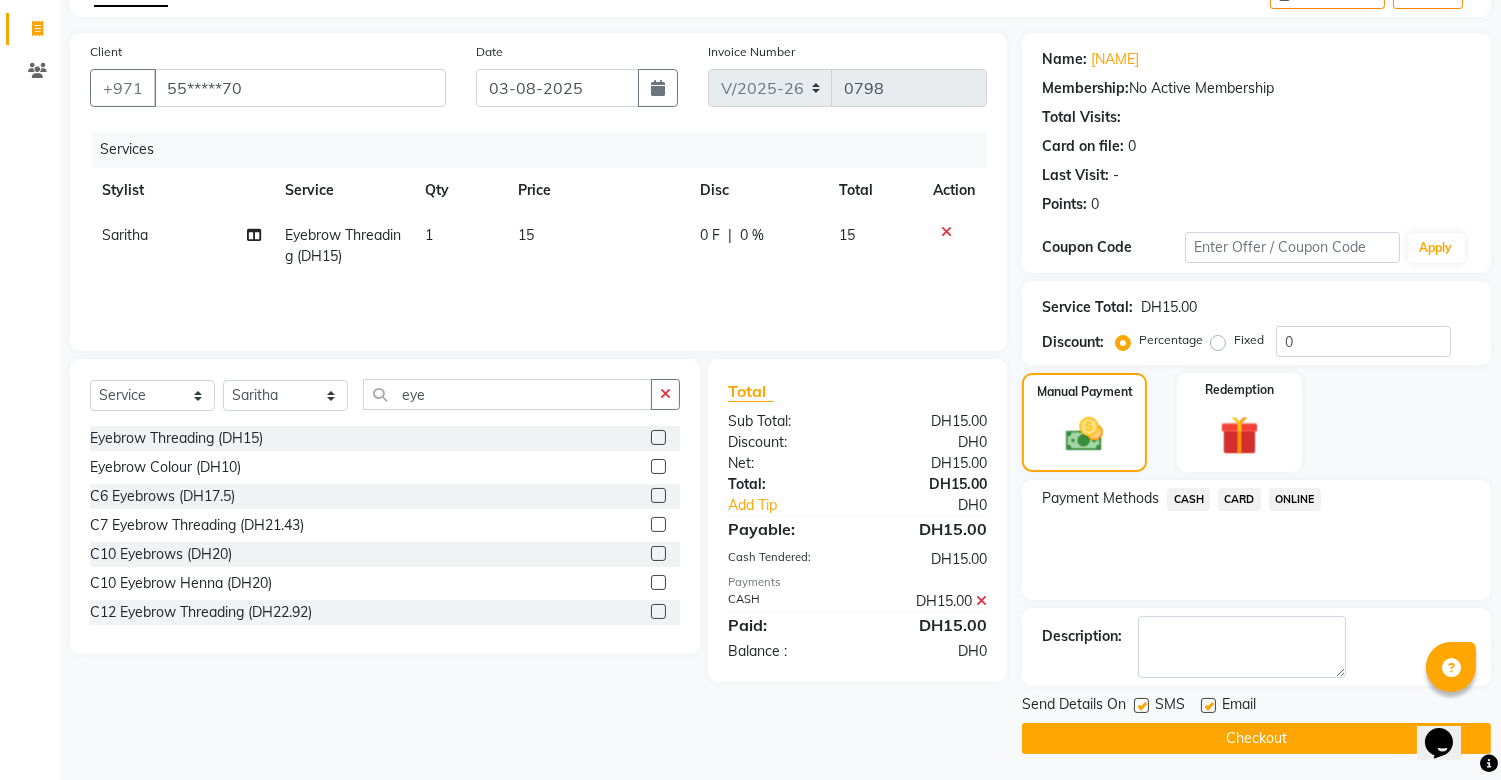 scroll, scrollTop: 120, scrollLeft: 0, axis: vertical 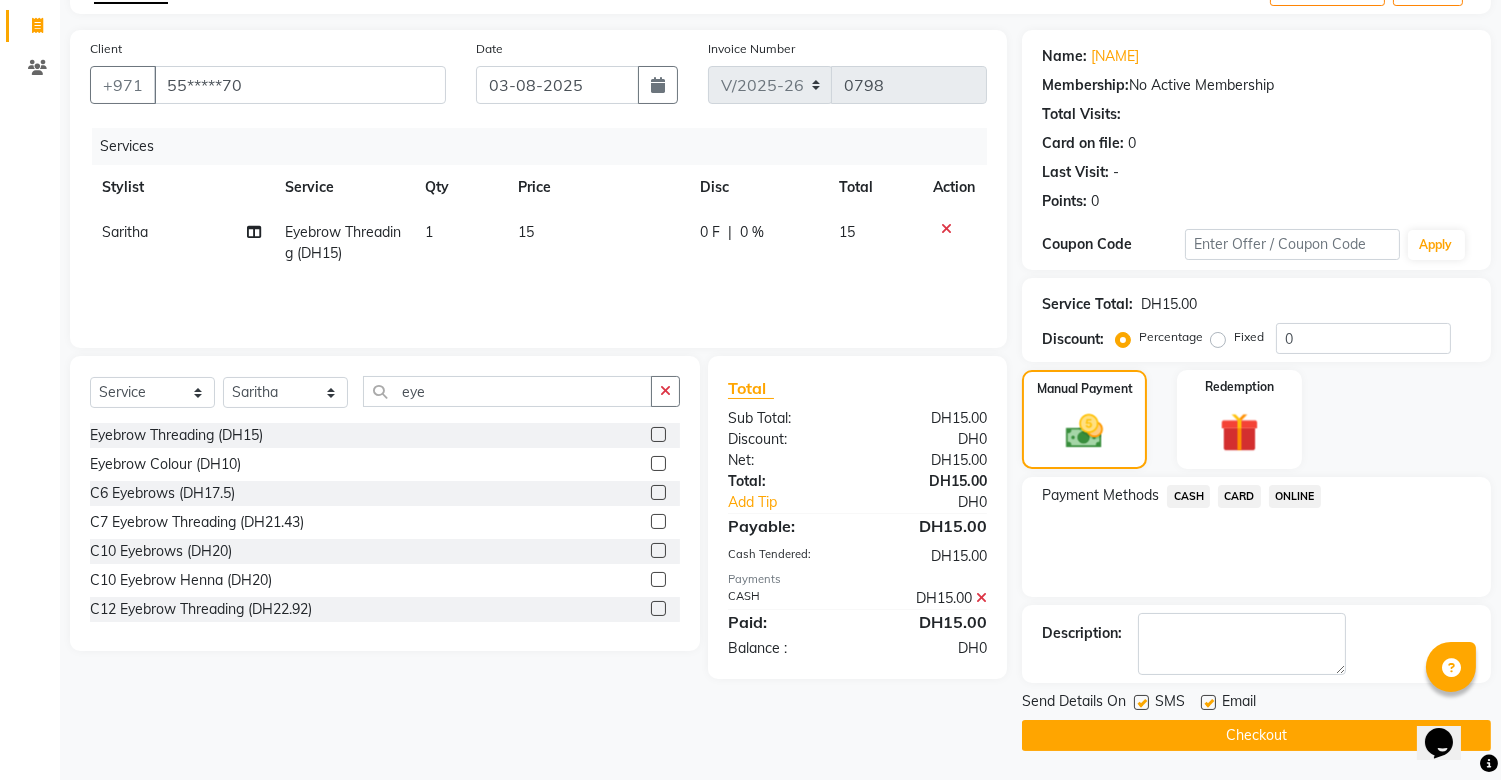 click on "Checkout" 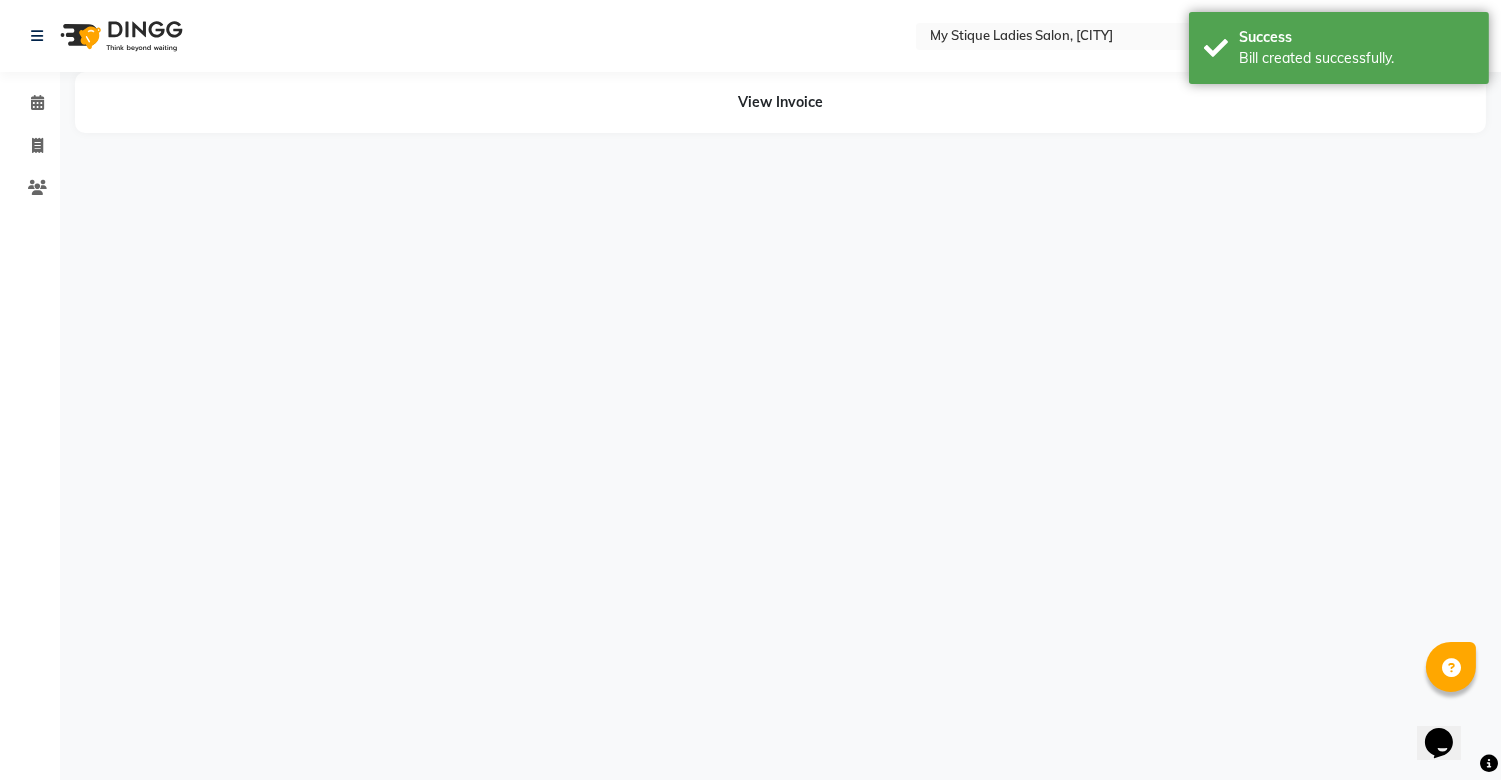 scroll, scrollTop: 0, scrollLeft: 0, axis: both 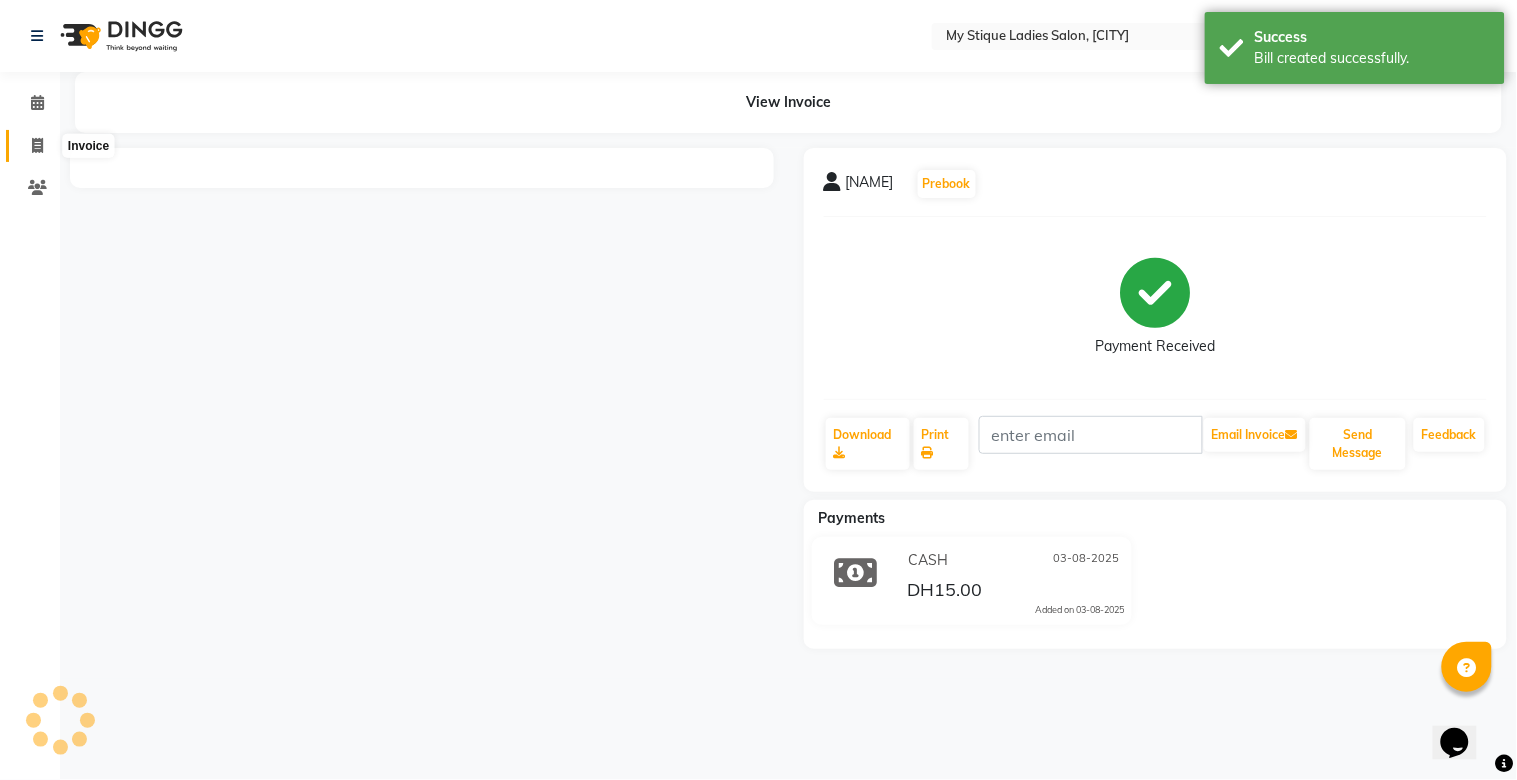 click 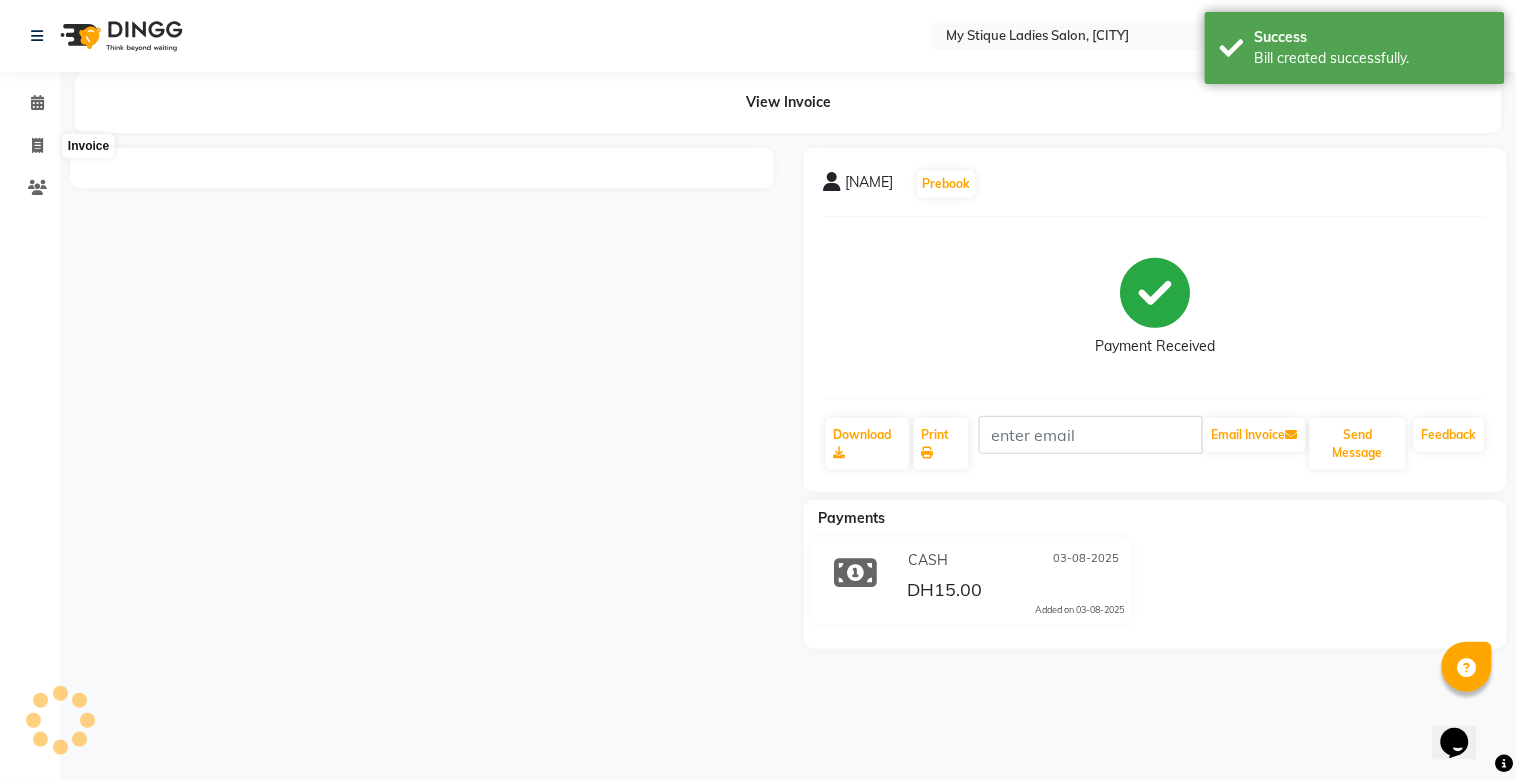 select on "service" 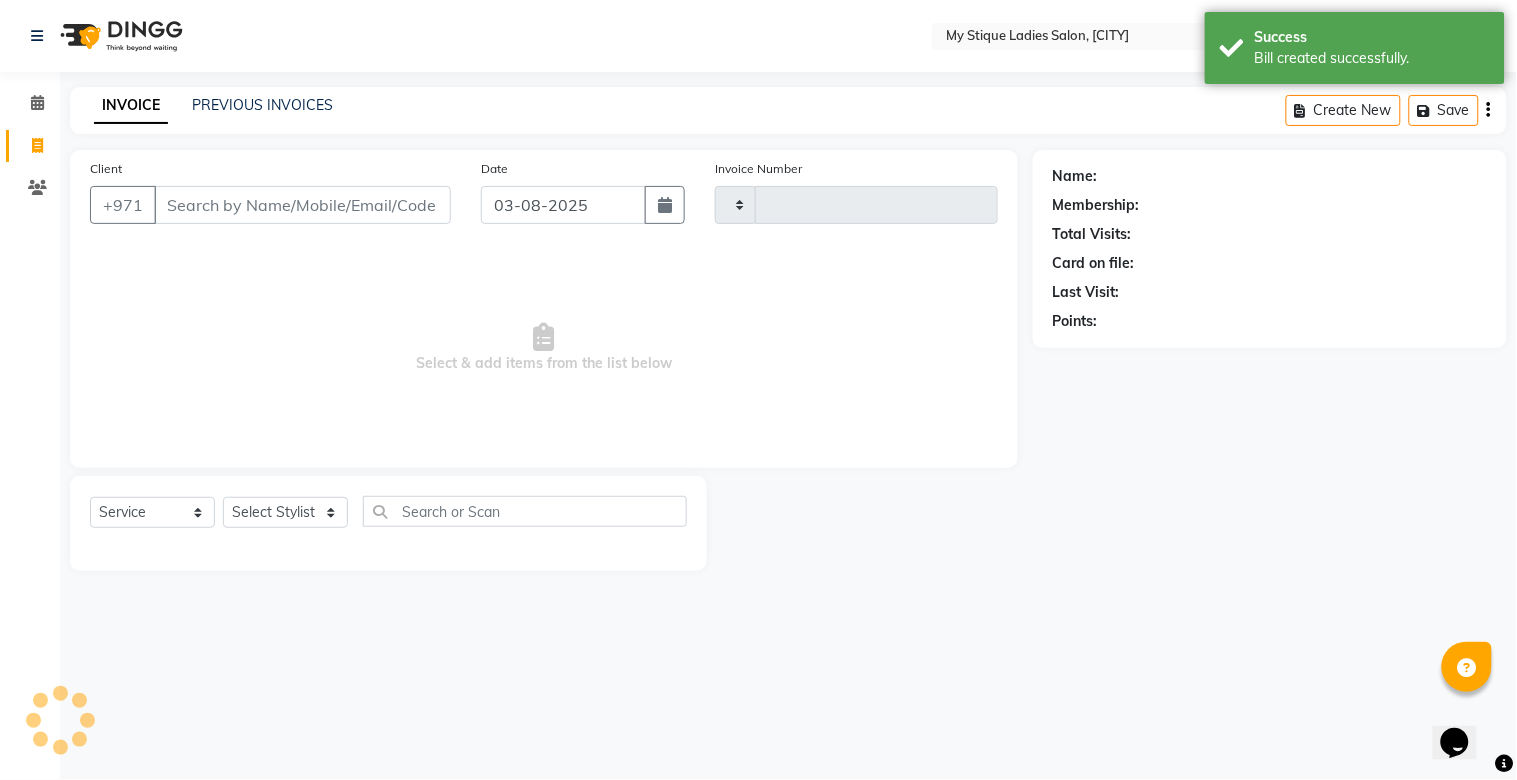 type on "0799" 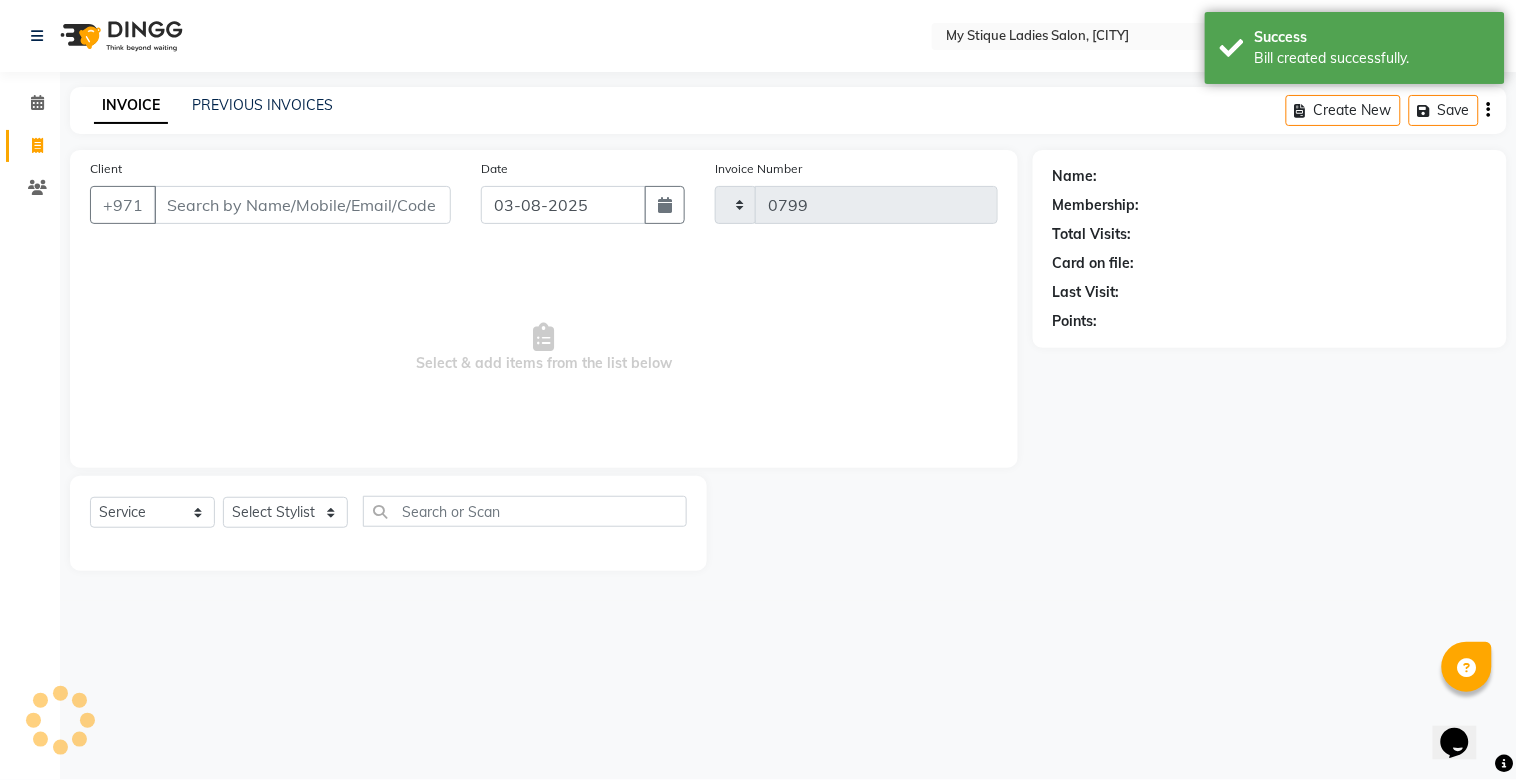 select on "7457" 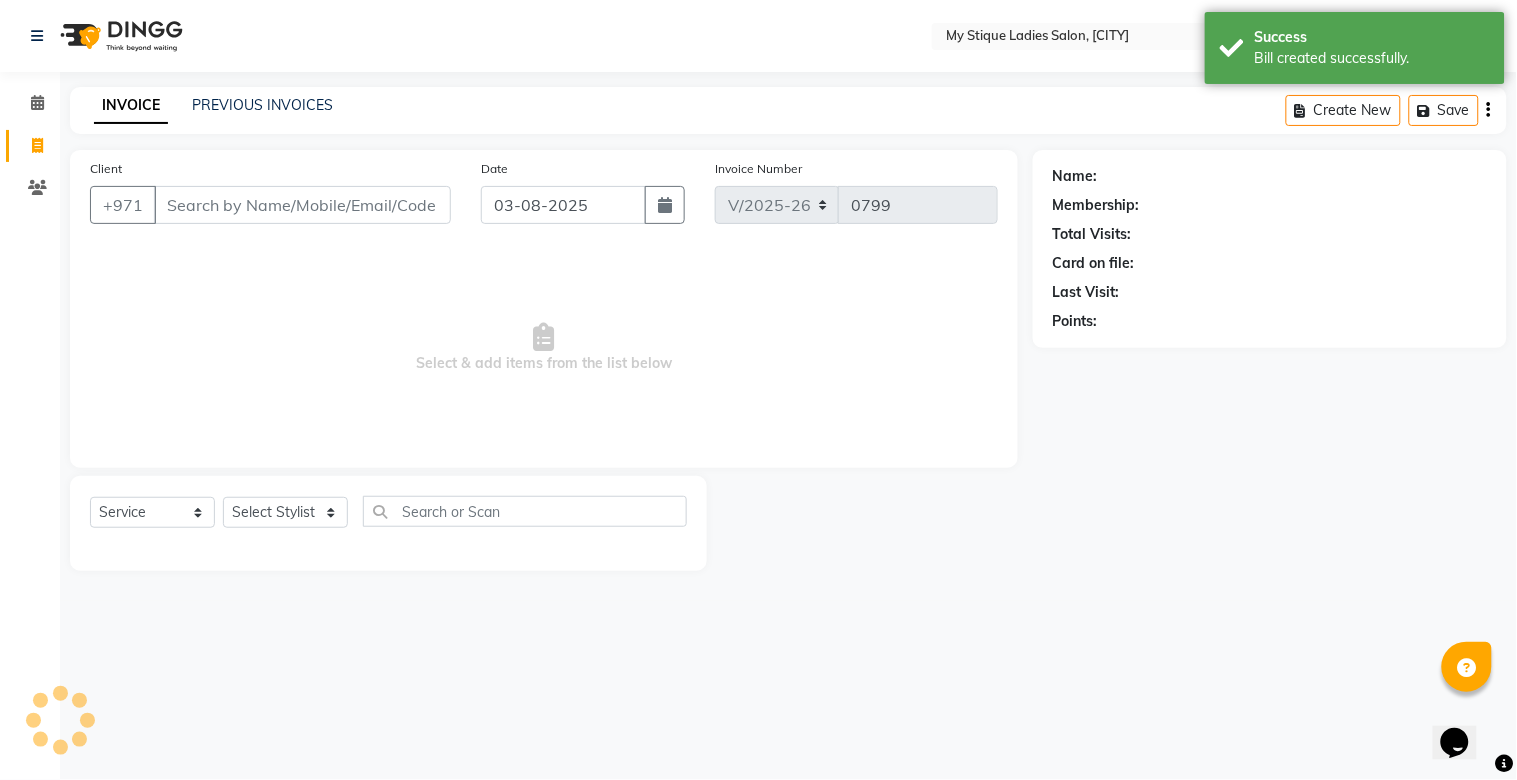 click on "Client" at bounding box center (302, 205) 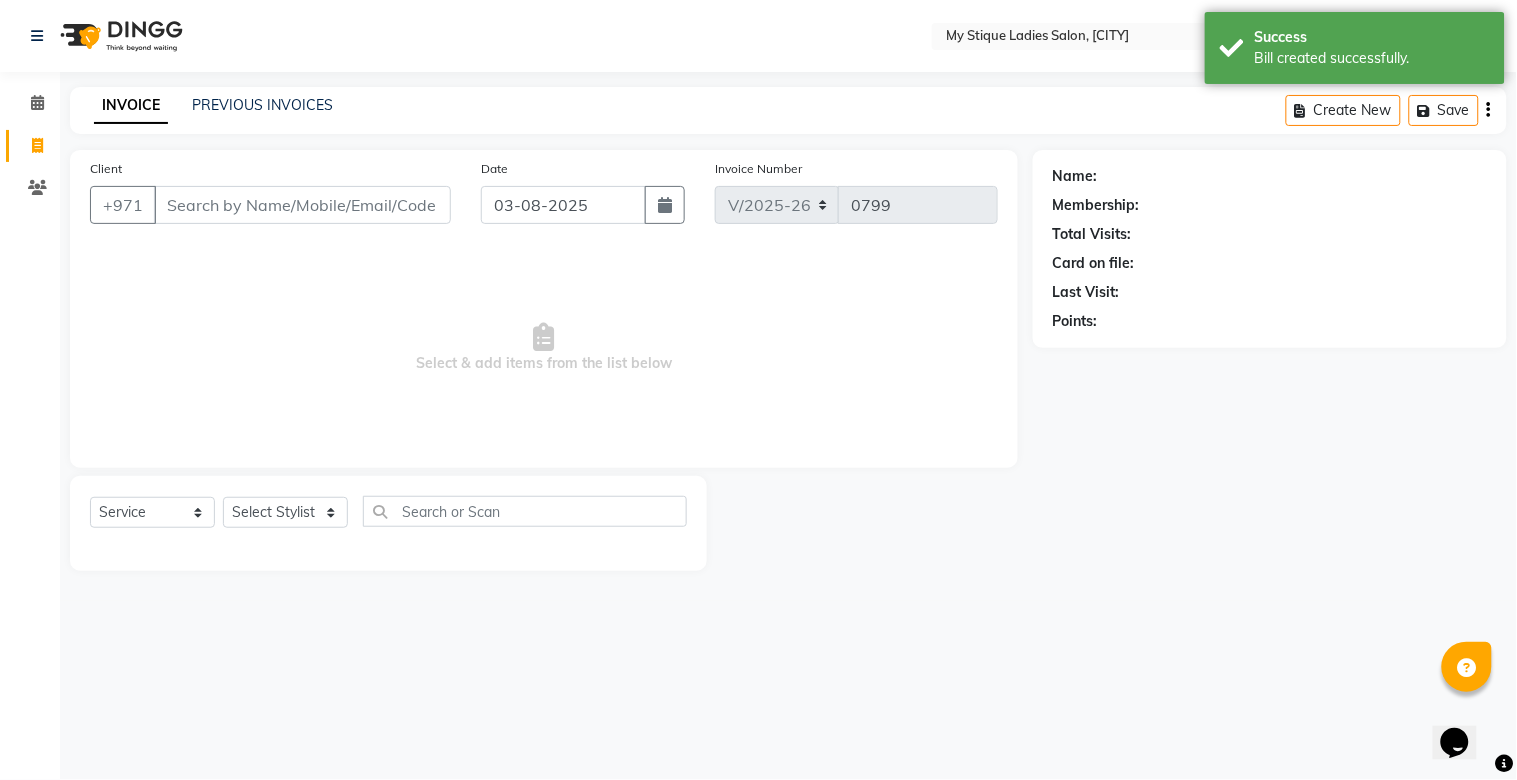 click on "Client" at bounding box center [302, 205] 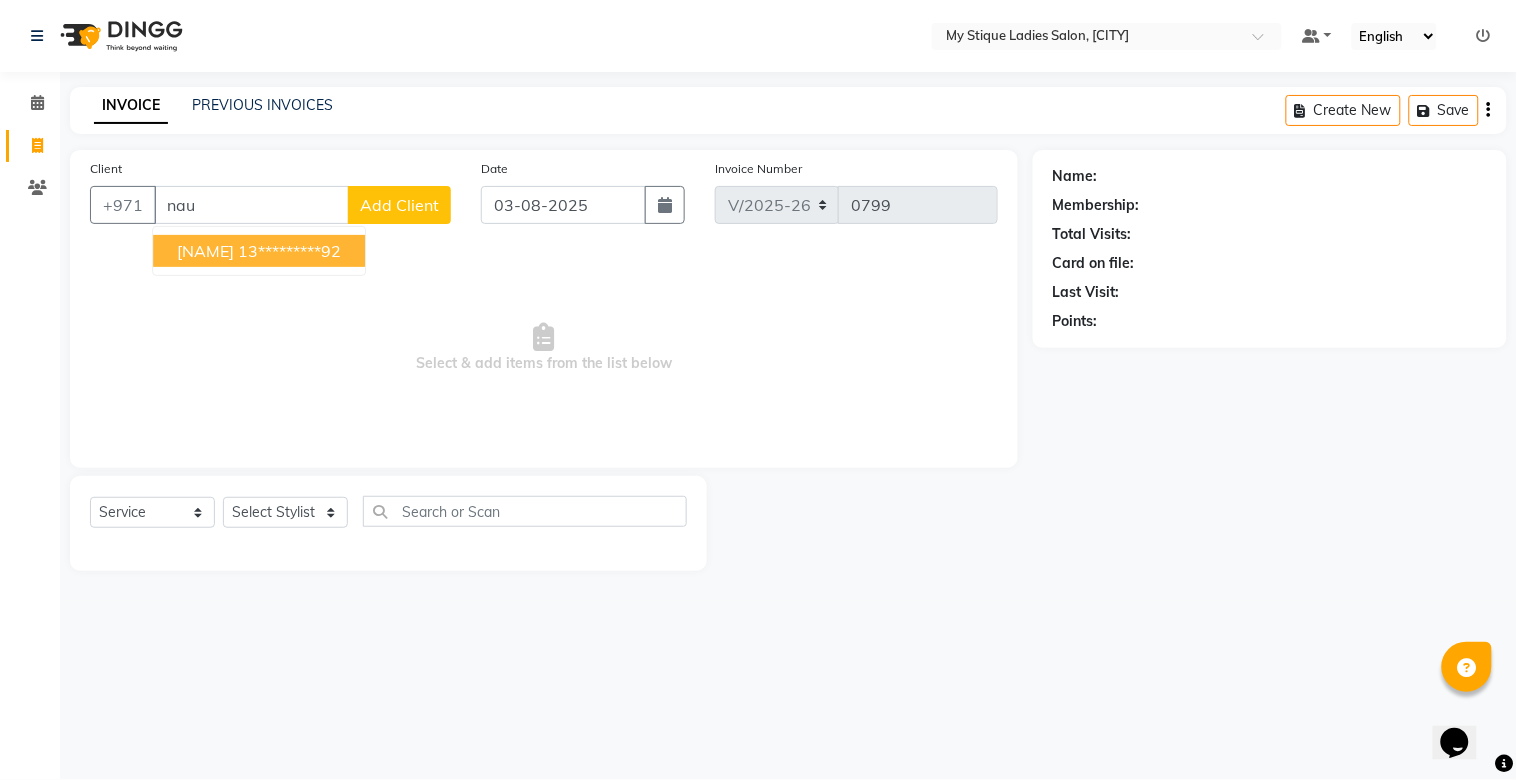 click on "[NAME] [NUMBER]" at bounding box center [259, 251] 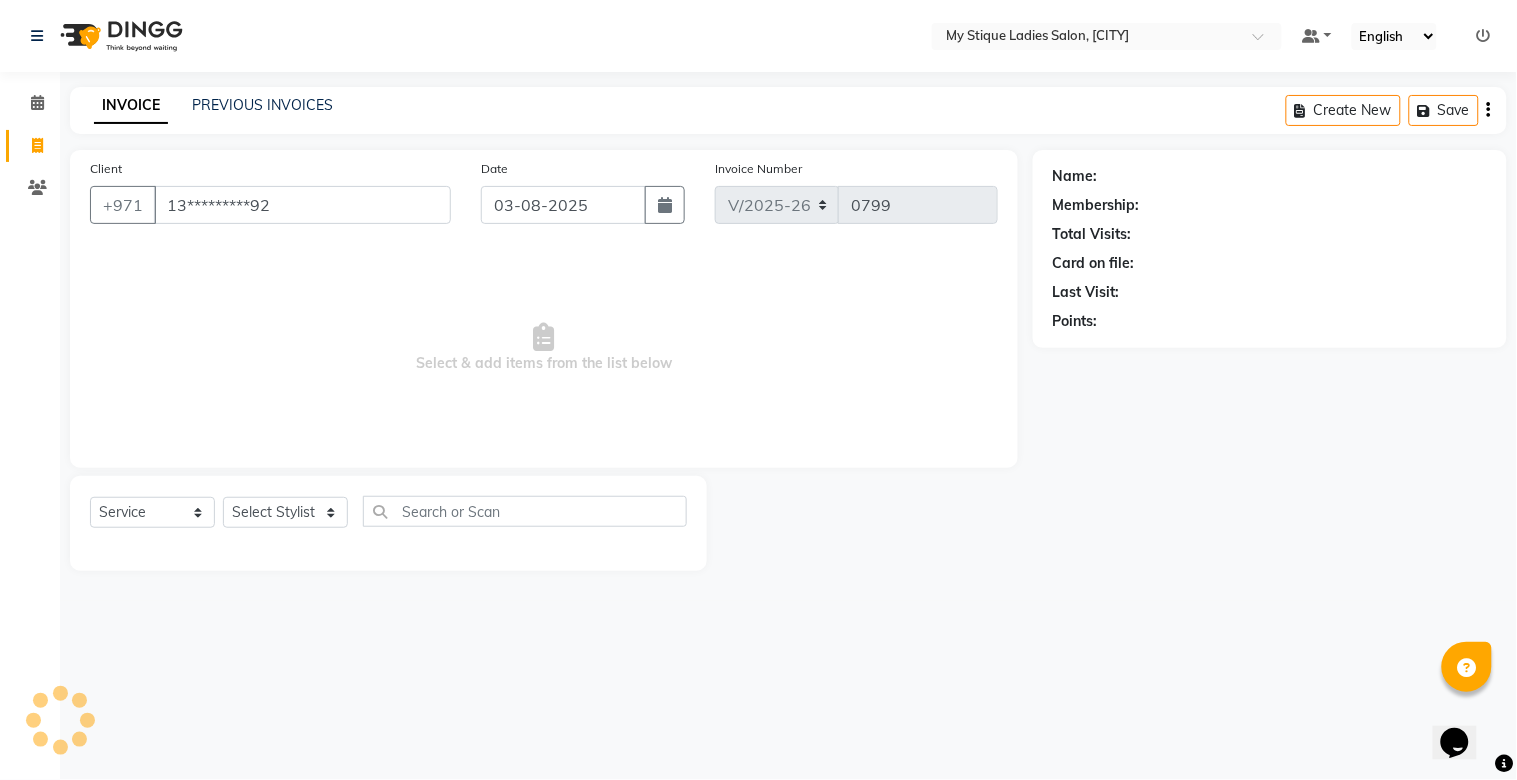 type on "13*********92" 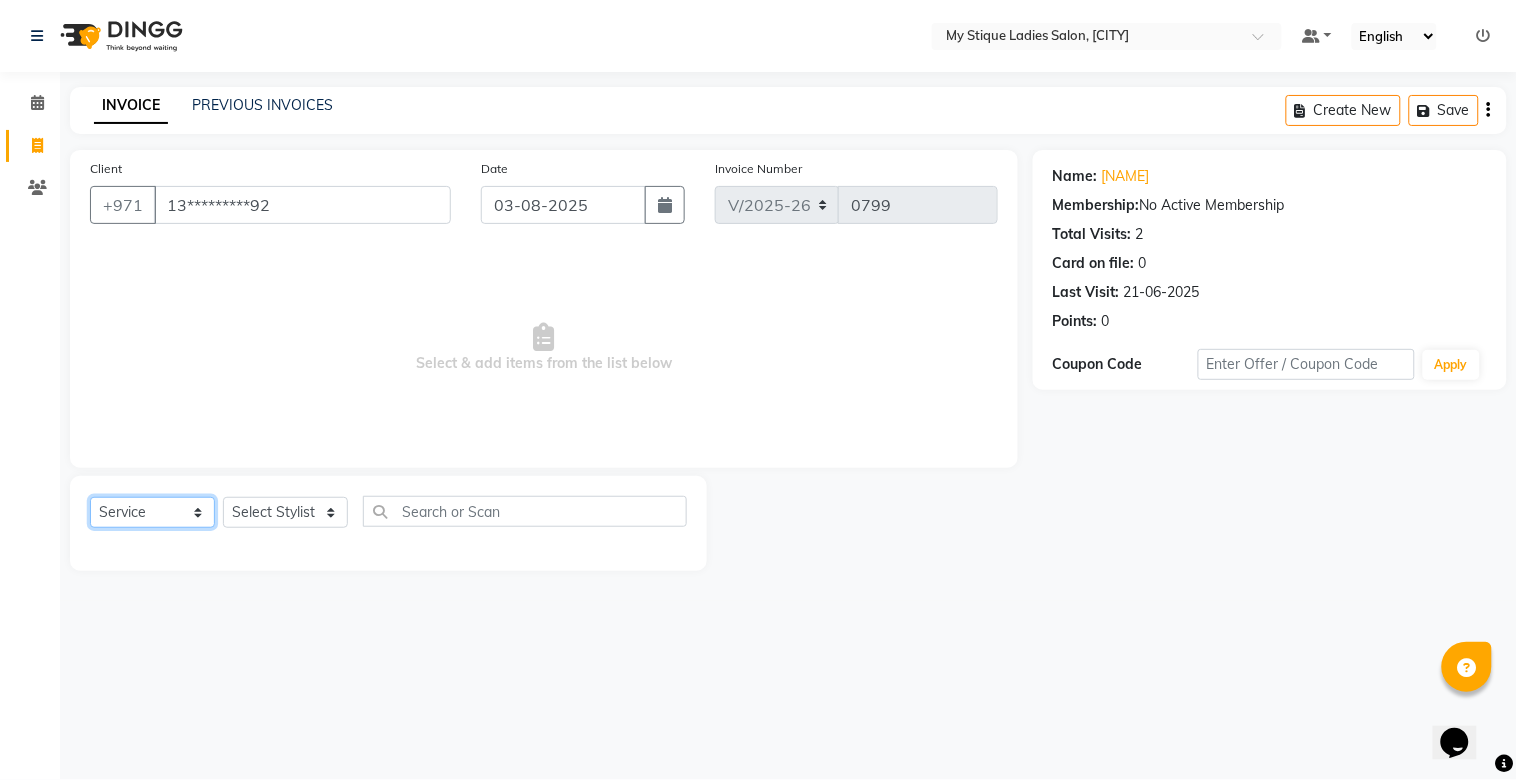 click on "Select  Service  Product  Membership  Package Voucher Prepaid Gift Card" 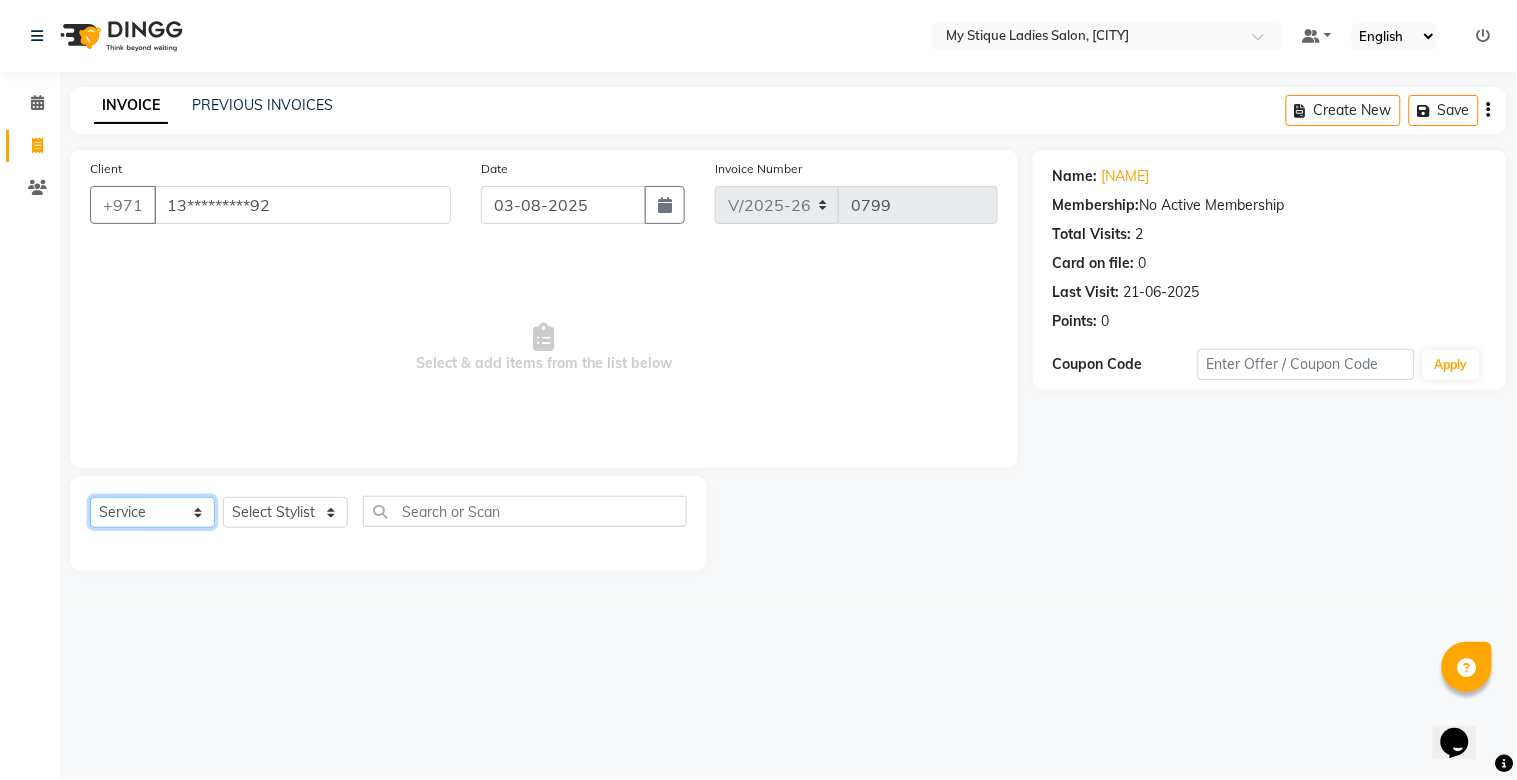click on "Select  Service  Product  Membership  Package Voucher Prepaid Gift Card" 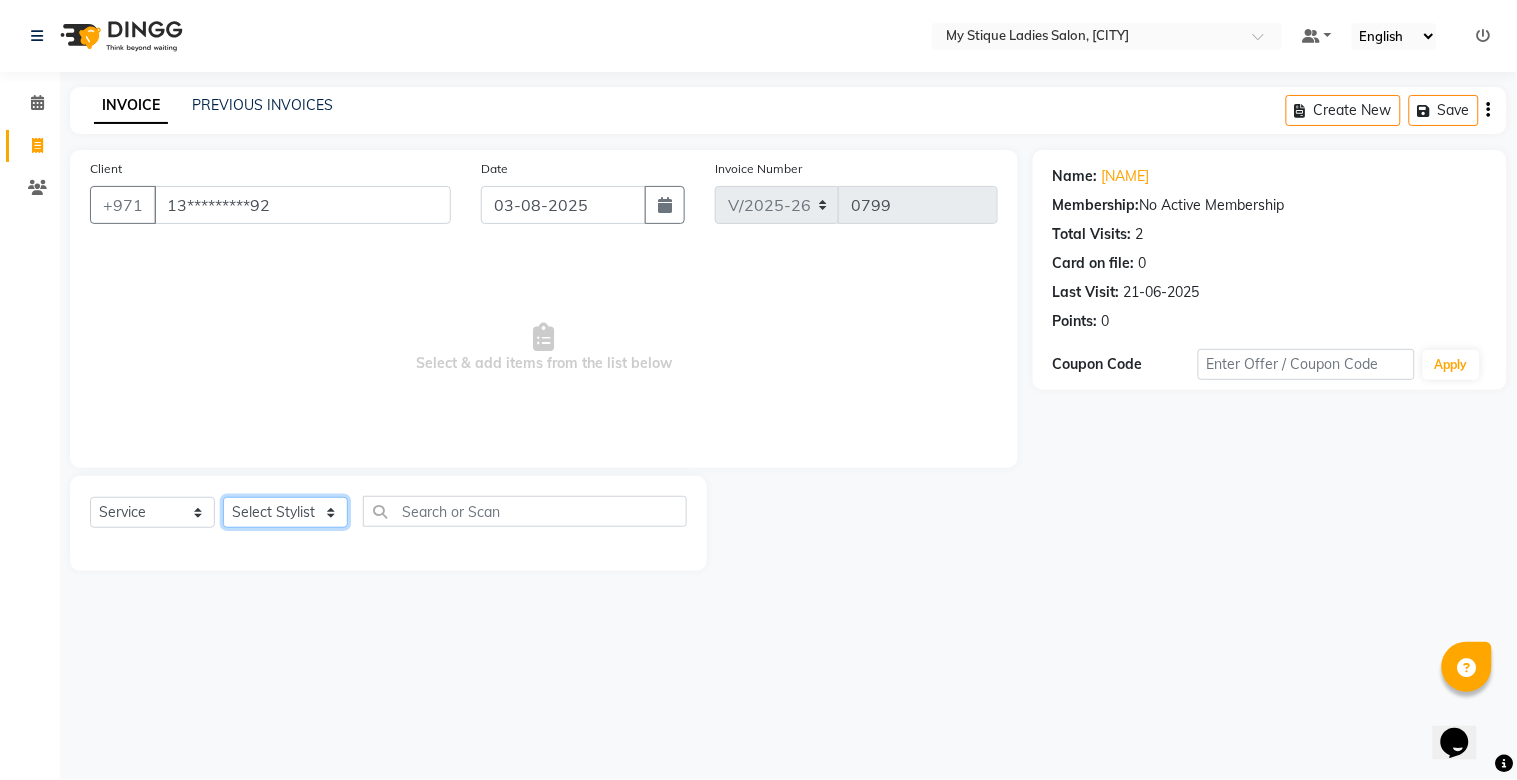 click on "Select Stylist [NAME] [NAME] [NAME] [NAME] [NAME] [NAME] [NAME] [NAME]" 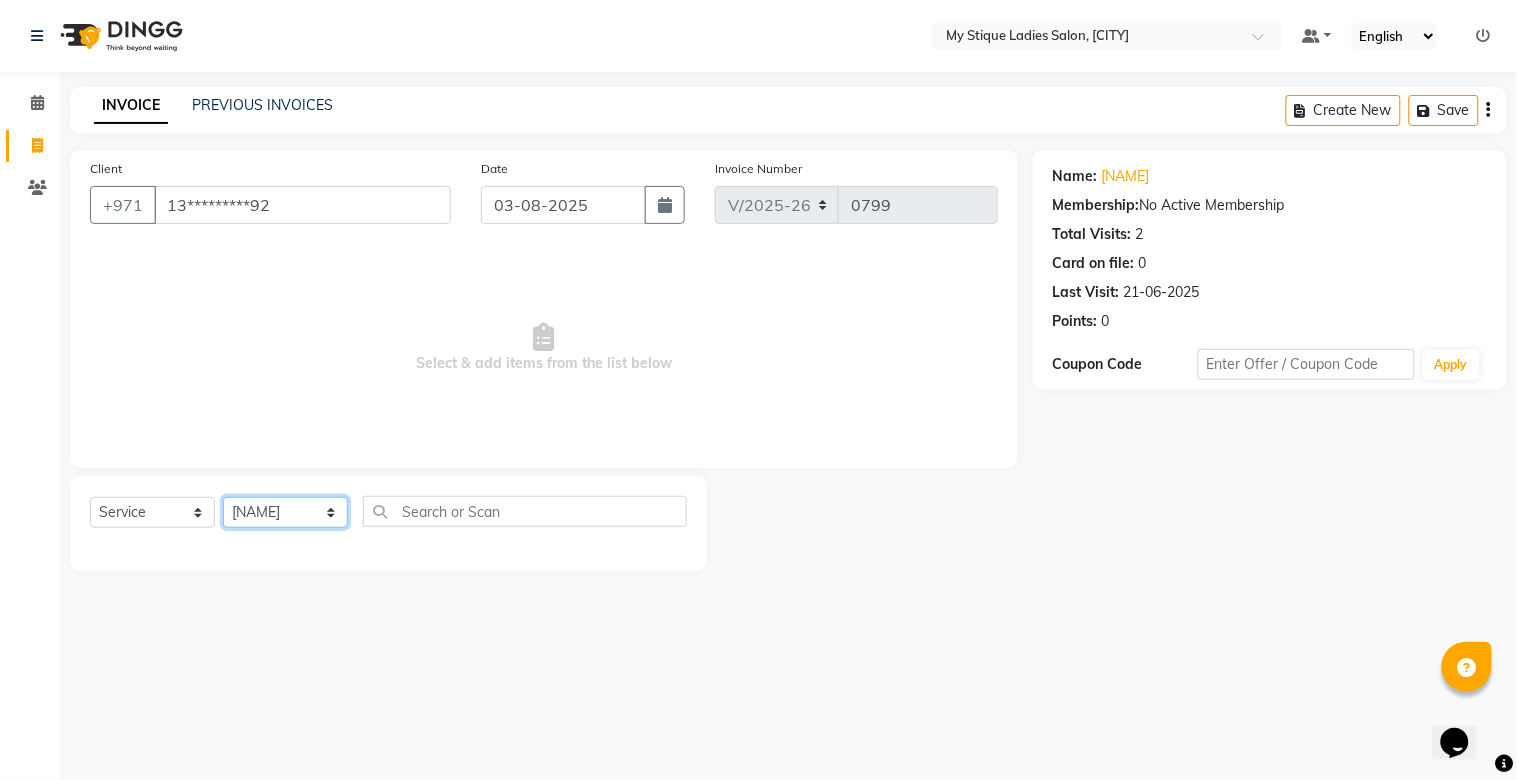 click on "Select Stylist [NAME] [NAME] [NAME] [NAME] [NAME] [NAME] [NAME] [NAME]" 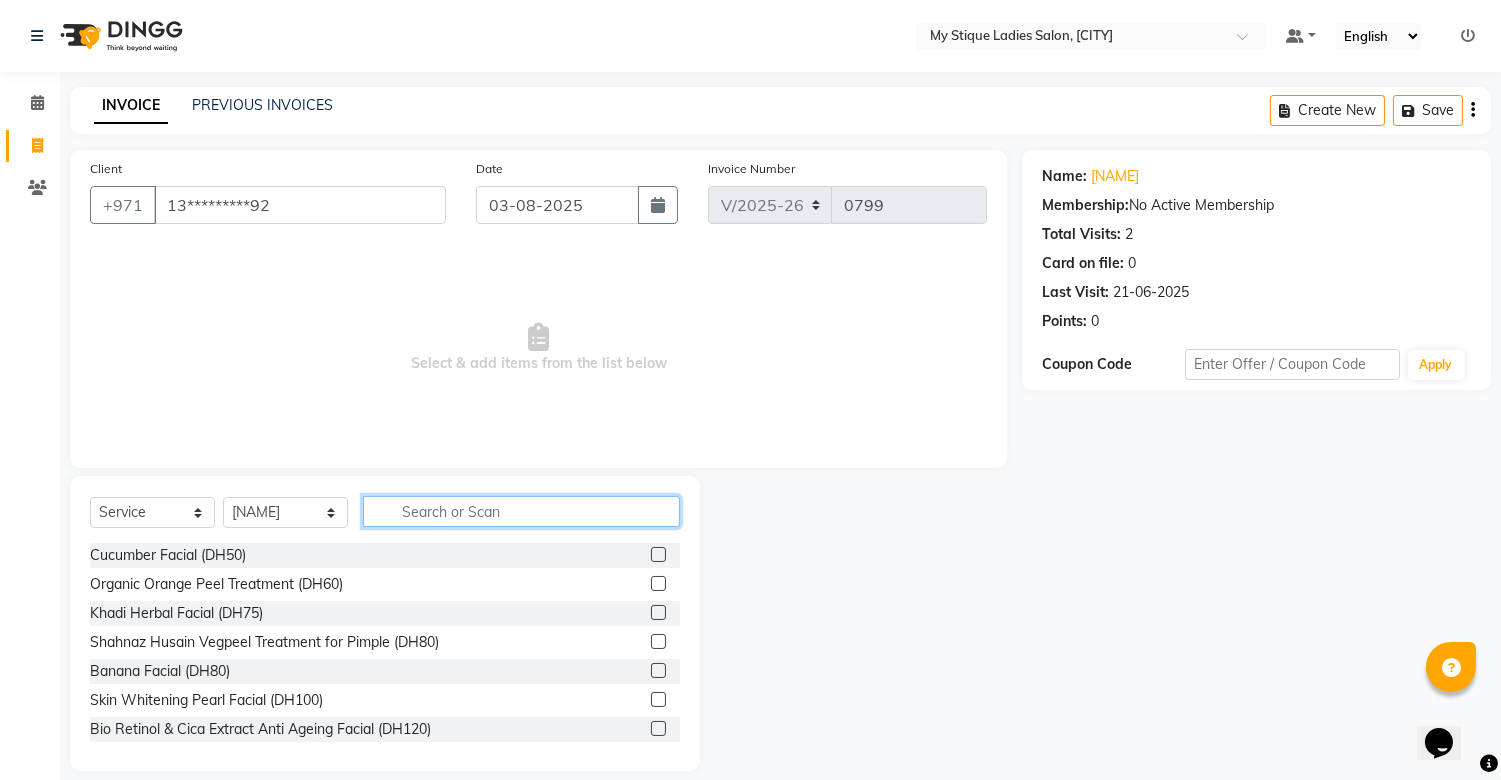 click 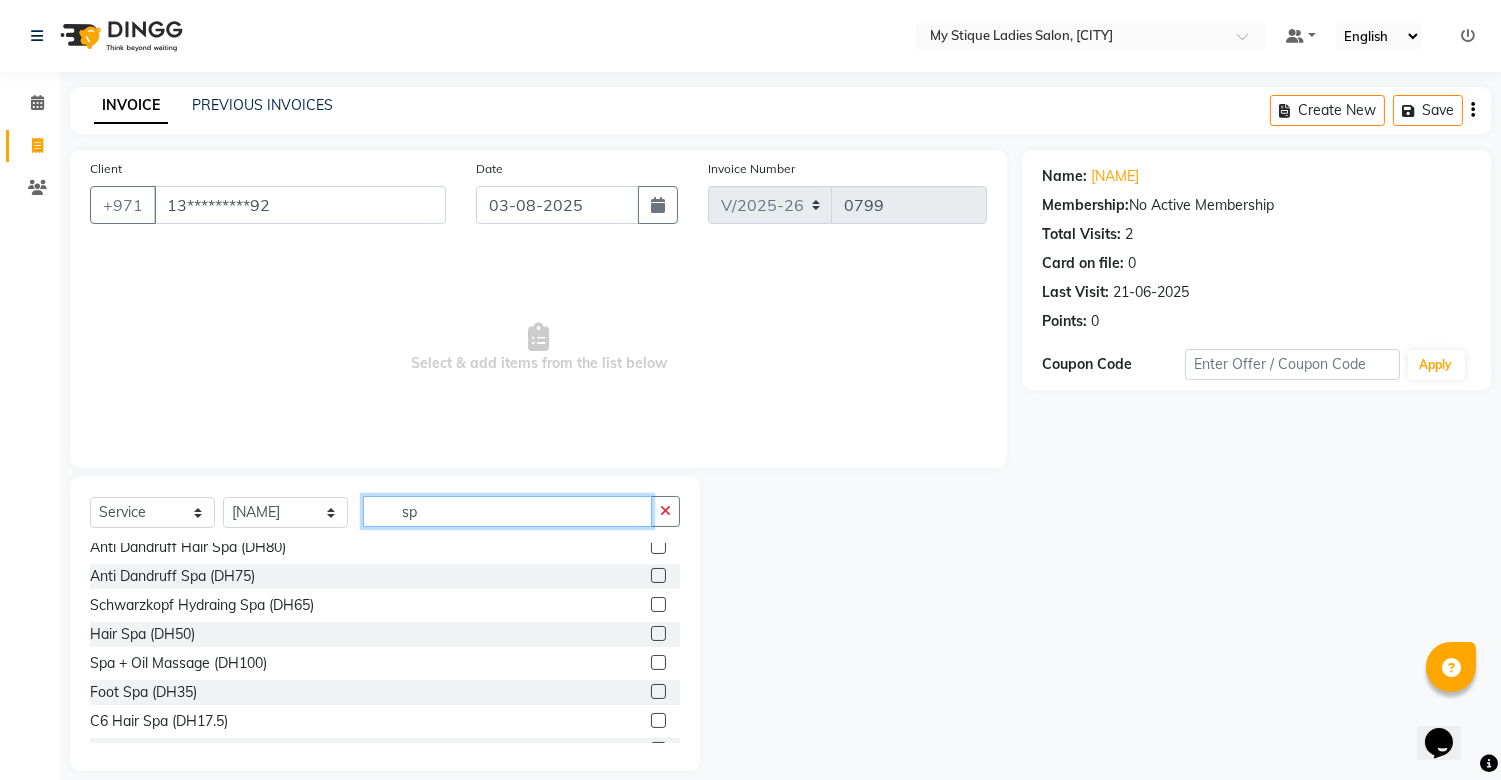 scroll, scrollTop: 0, scrollLeft: 0, axis: both 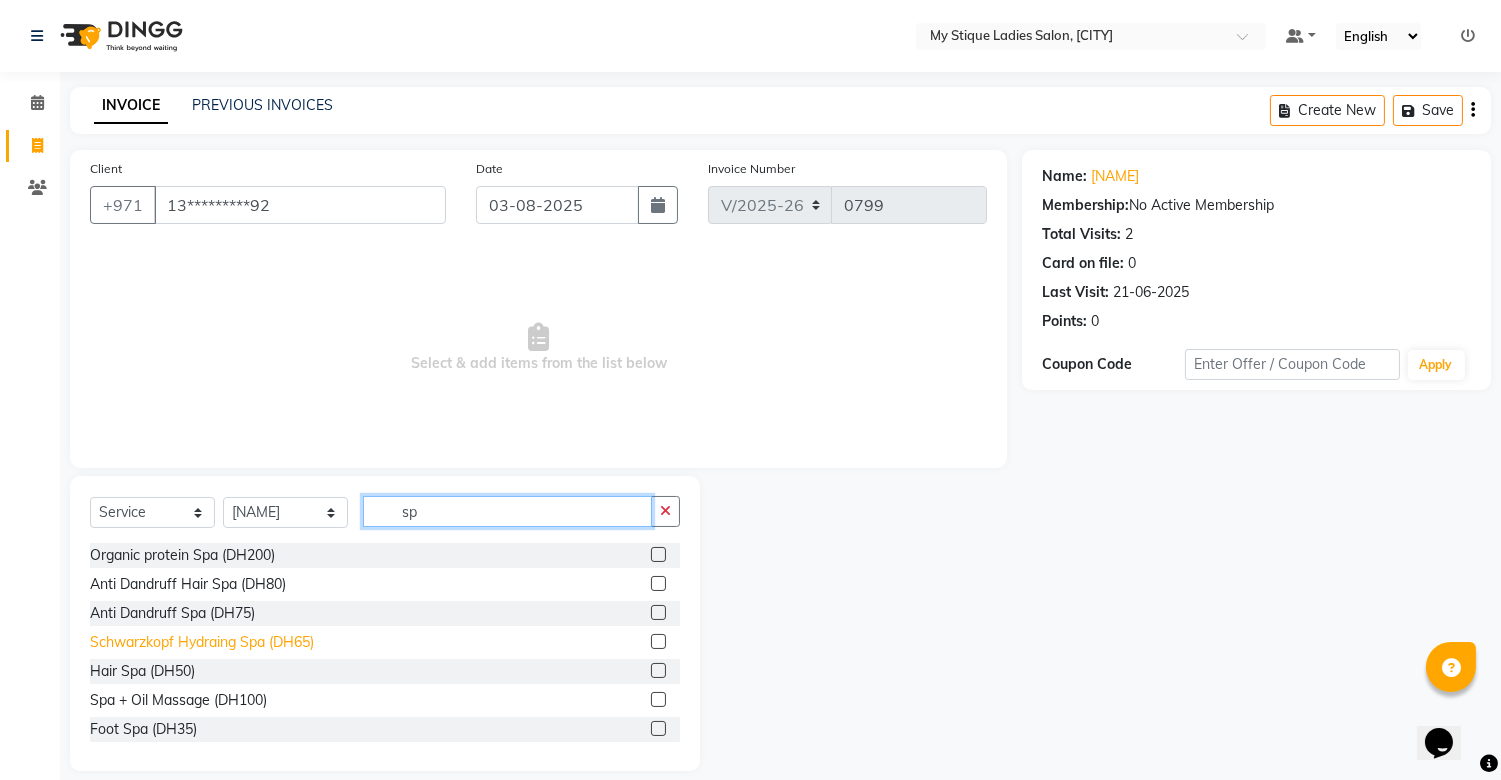 type on "sp" 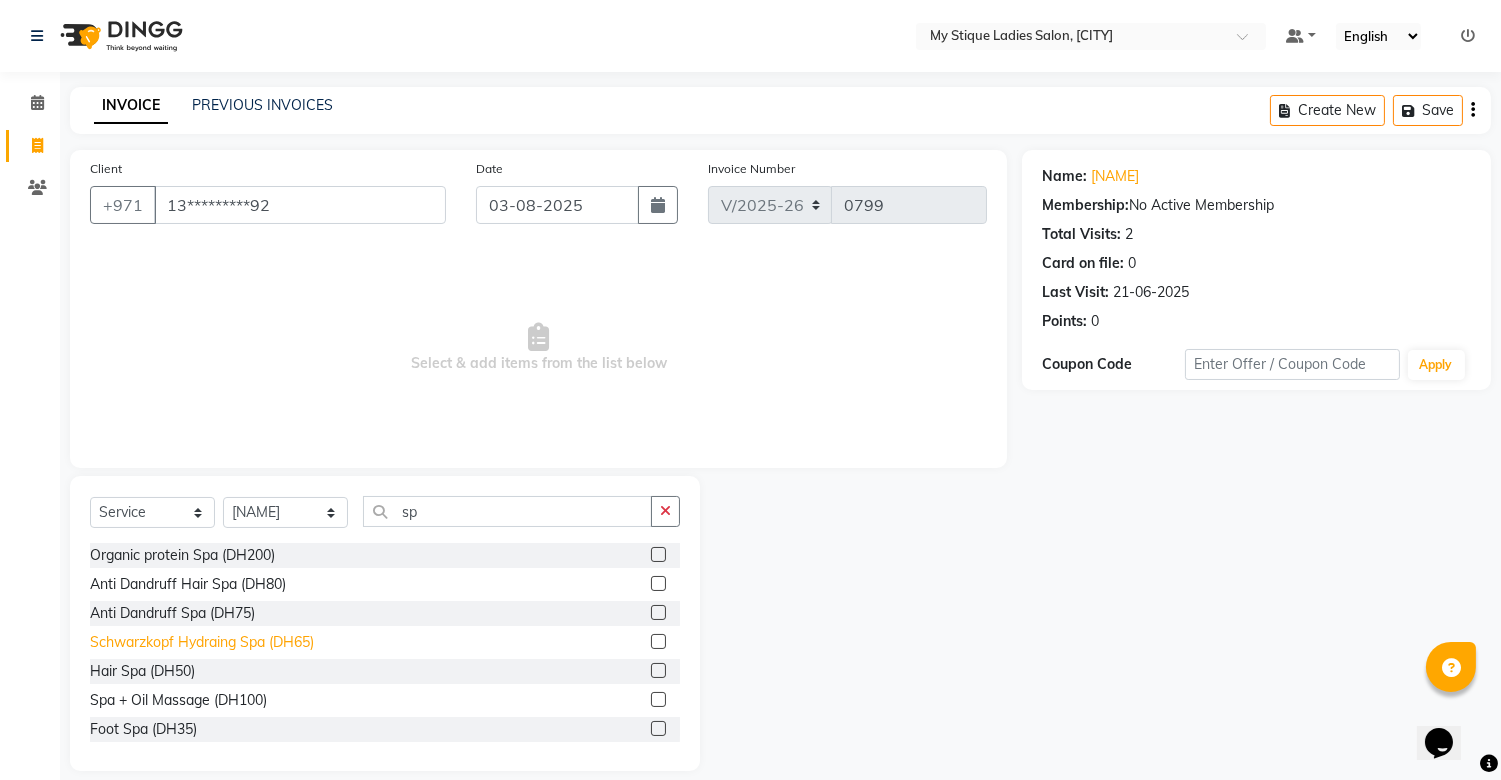 click on "Schwarzkopf Hydraing Spa (DH65)" 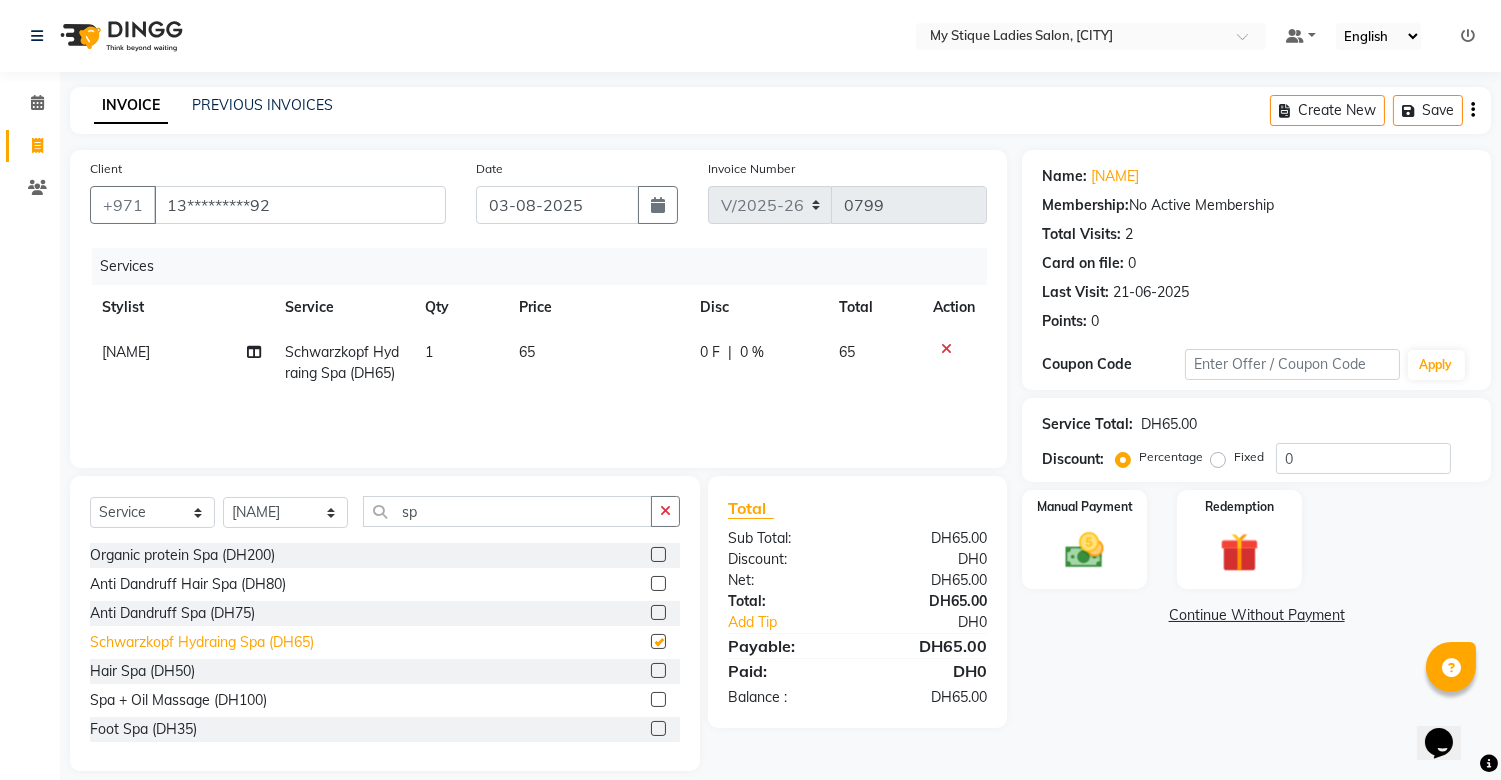 checkbox on "false" 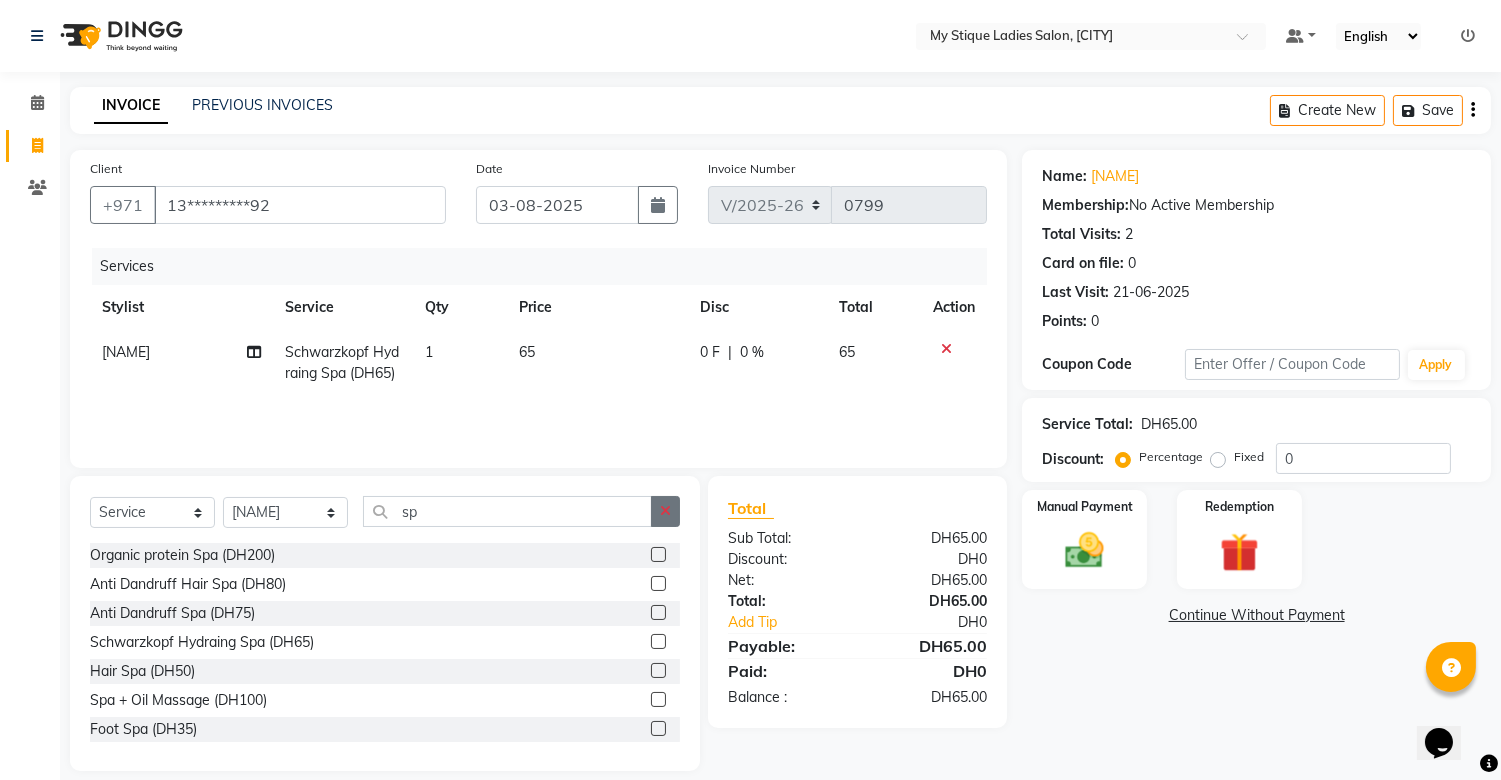 click 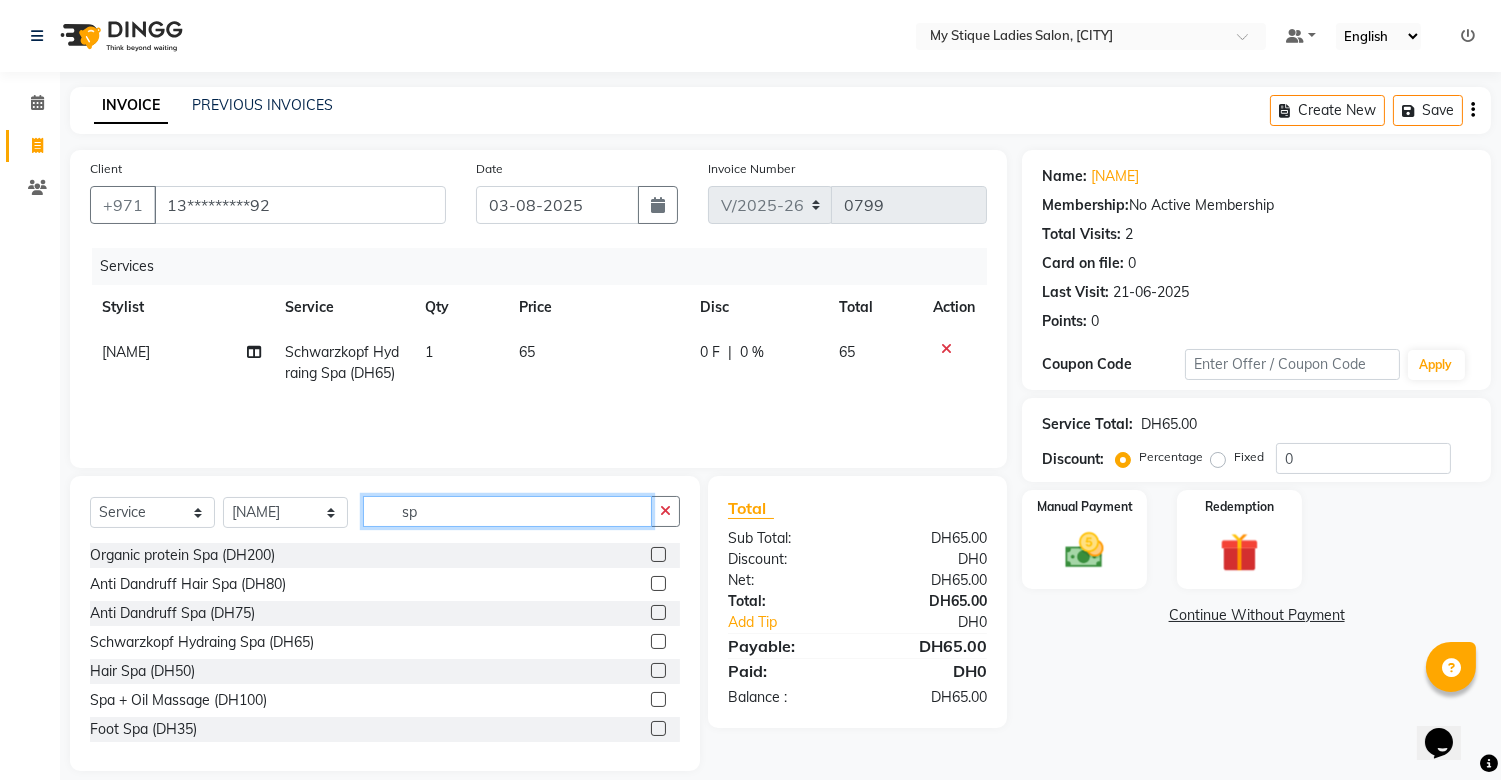 type 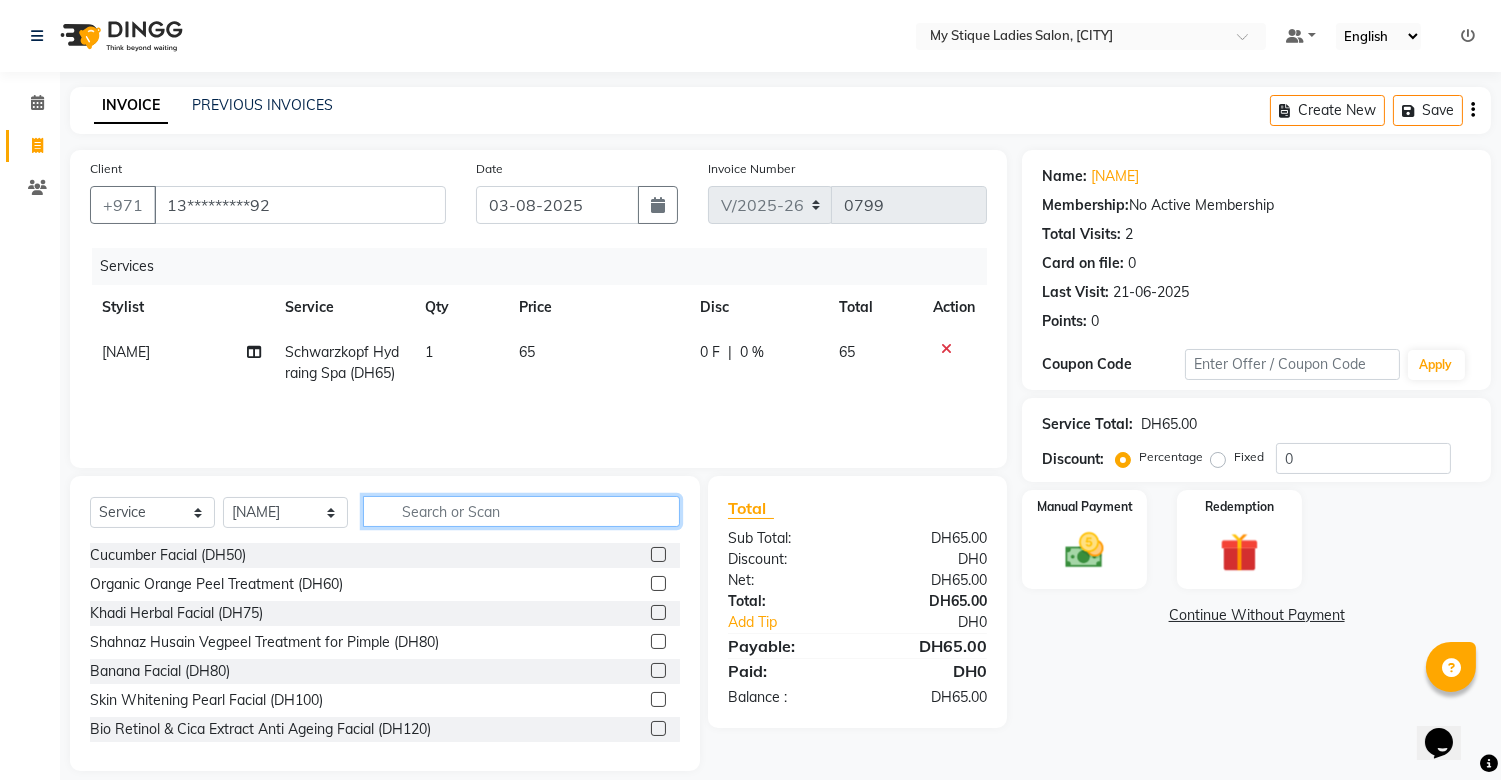 click 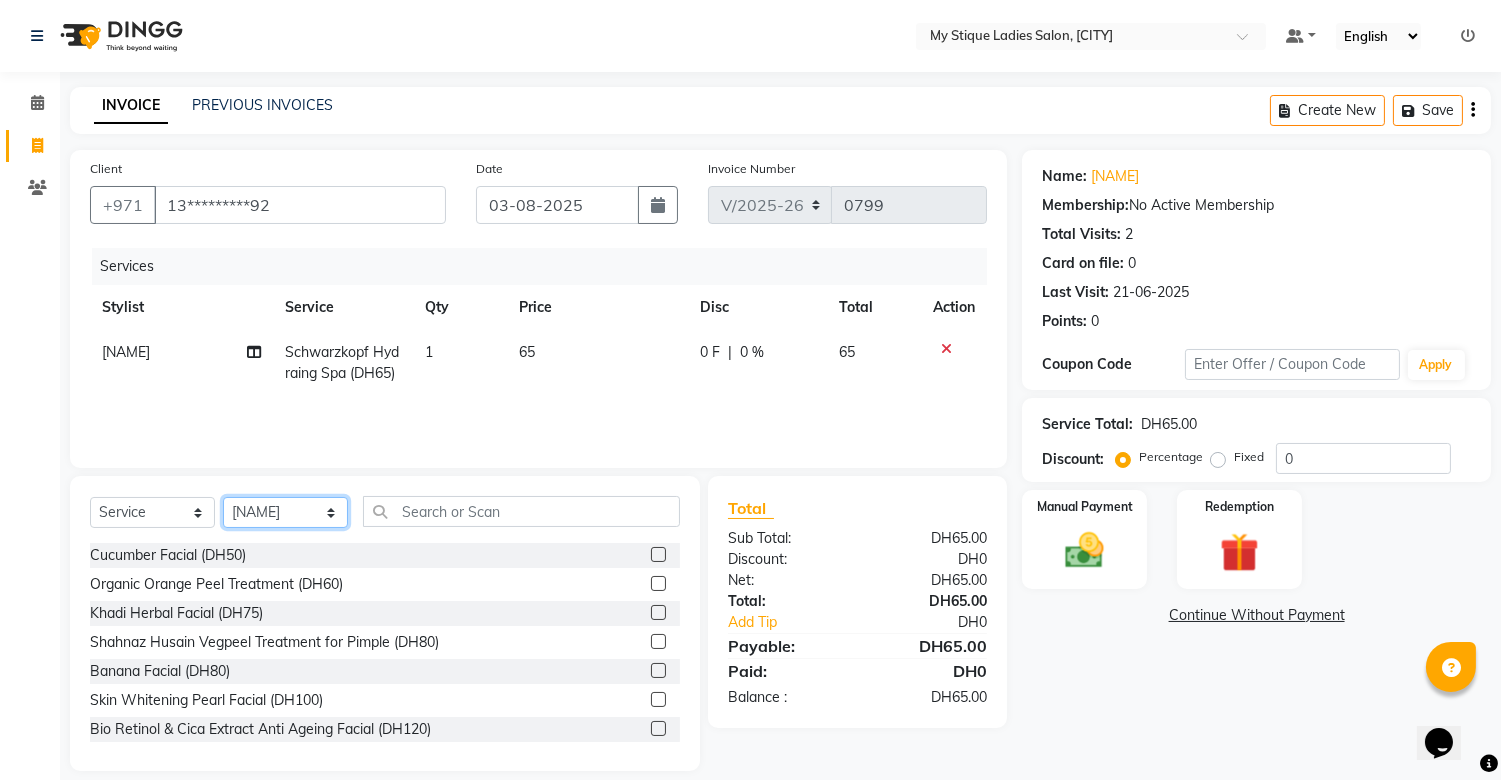 click on "Select Stylist [NAME] [NAME] [NAME] [NAME] [NAME] [NAME] [NAME] [NAME]" 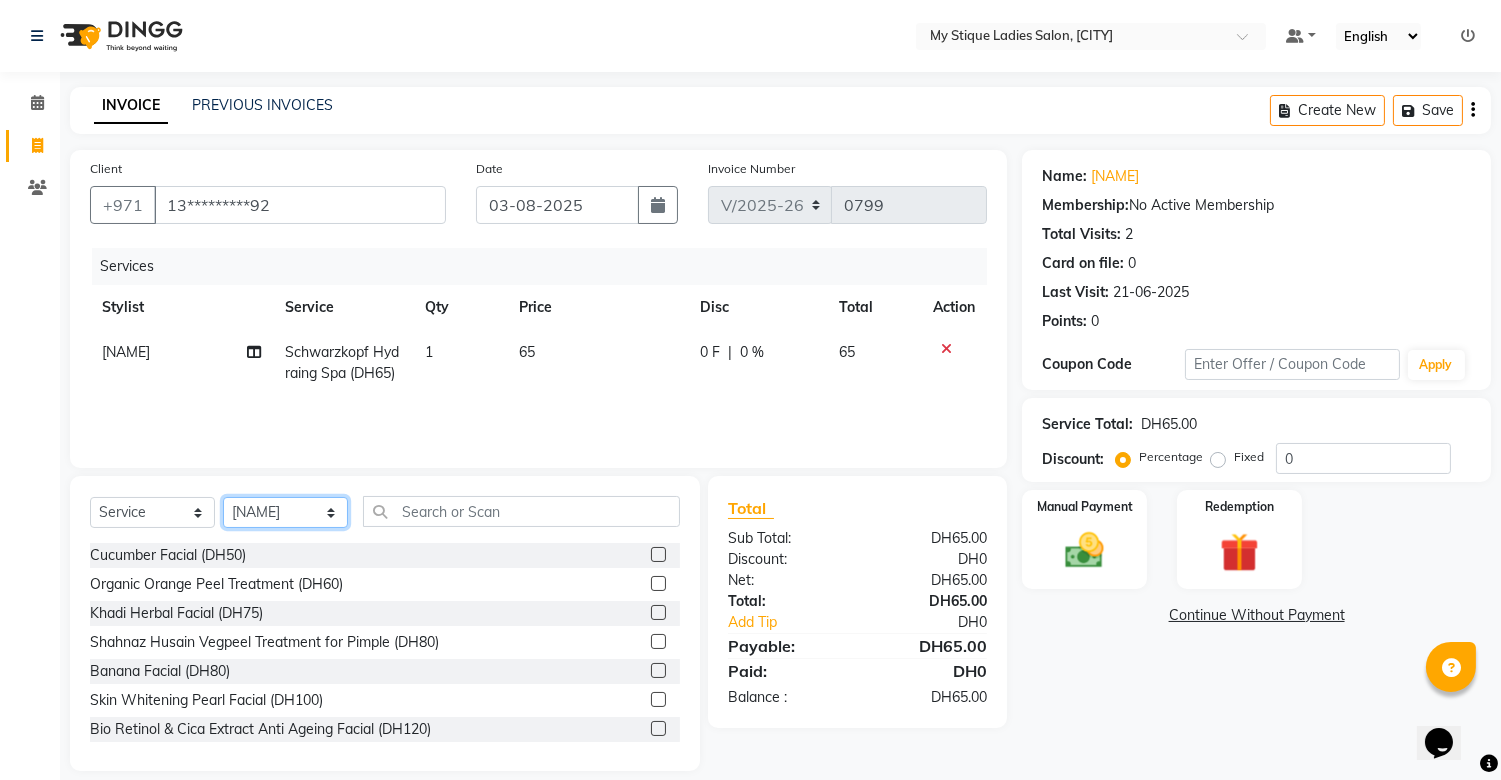 select on "65420" 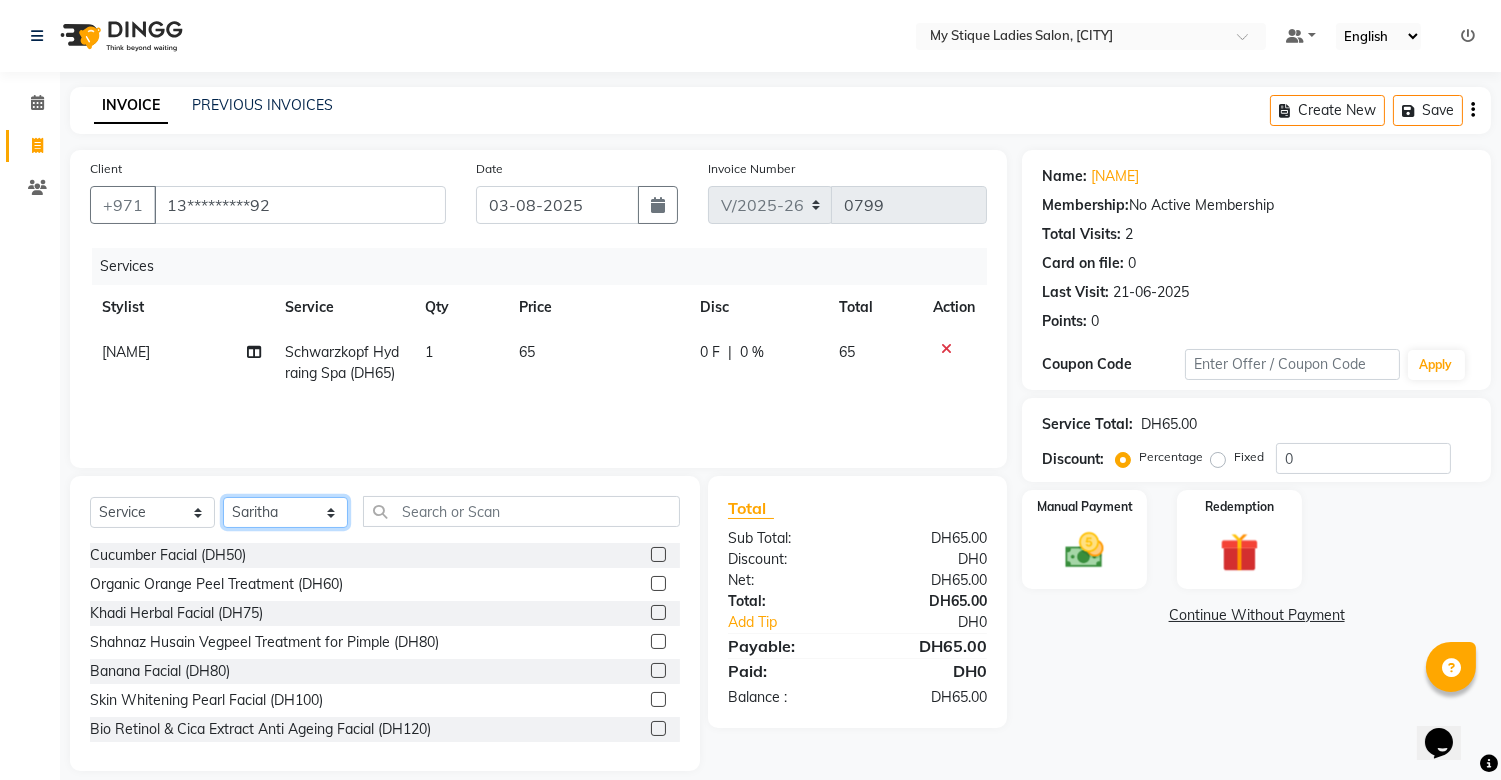 click on "Select Stylist [NAME] [NAME] [NAME] [NAME] [NAME] [NAME] [NAME] [NAME]" 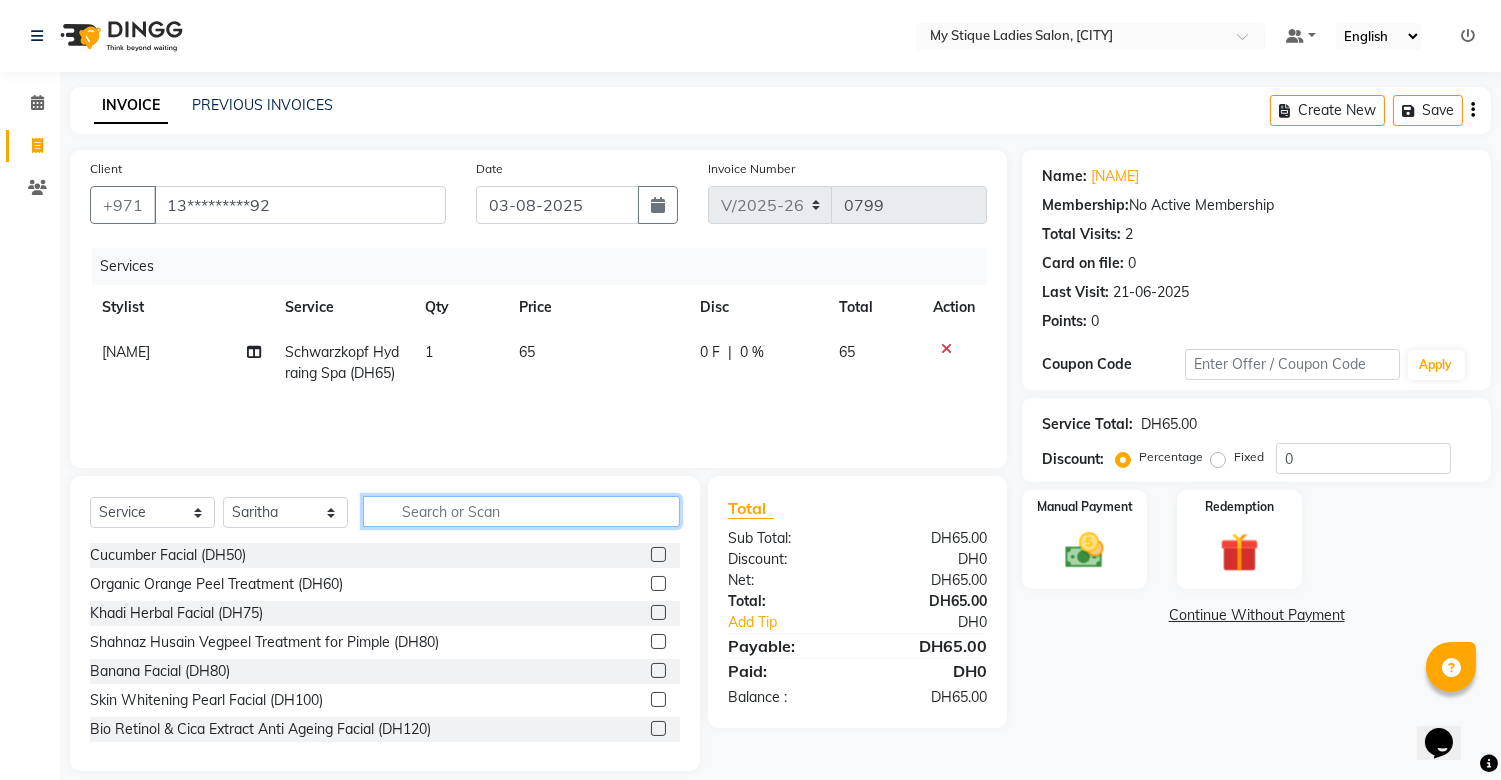 click 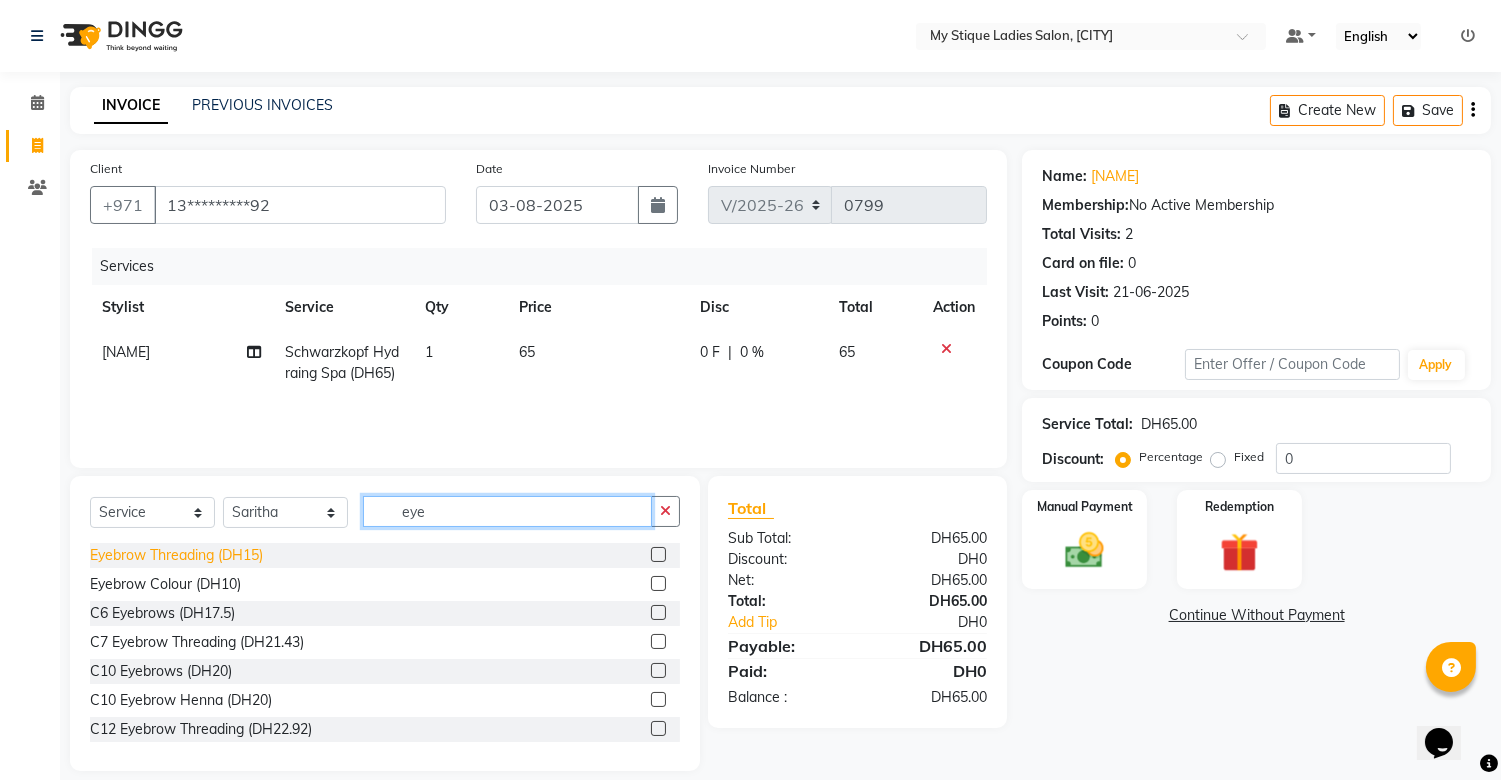type on "eye" 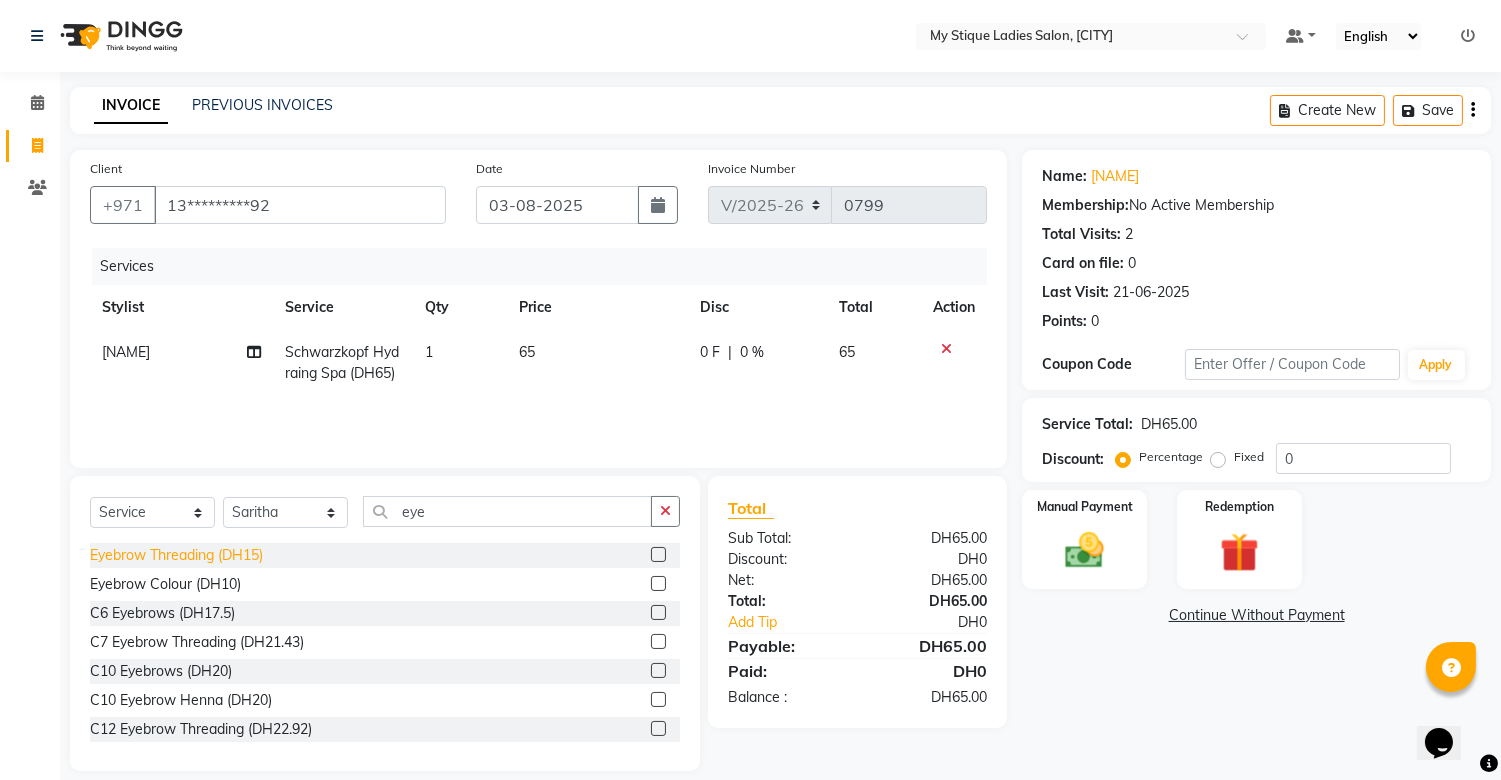 click on "Eyebrow Threading (DH15)" 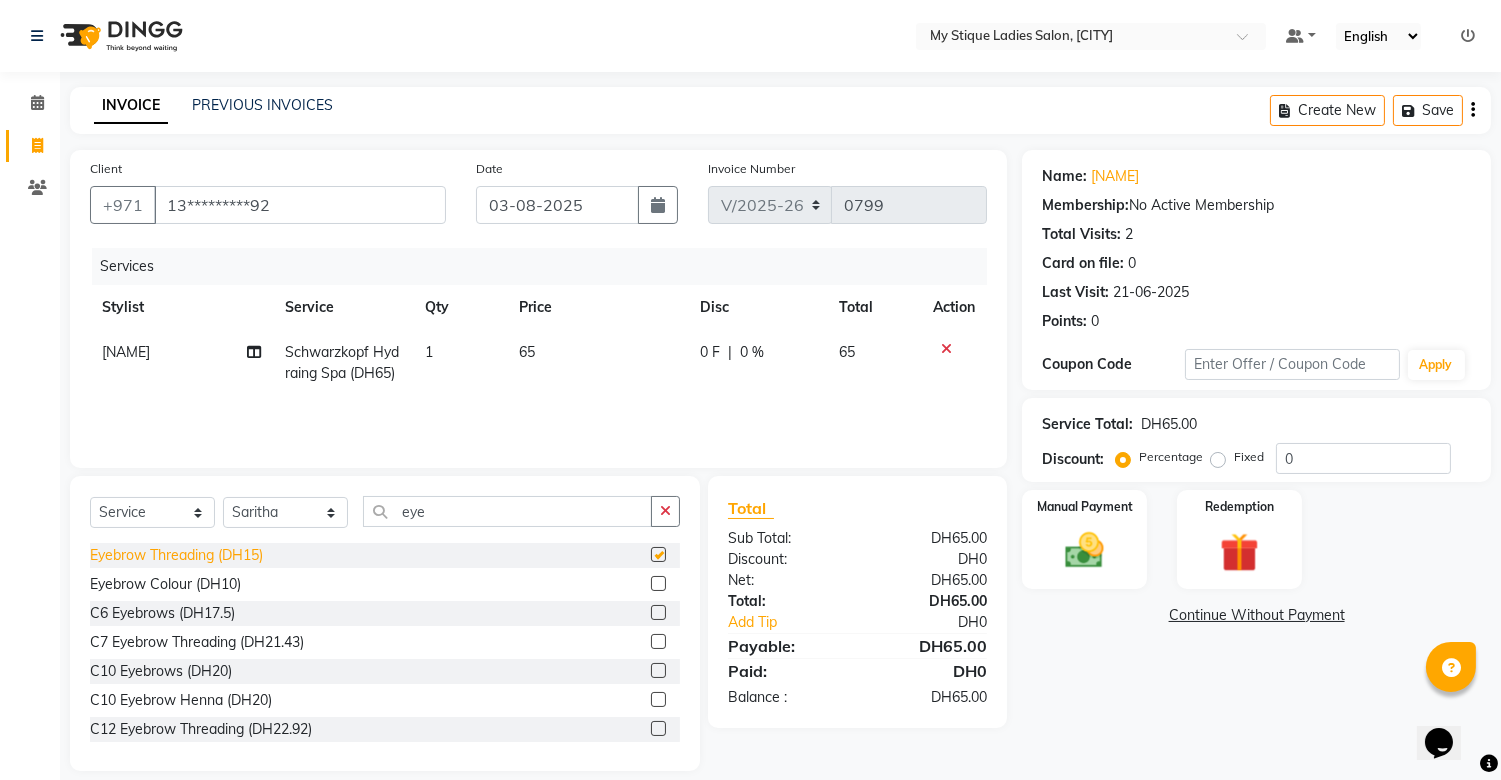 checkbox on "false" 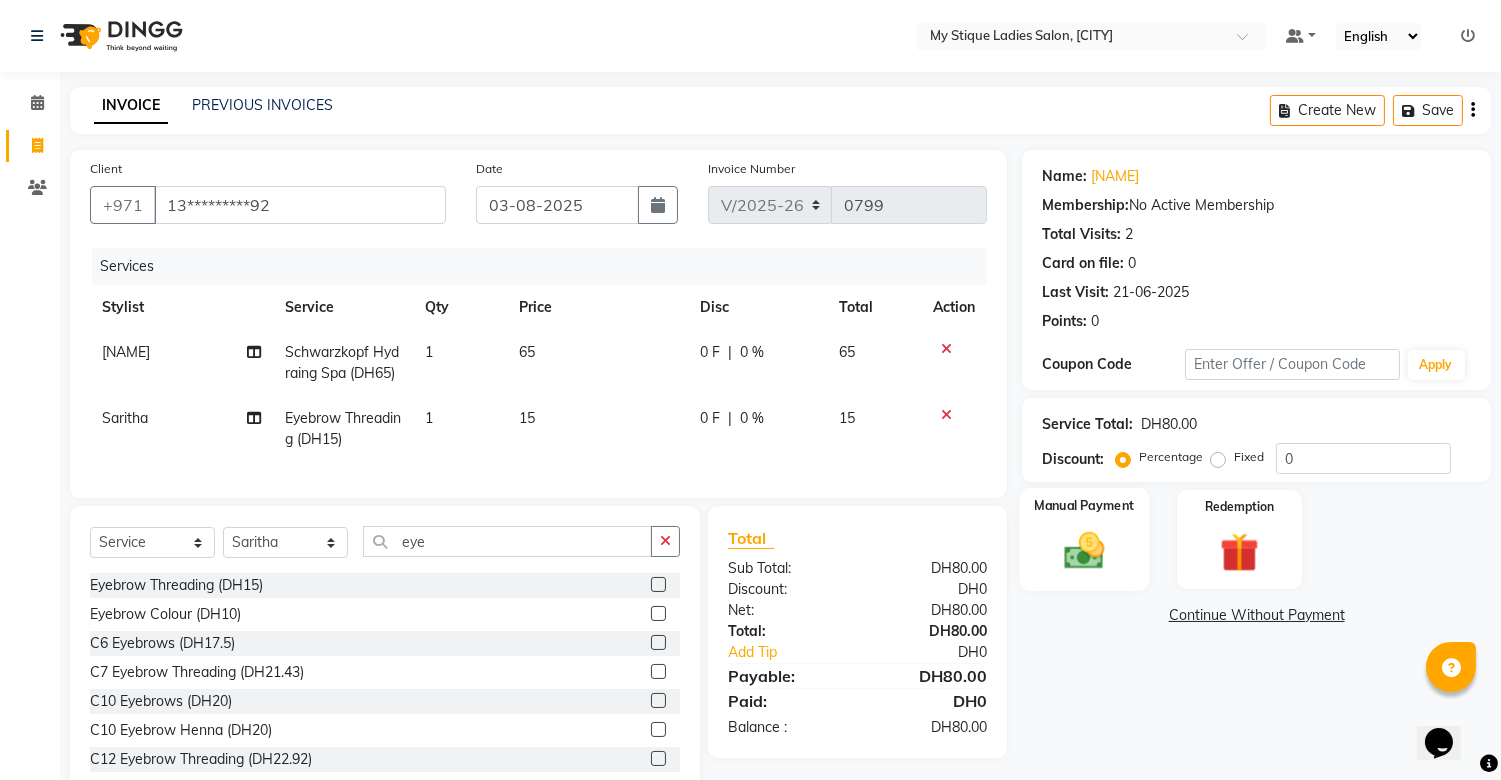 click 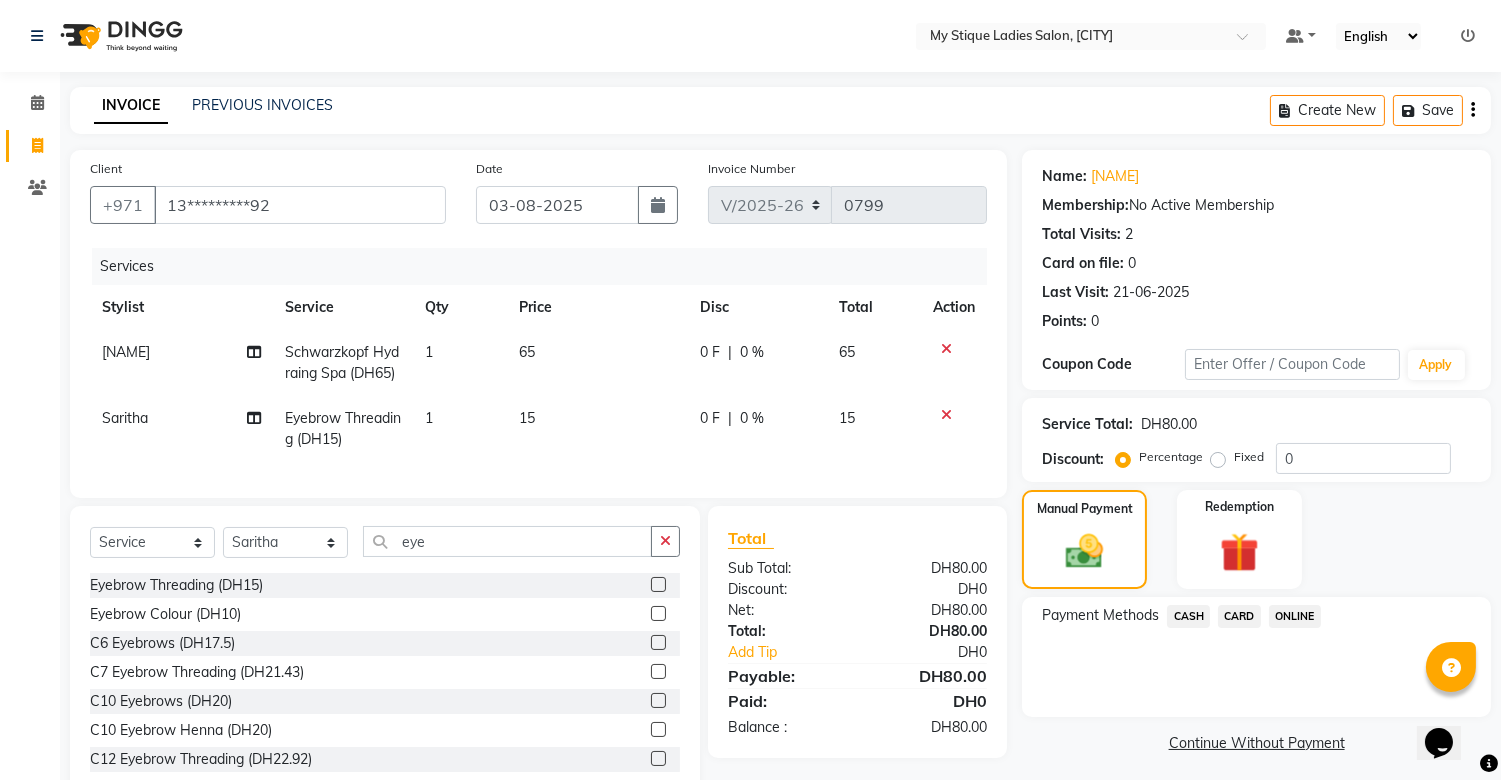click on "CASH" 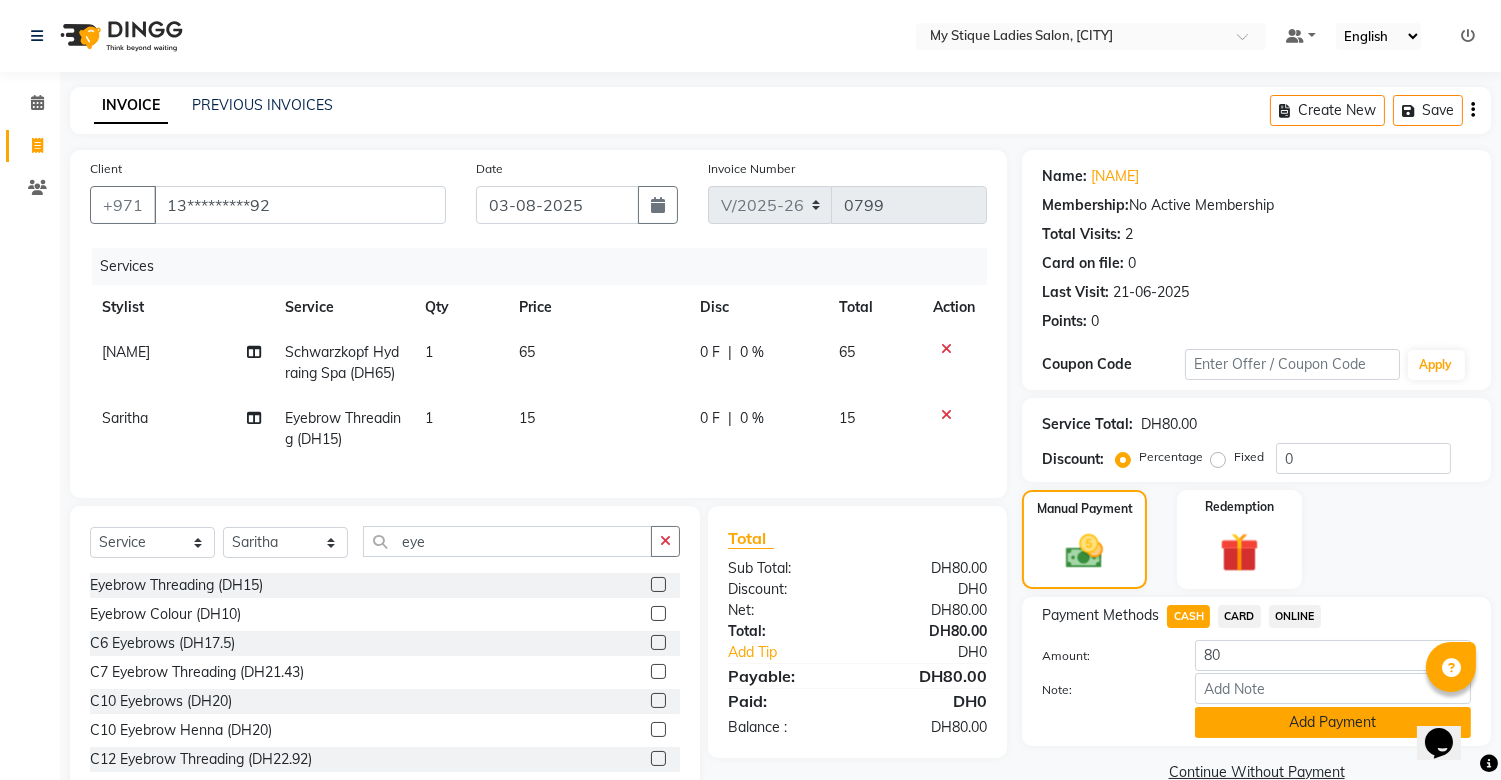 click on "Add Payment" 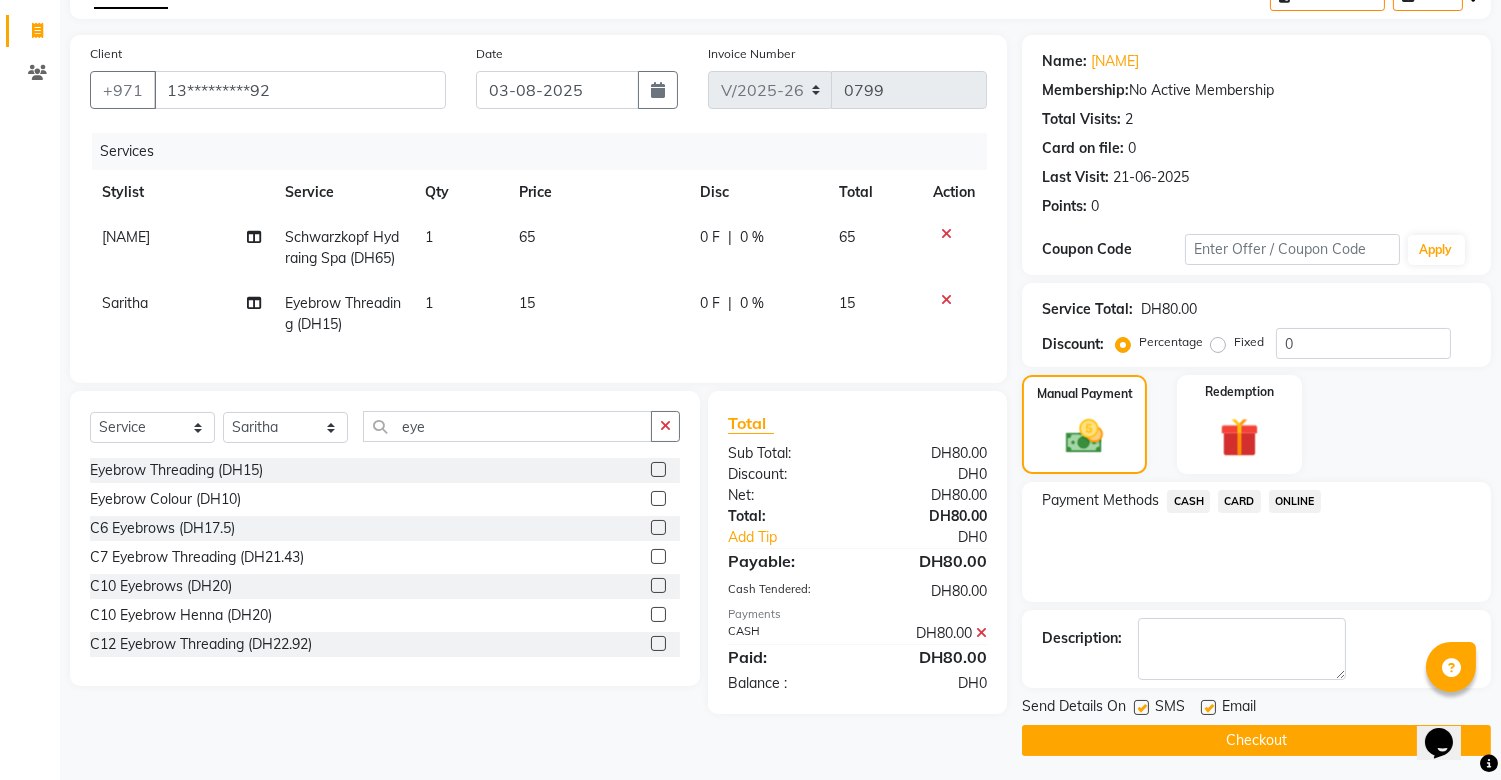 scroll, scrollTop: 120, scrollLeft: 0, axis: vertical 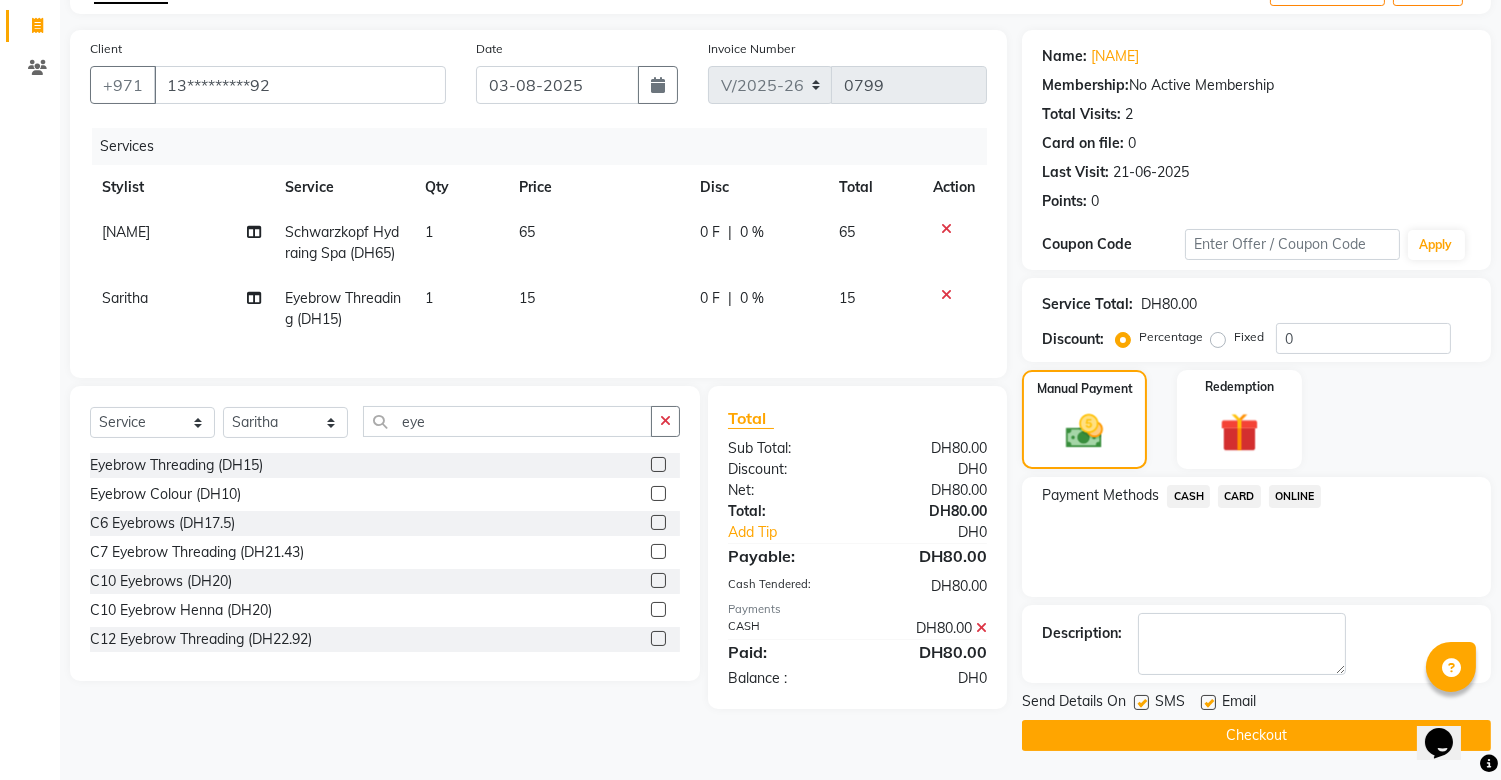 click on "Send Details On SMS Email  Checkout" 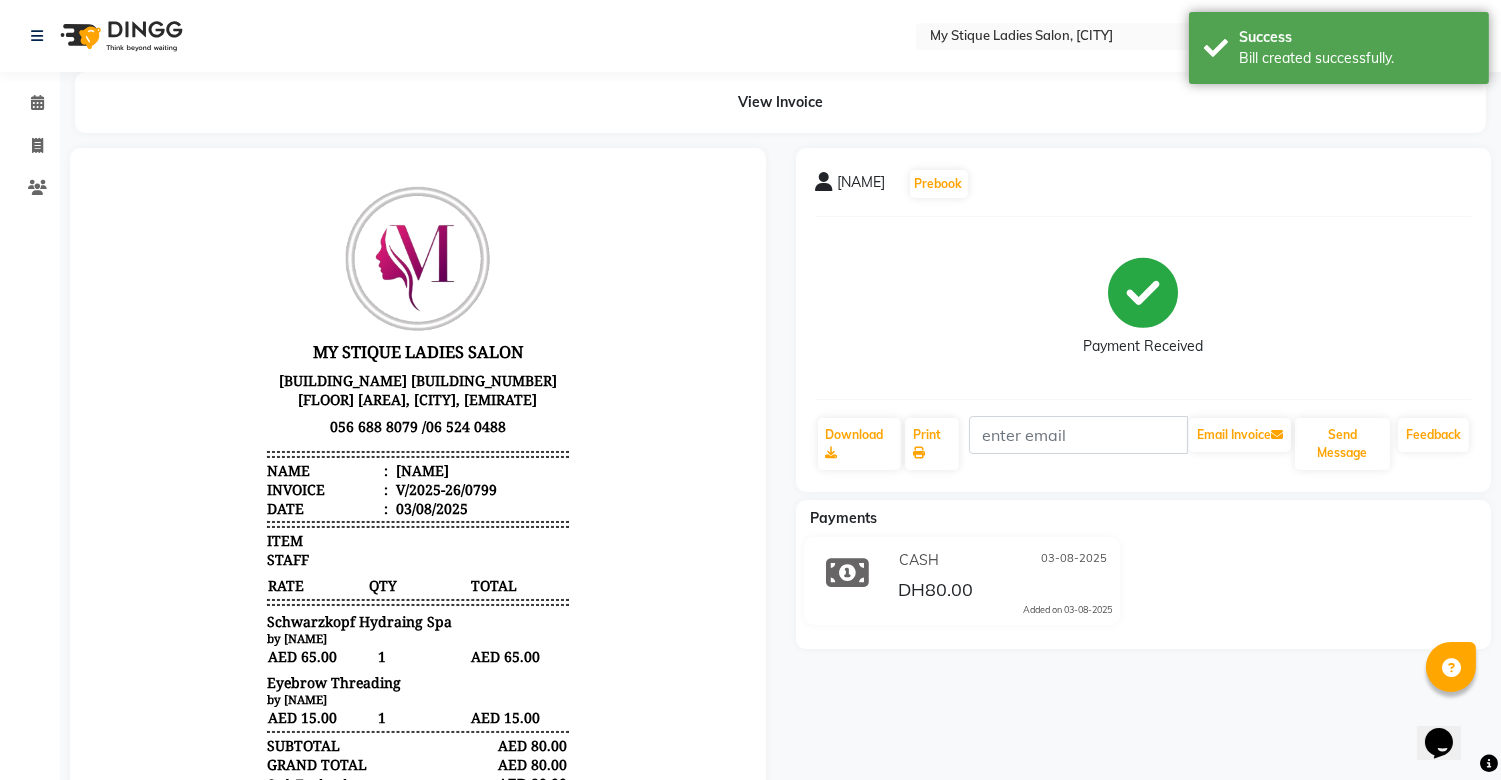scroll, scrollTop: 0, scrollLeft: 0, axis: both 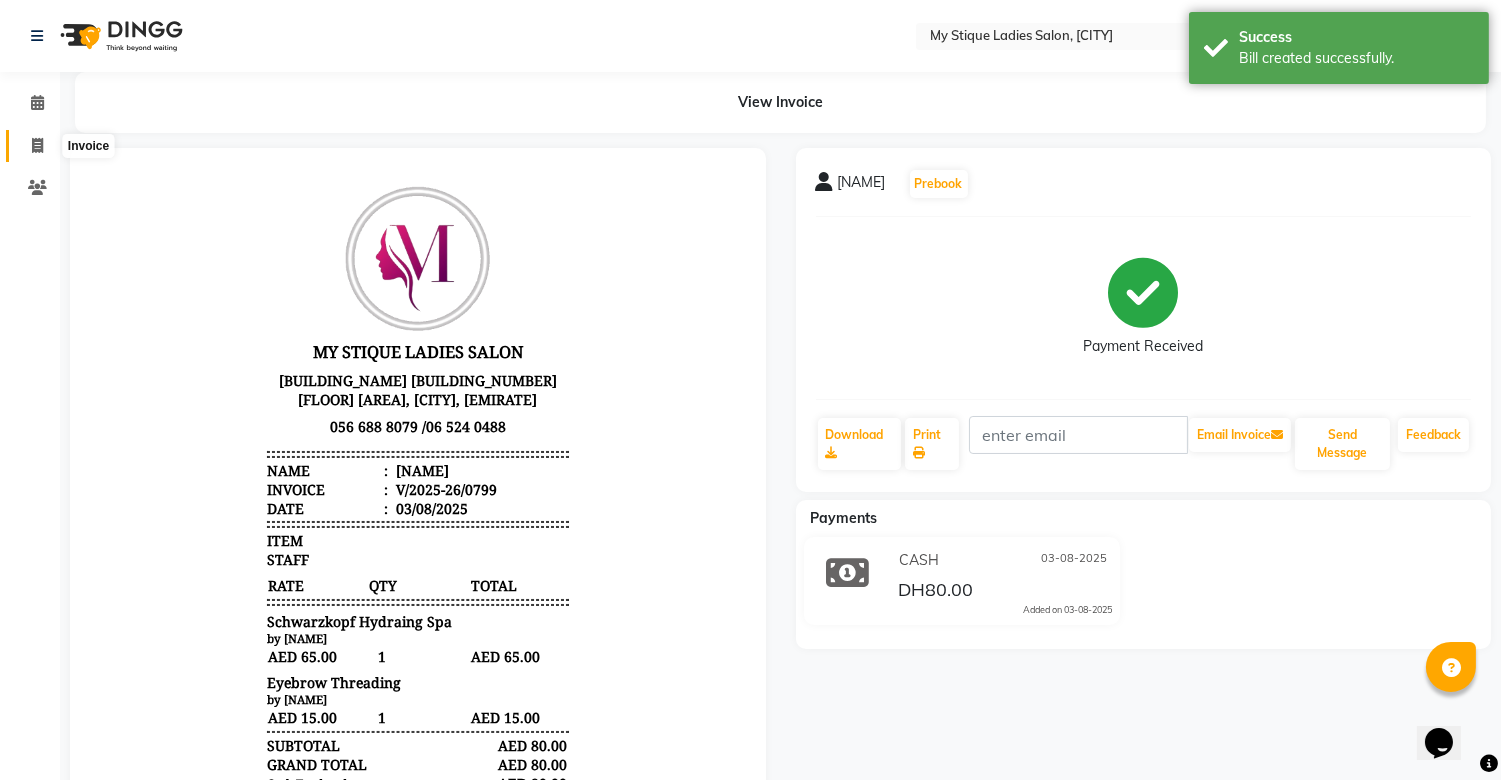 click 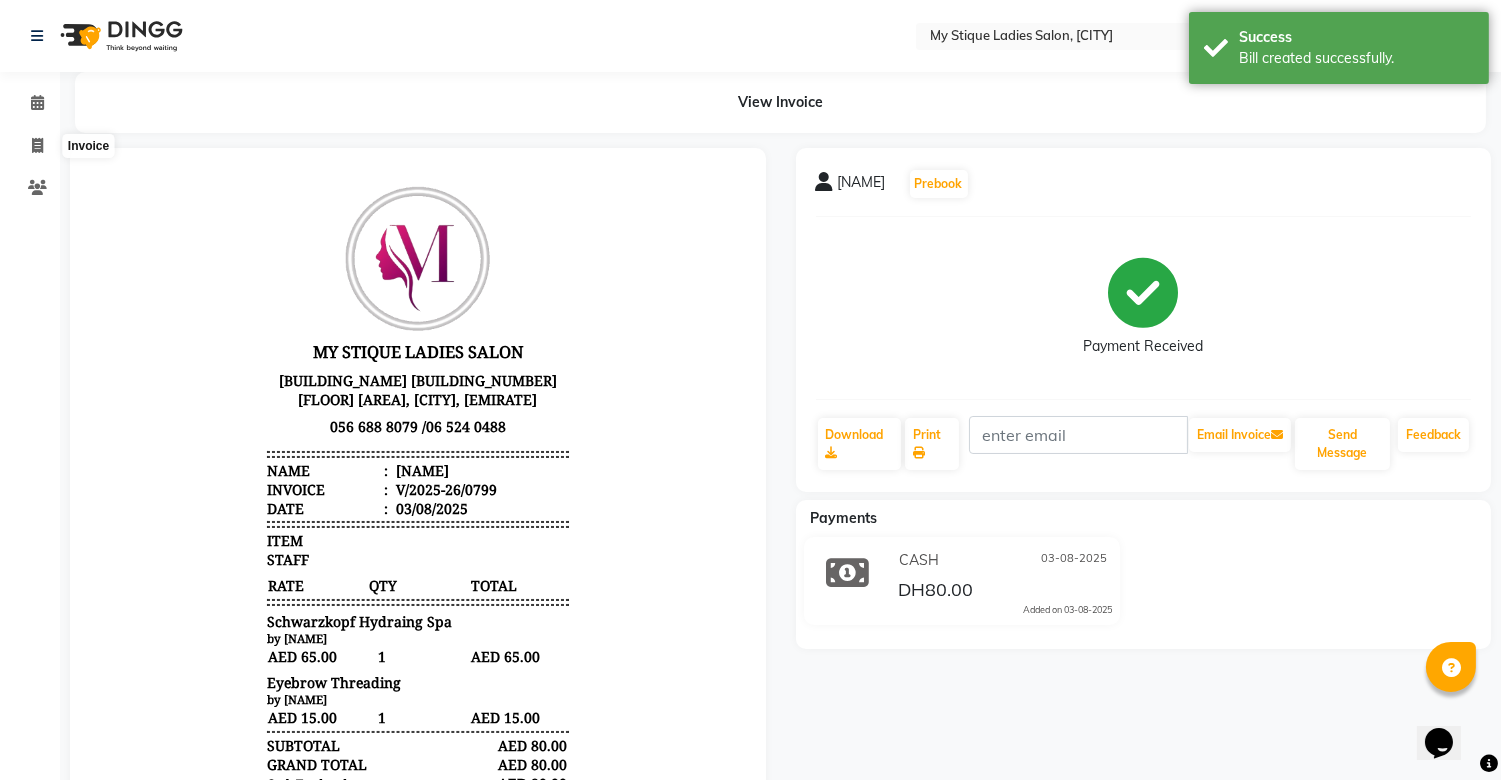 select on "7457" 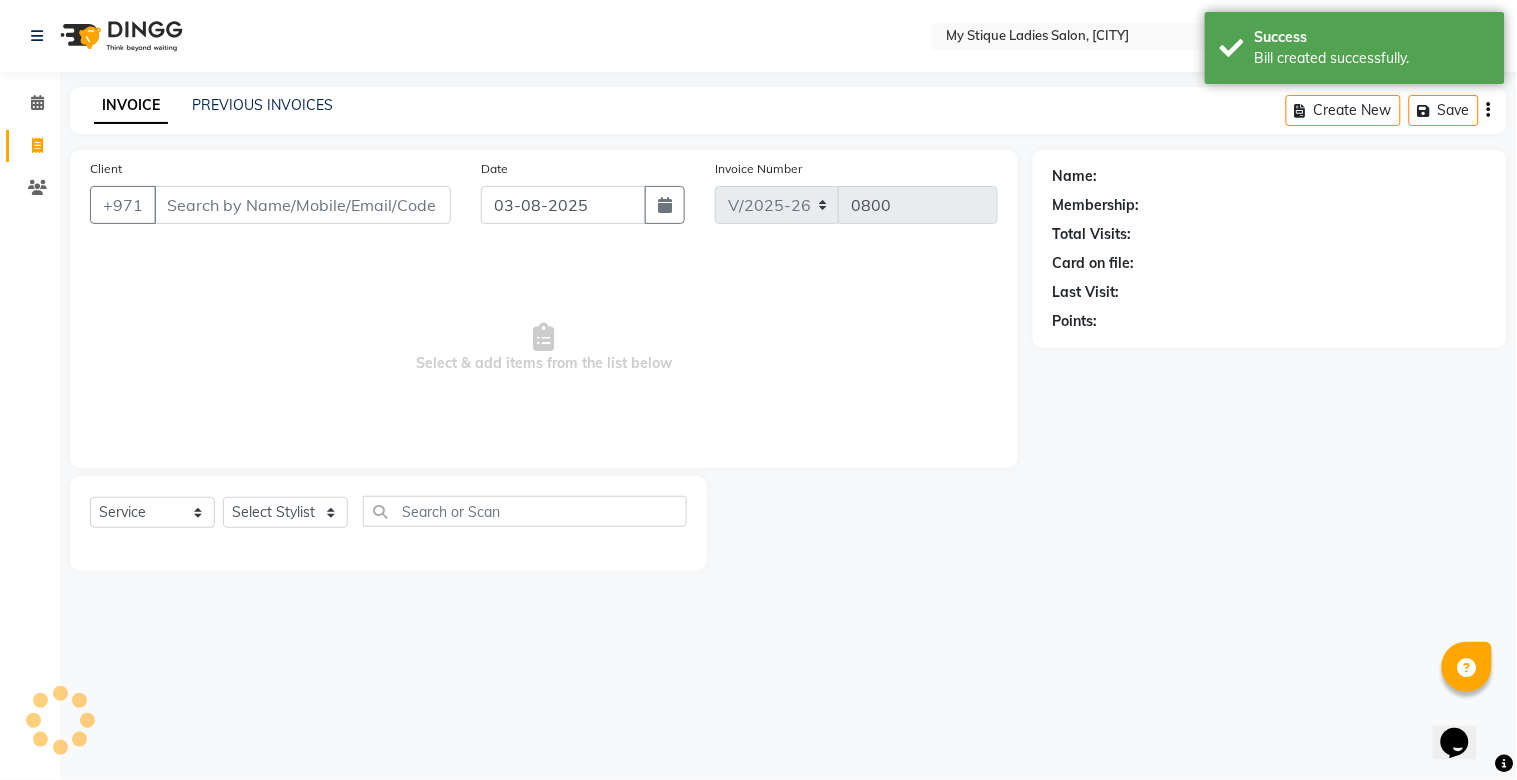 click on "Client" at bounding box center (302, 205) 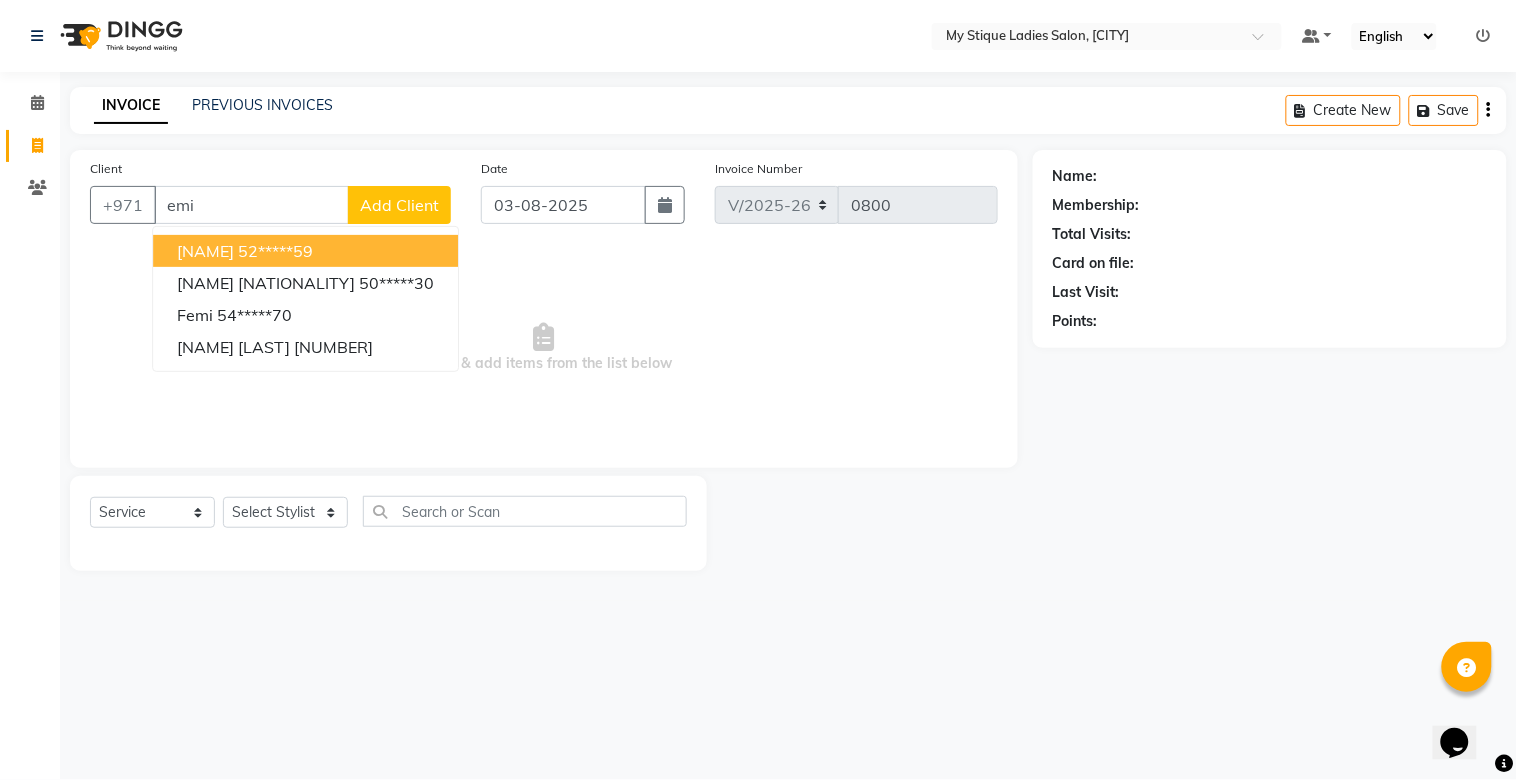 click on "[NAME]" at bounding box center [205, 251] 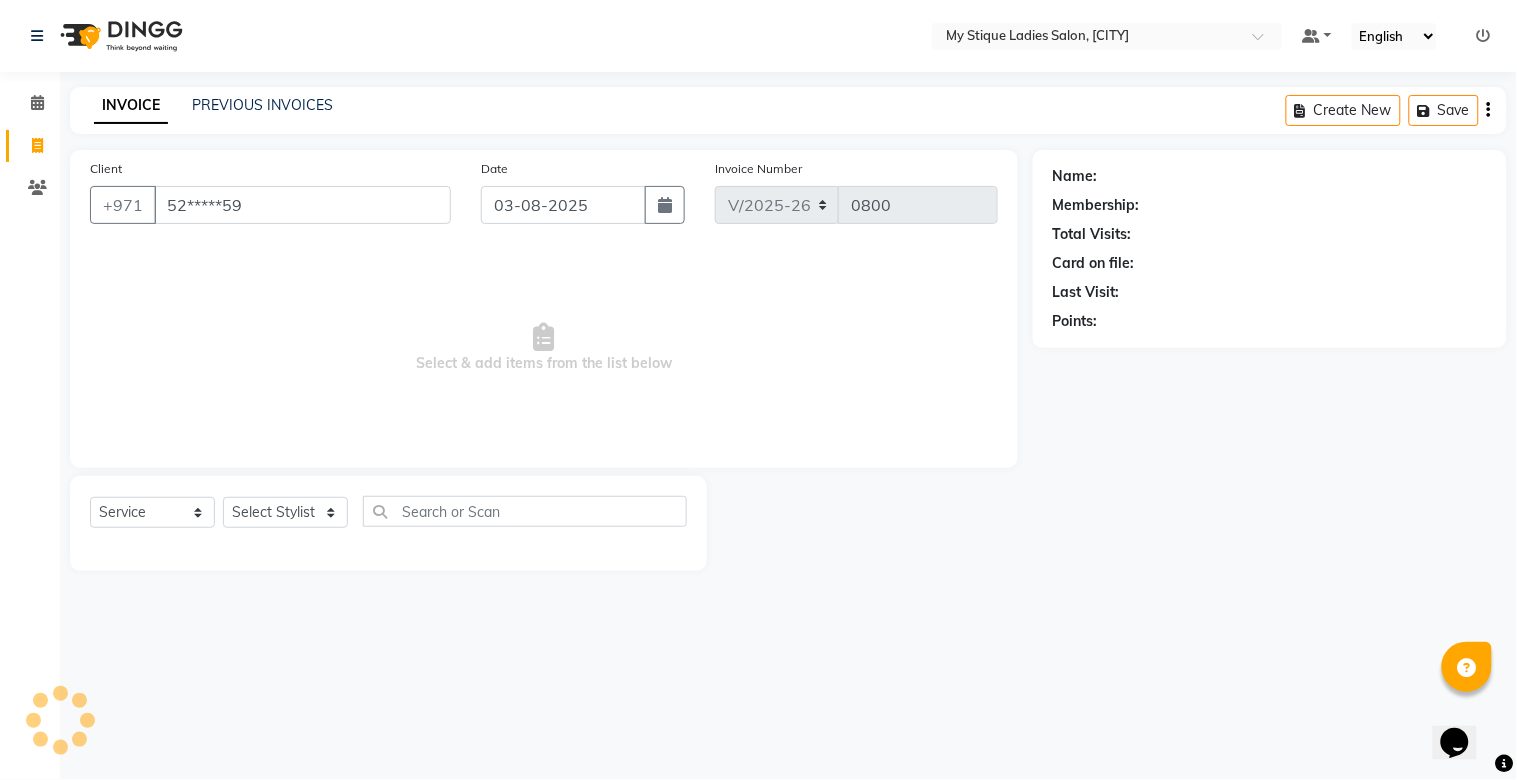 type on "52*****59" 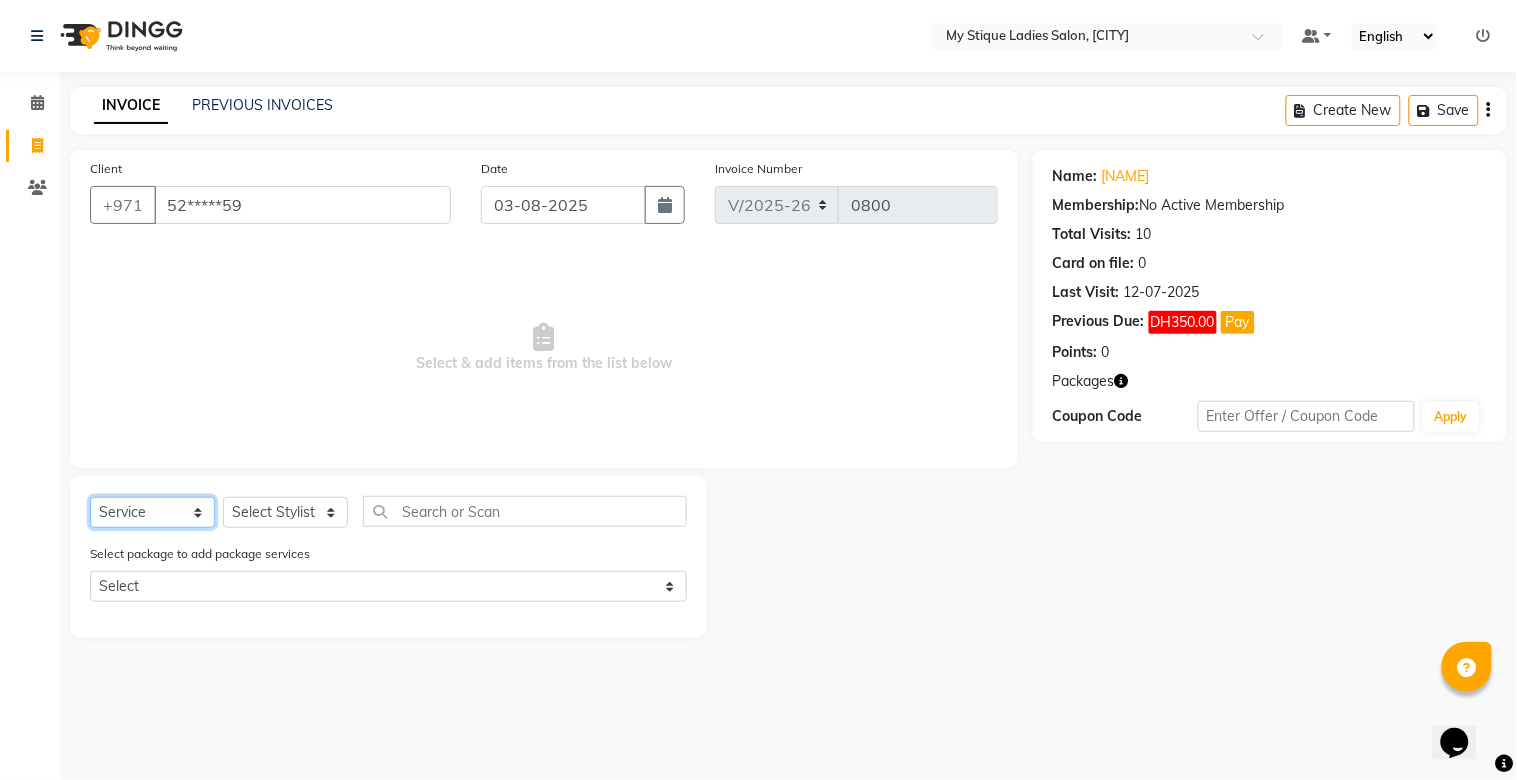 click on "Select  Service  Product  Membership  Package Voucher Prepaid Gift Card" 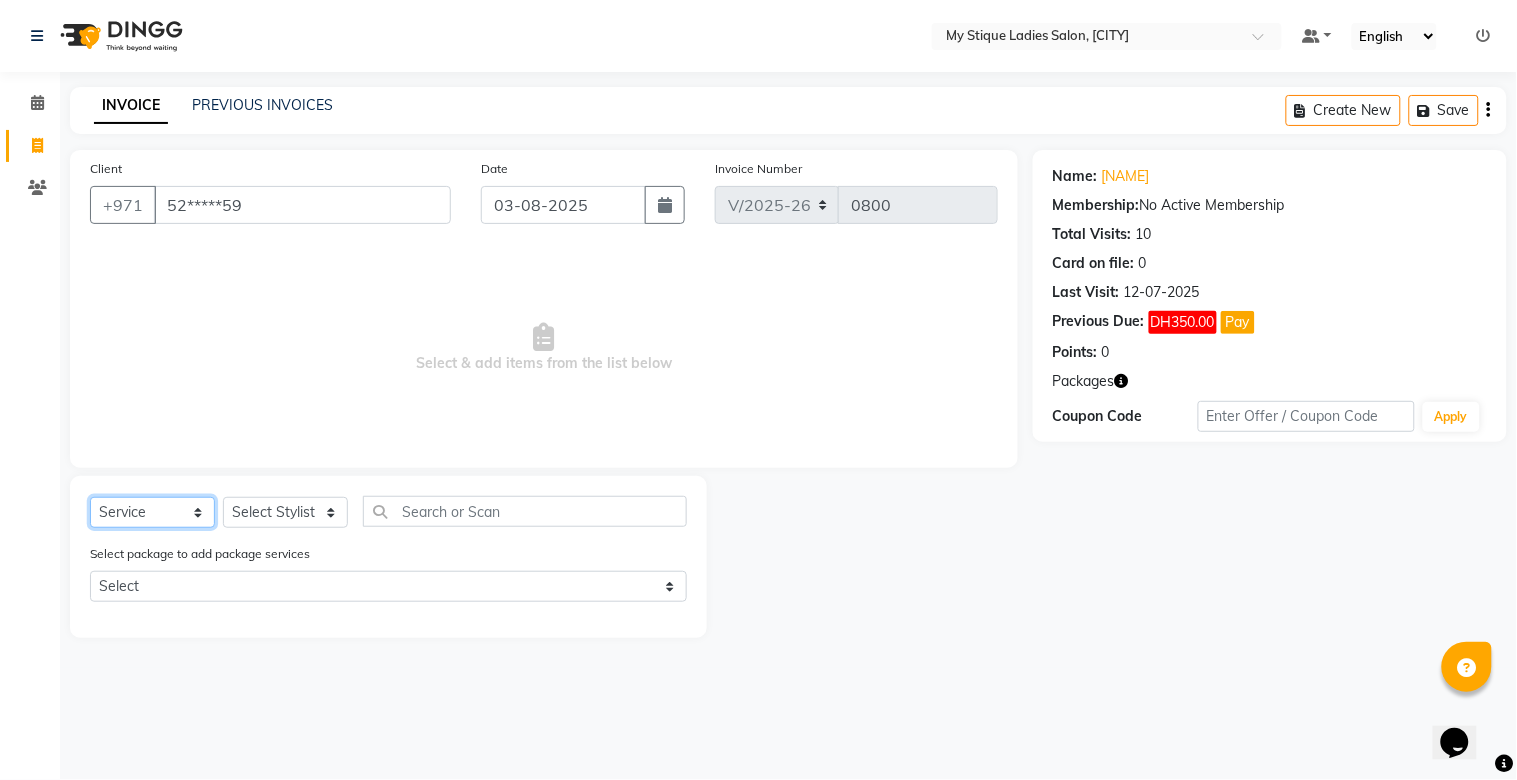 click on "Select  Service  Product  Membership  Package Voucher Prepaid Gift Card" 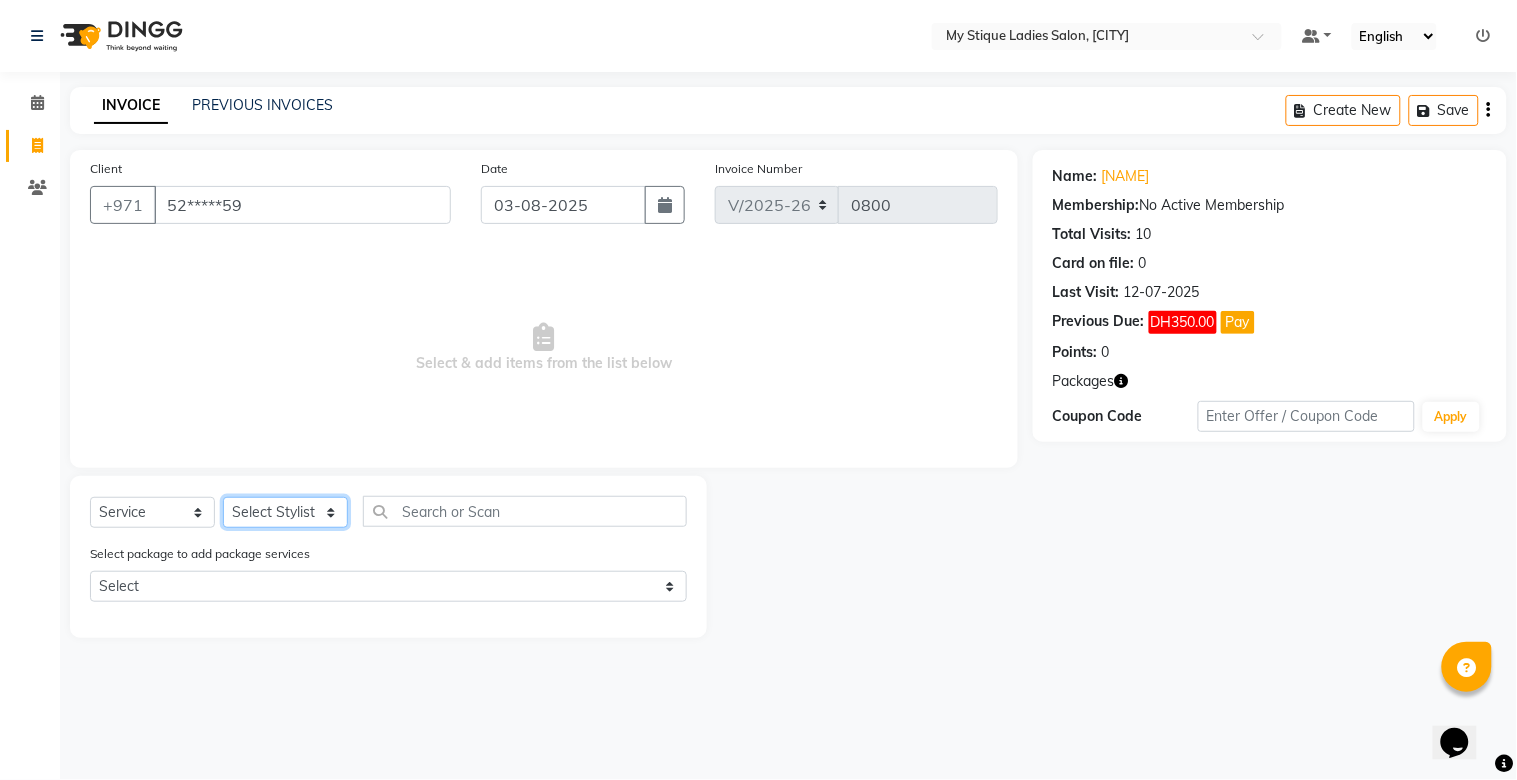 click on "Select Stylist [NAME] [NAME] [NAME] [NAME] [NAME] [NAME] [NAME] [NAME]" 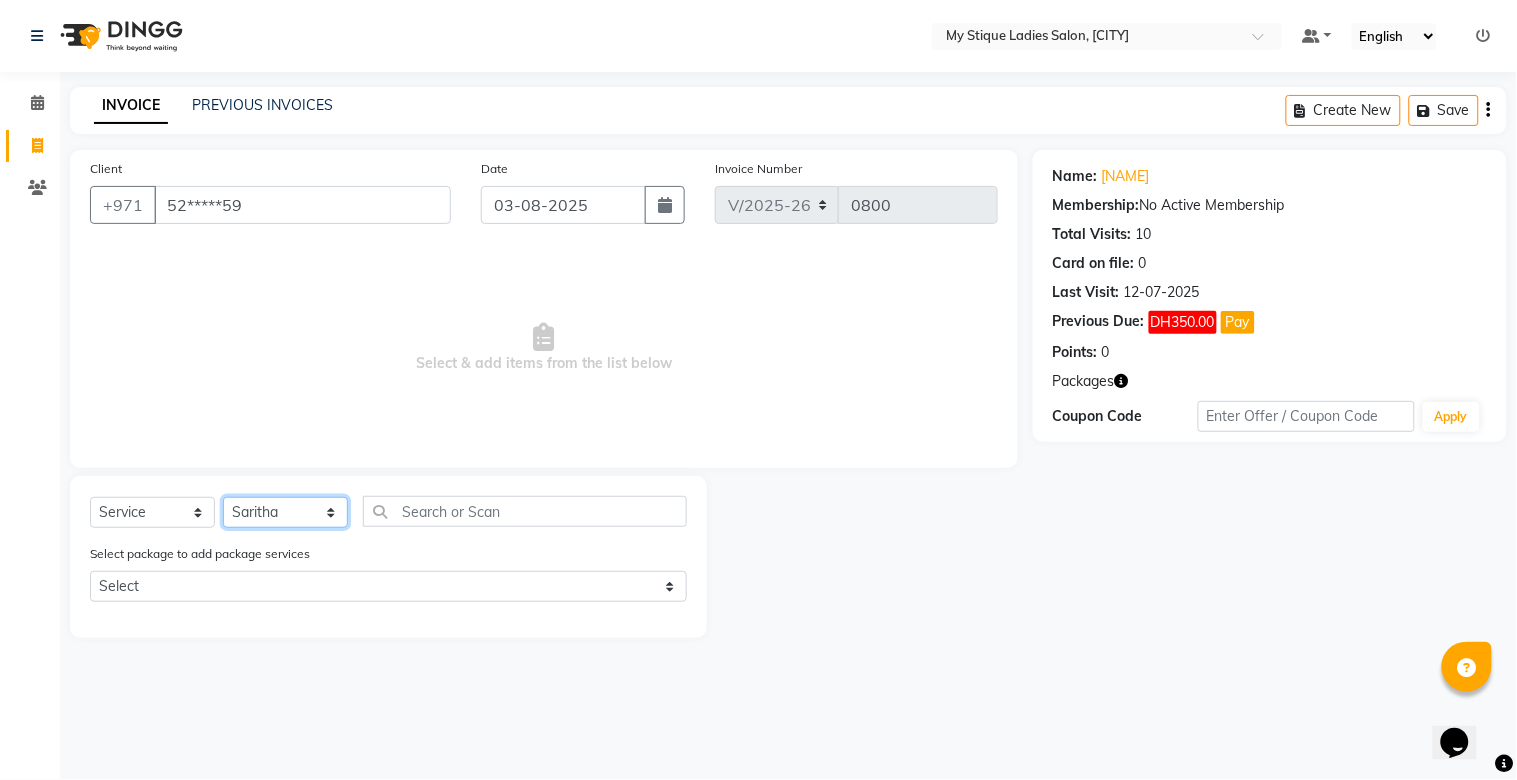 click on "Select Stylist [NAME] [NAME] [NAME] [NAME] [NAME] [NAME] [NAME] [NAME]" 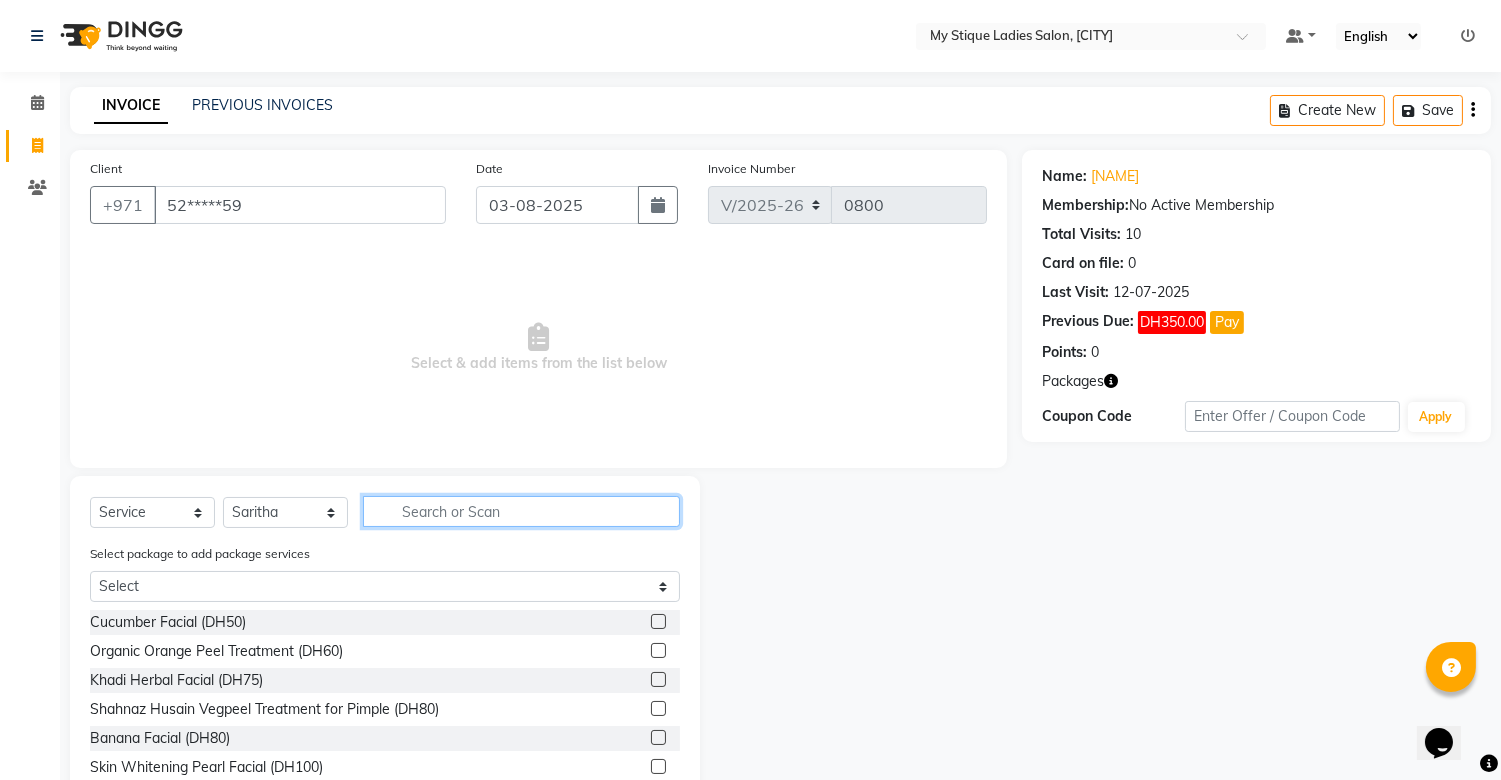 click 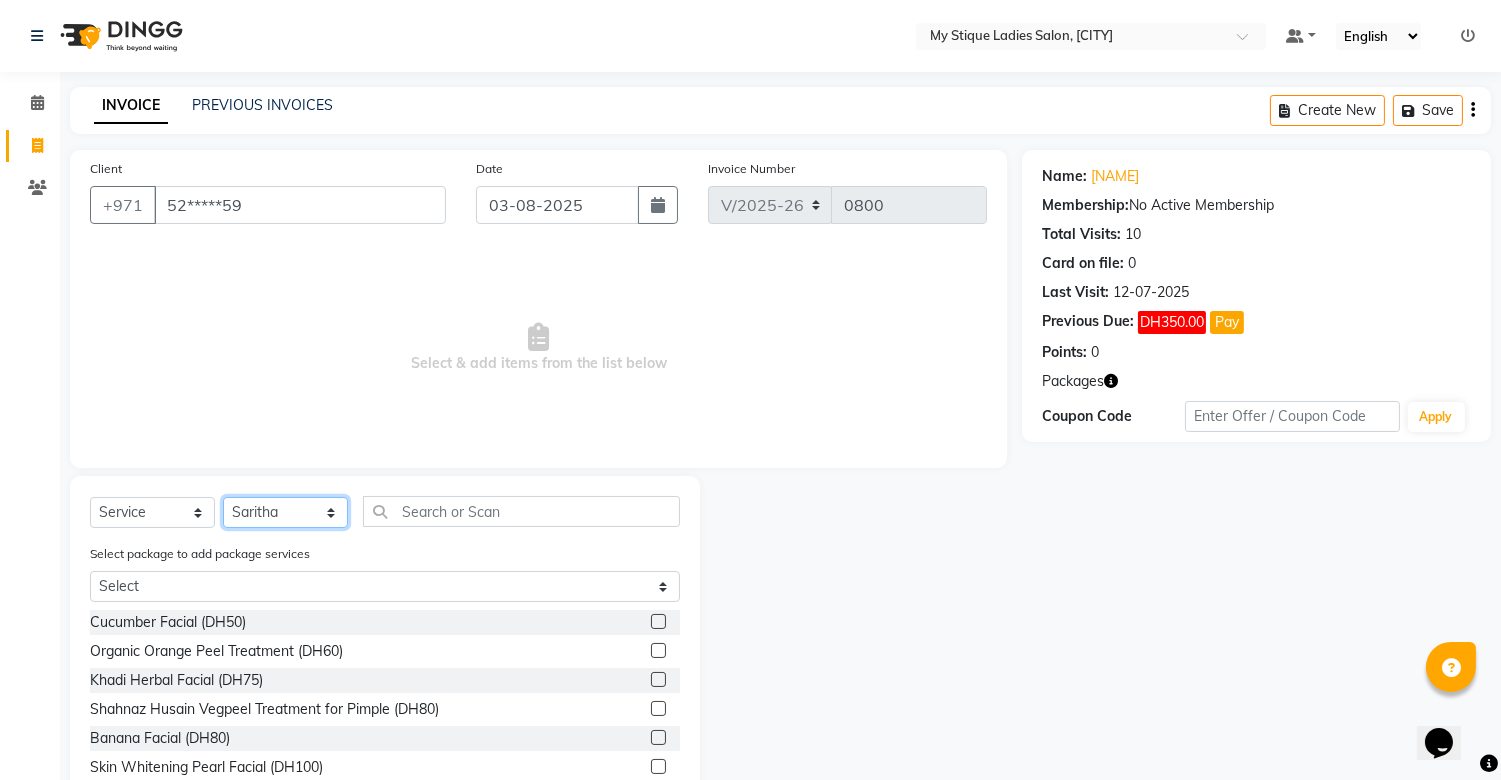 click on "Select Stylist [NAME] [NAME] [NAME] [NAME] [NAME] [NAME] [NAME] [NAME]" 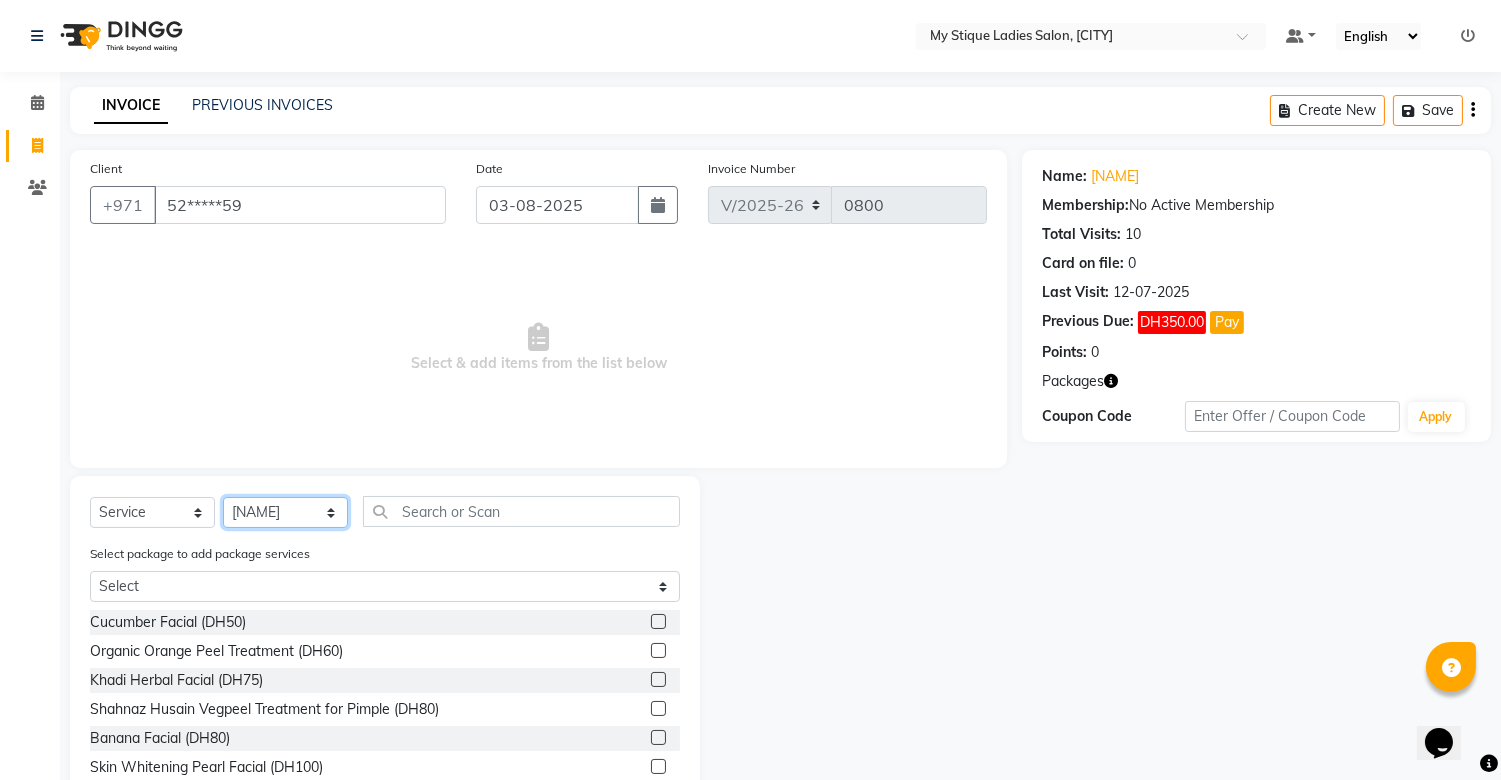click on "Select Stylist [NAME] [NAME] [NAME] [NAME] [NAME] [NAME] [NAME] [NAME]" 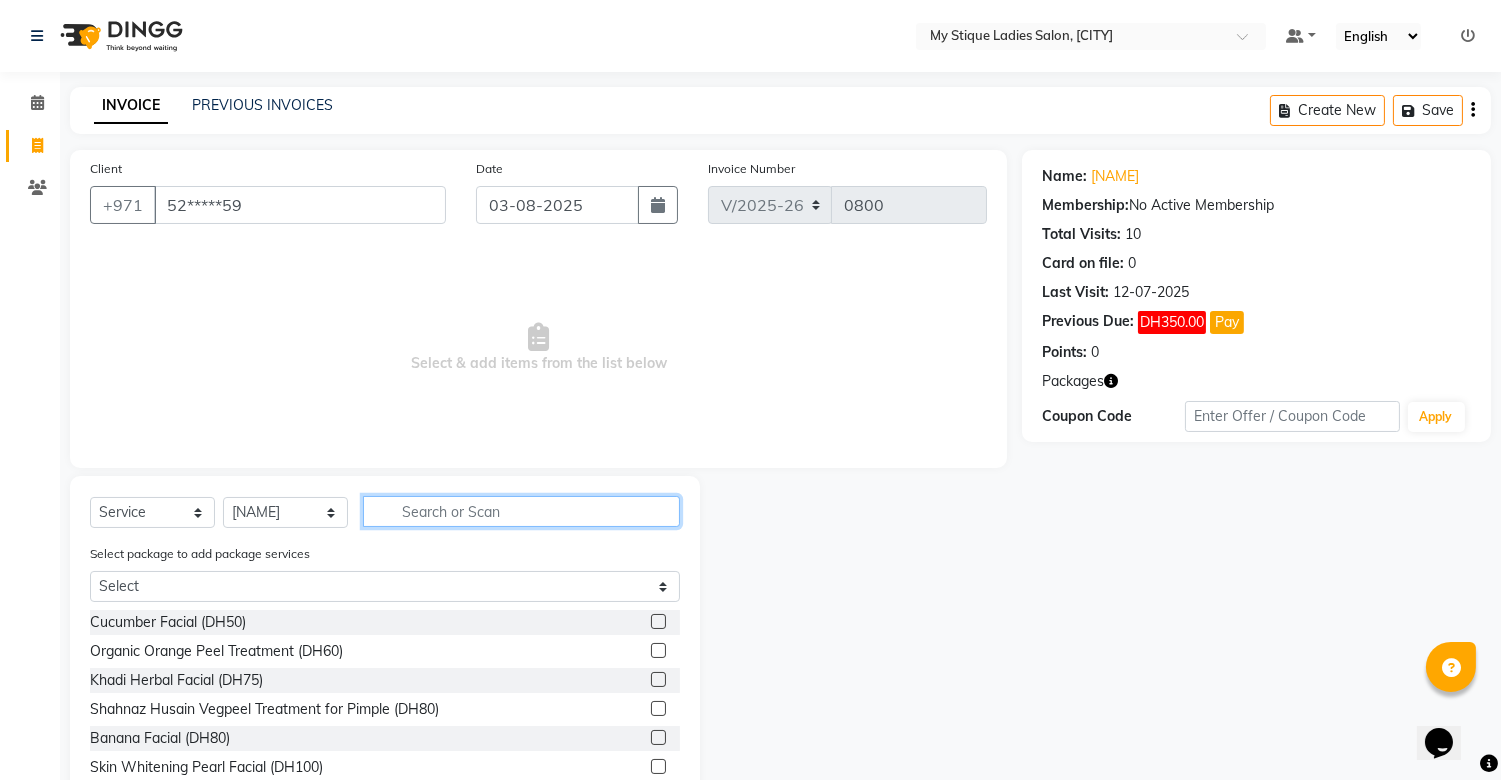 click 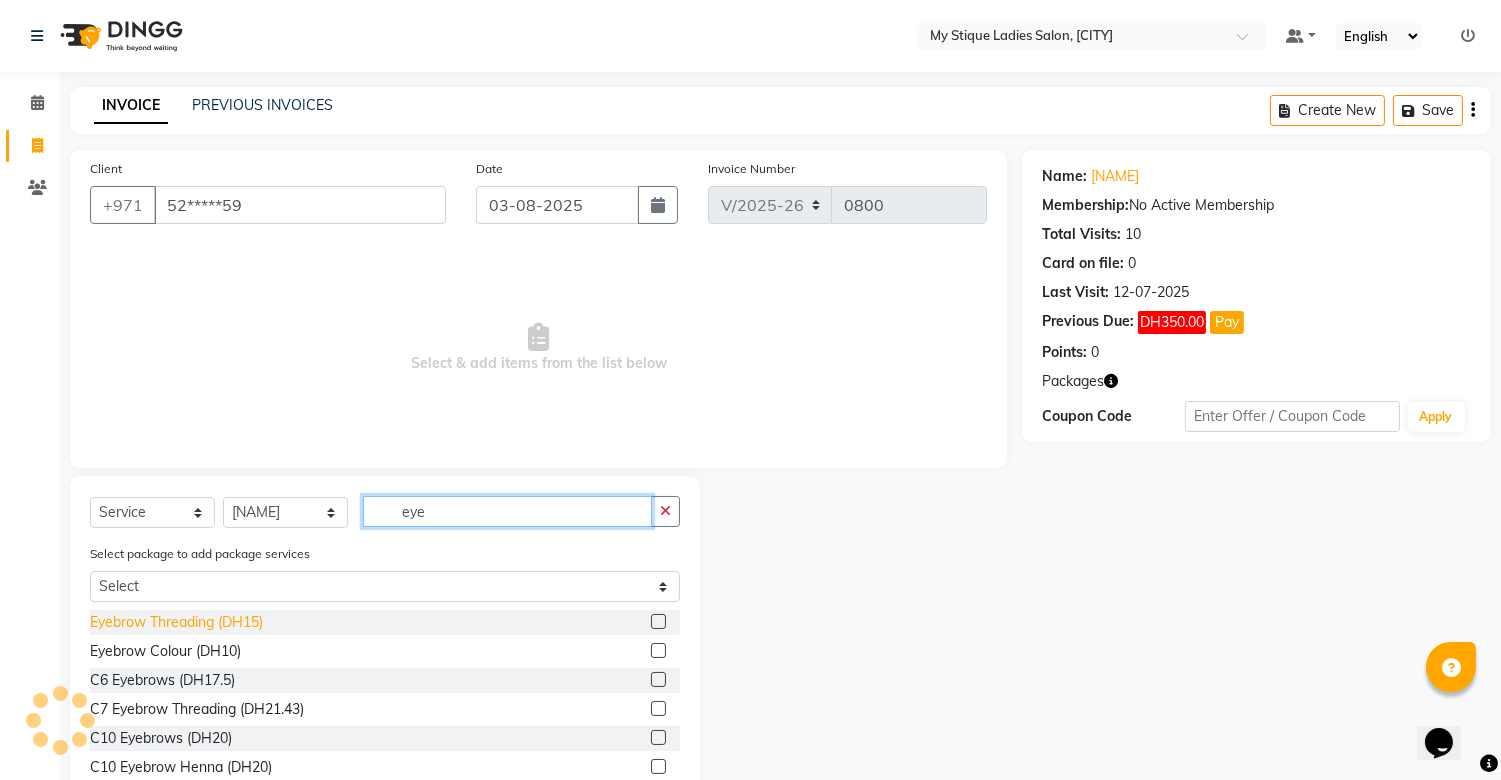 type on "eye" 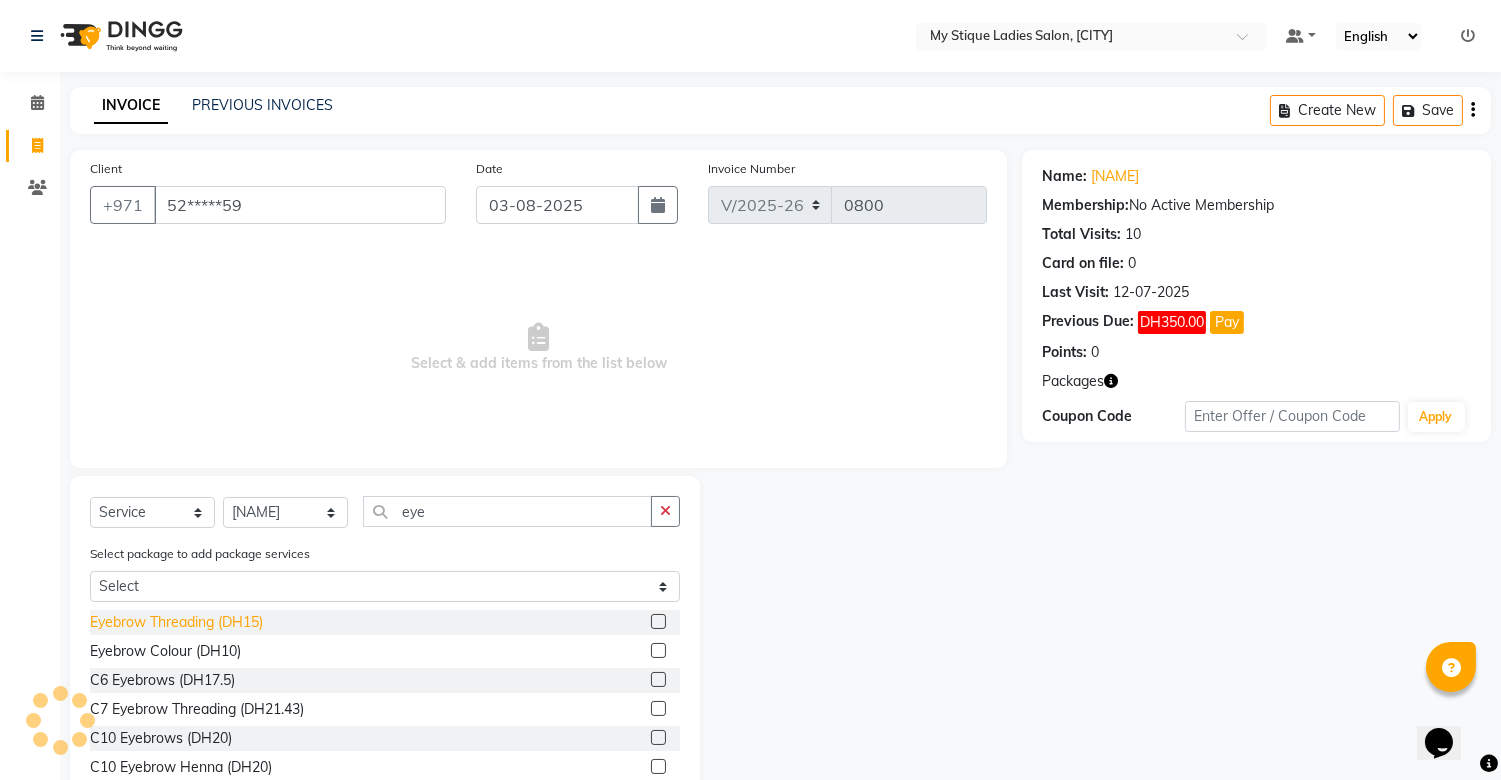 click on "Eyebrow Threading (DH15)" 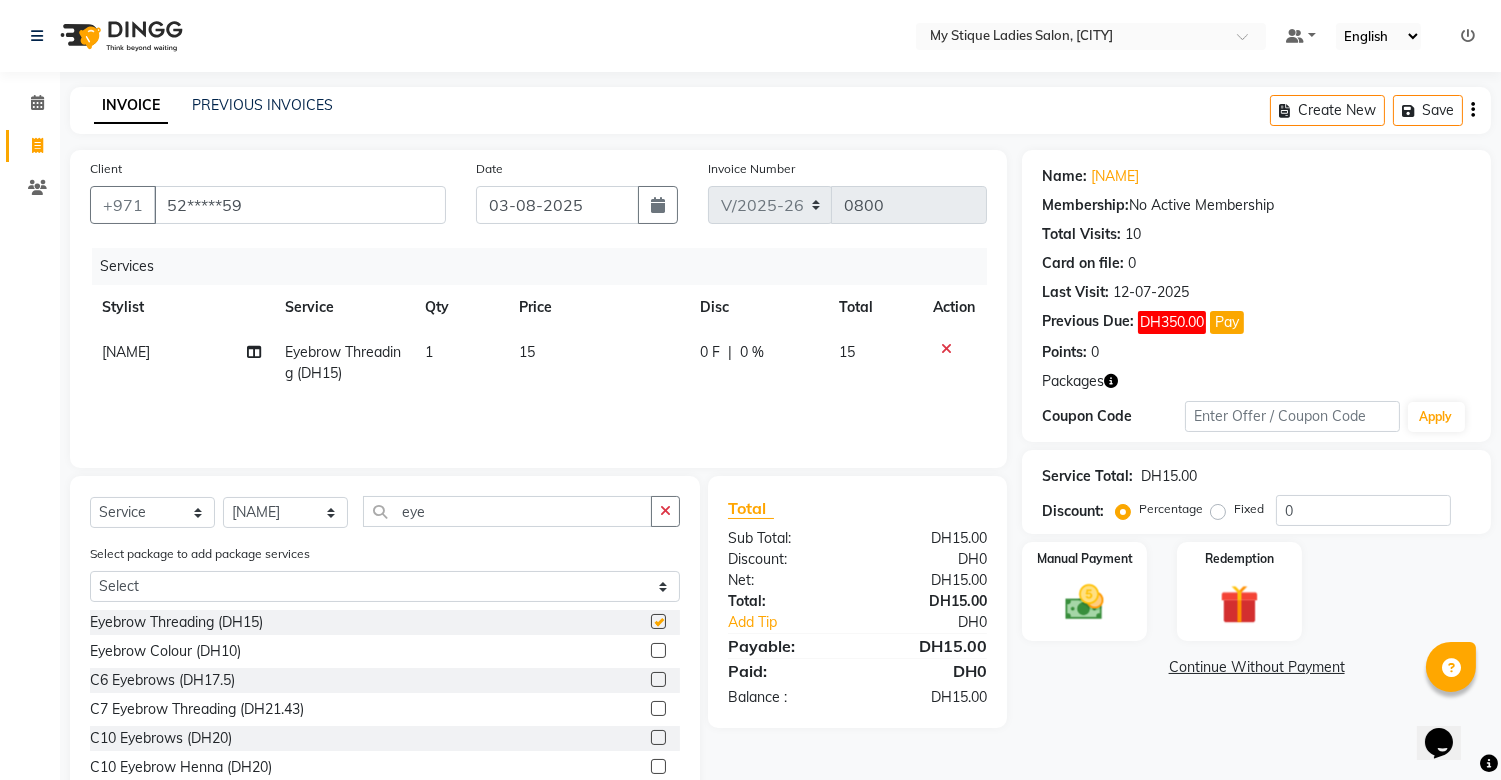 checkbox on "false" 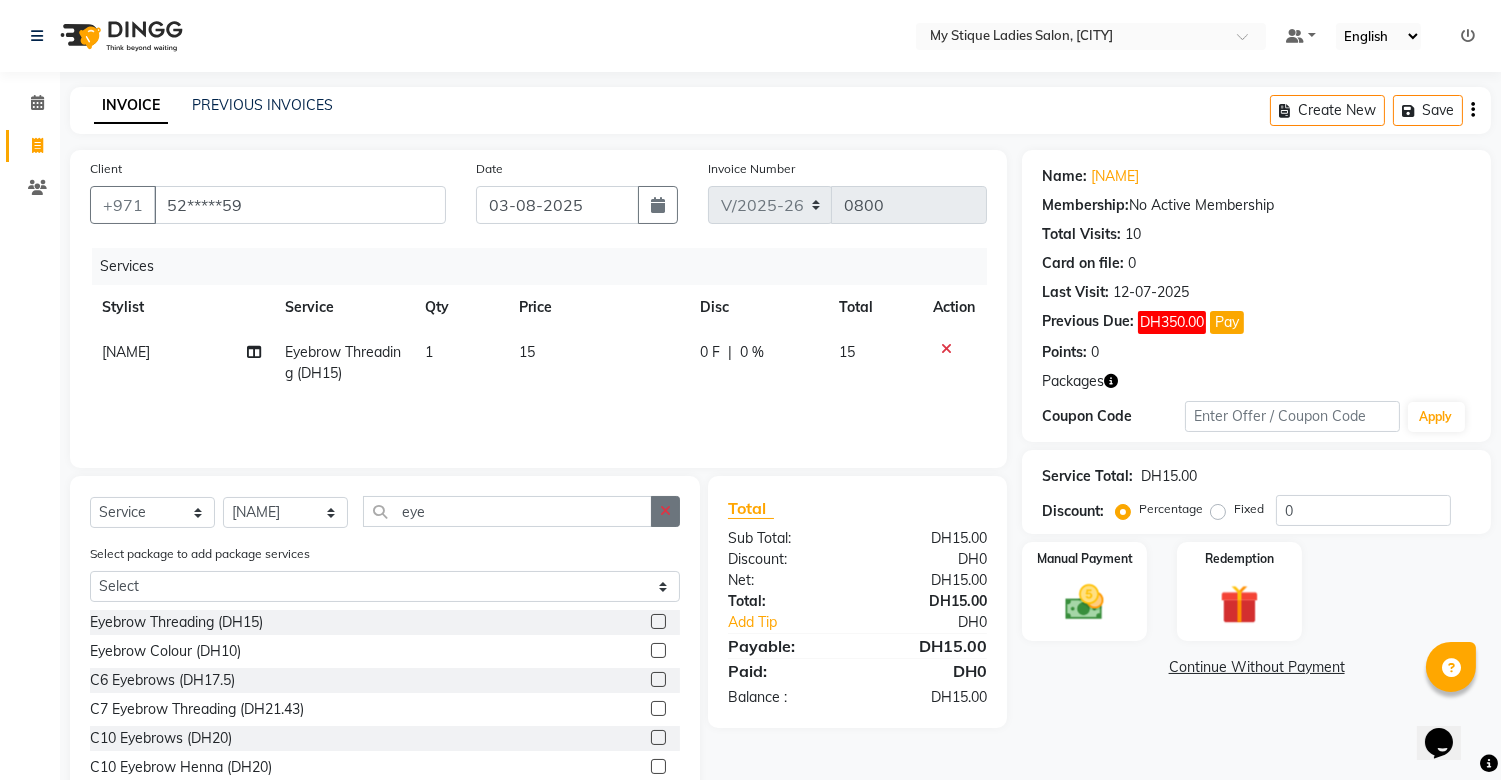 click 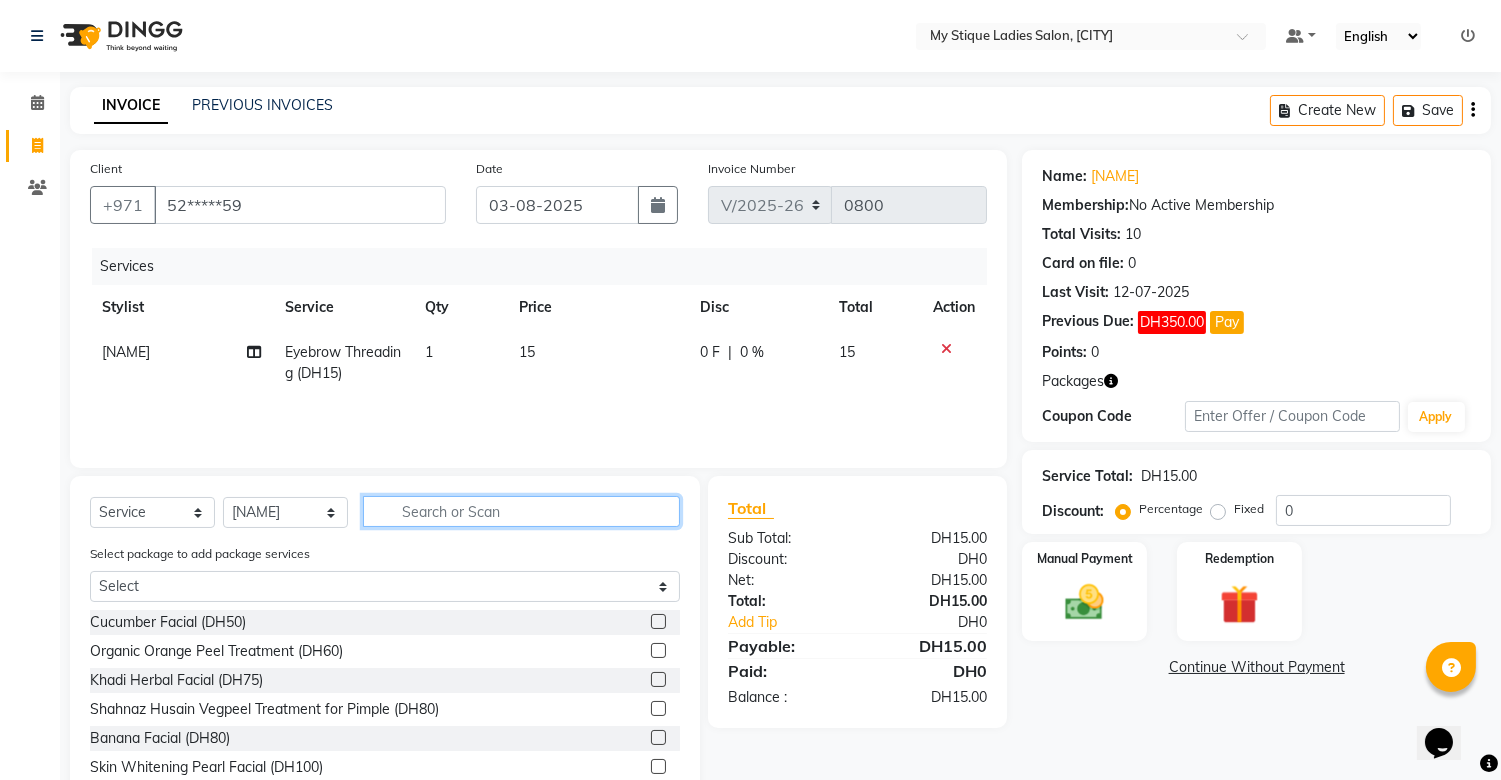 click 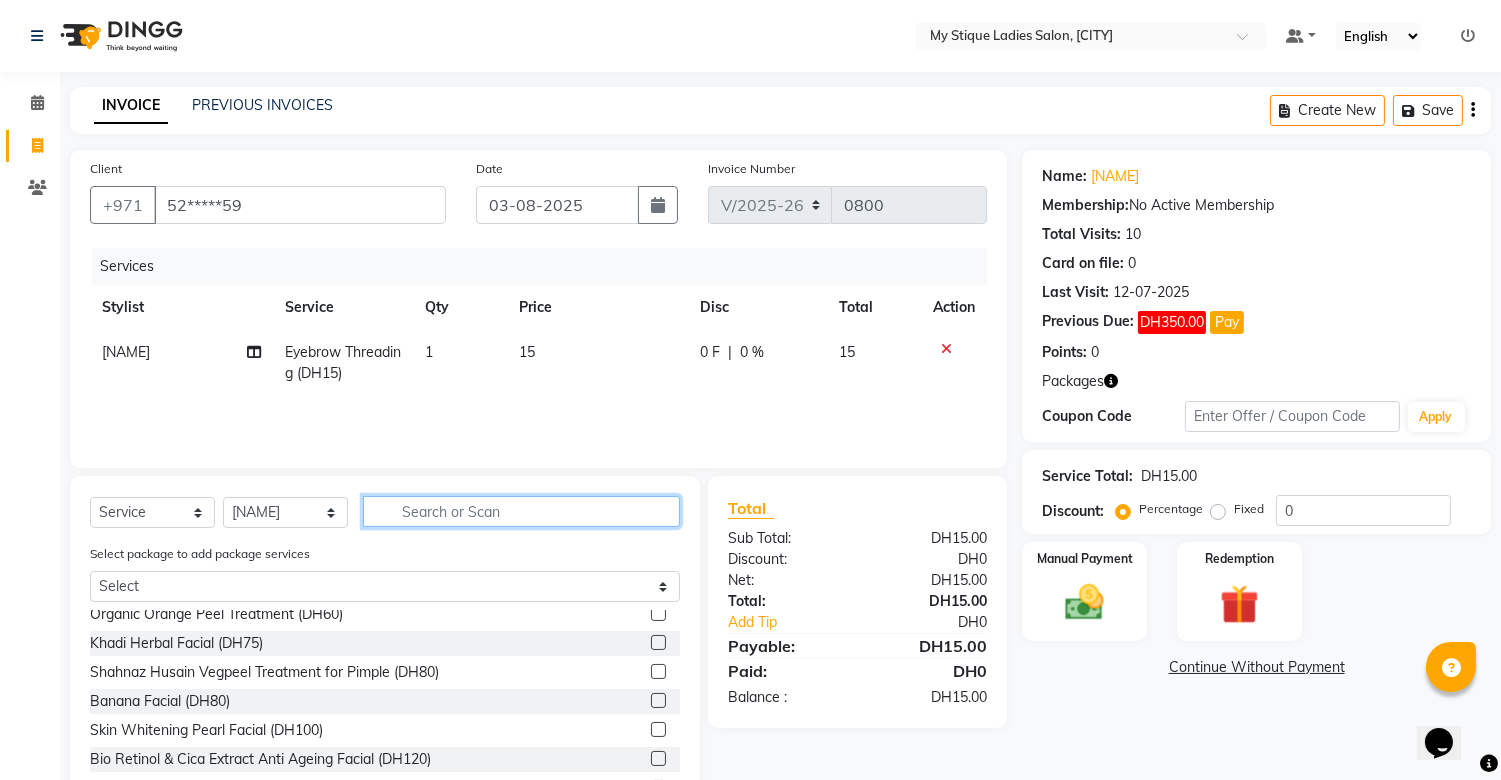 scroll, scrollTop: 0, scrollLeft: 0, axis: both 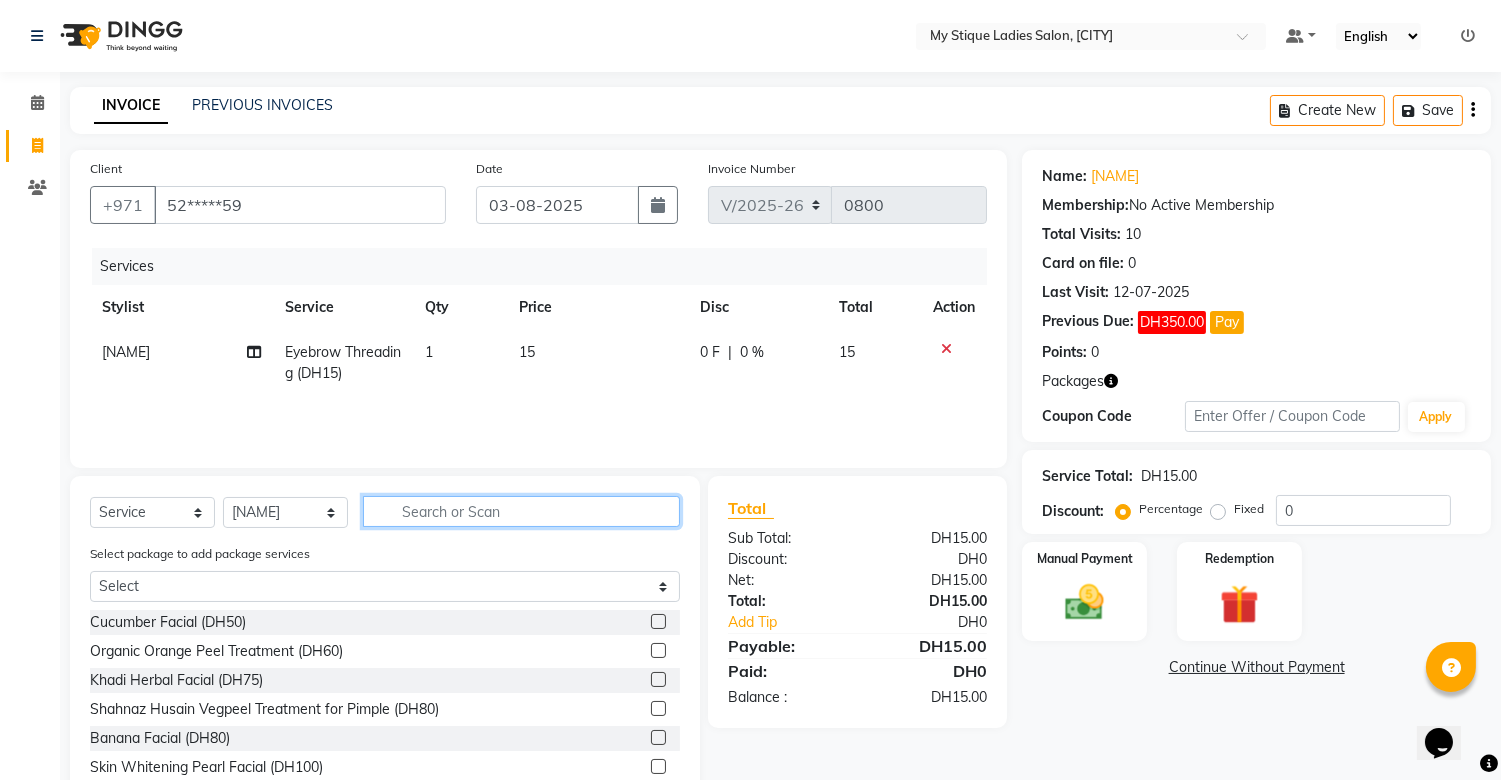 click 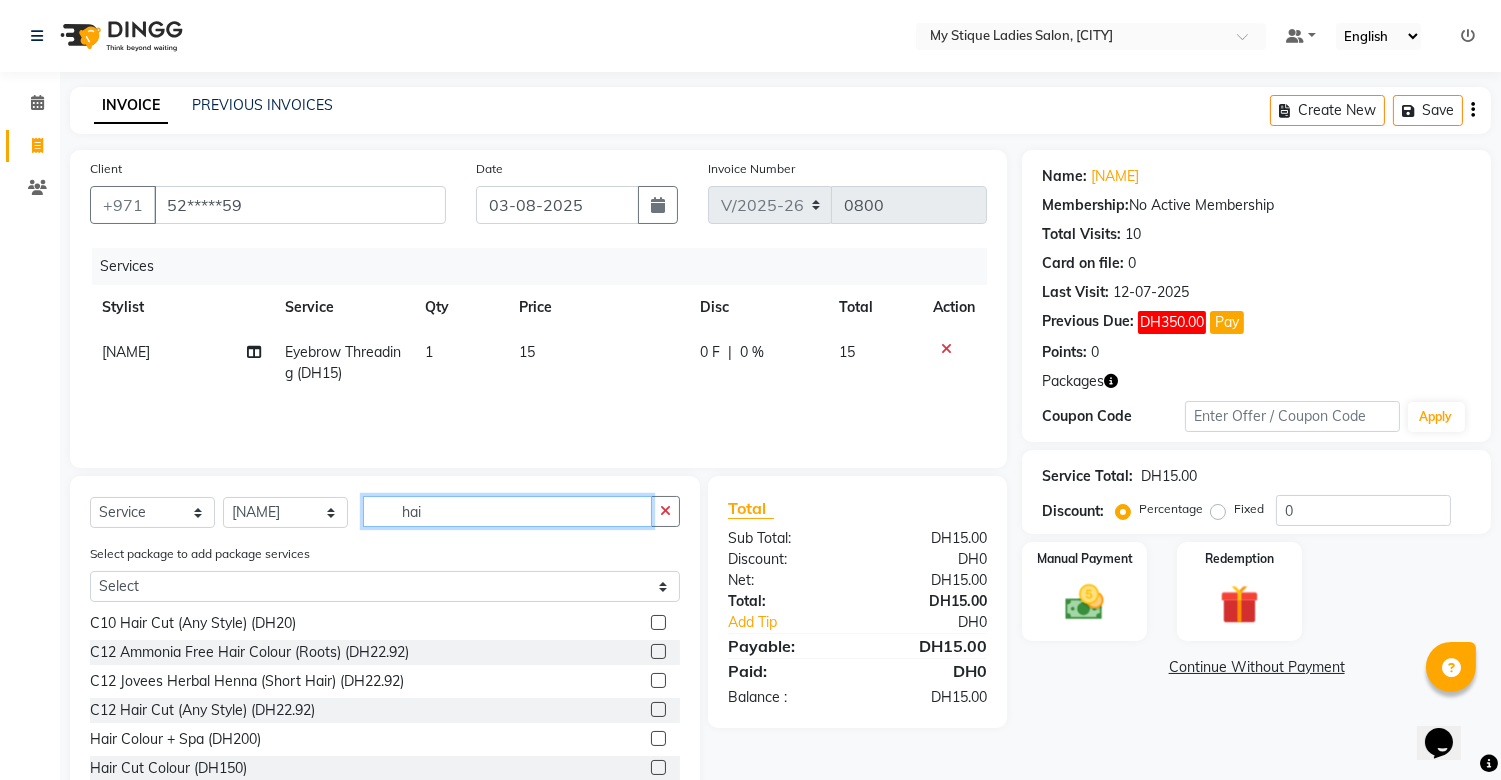scroll, scrollTop: 668, scrollLeft: 0, axis: vertical 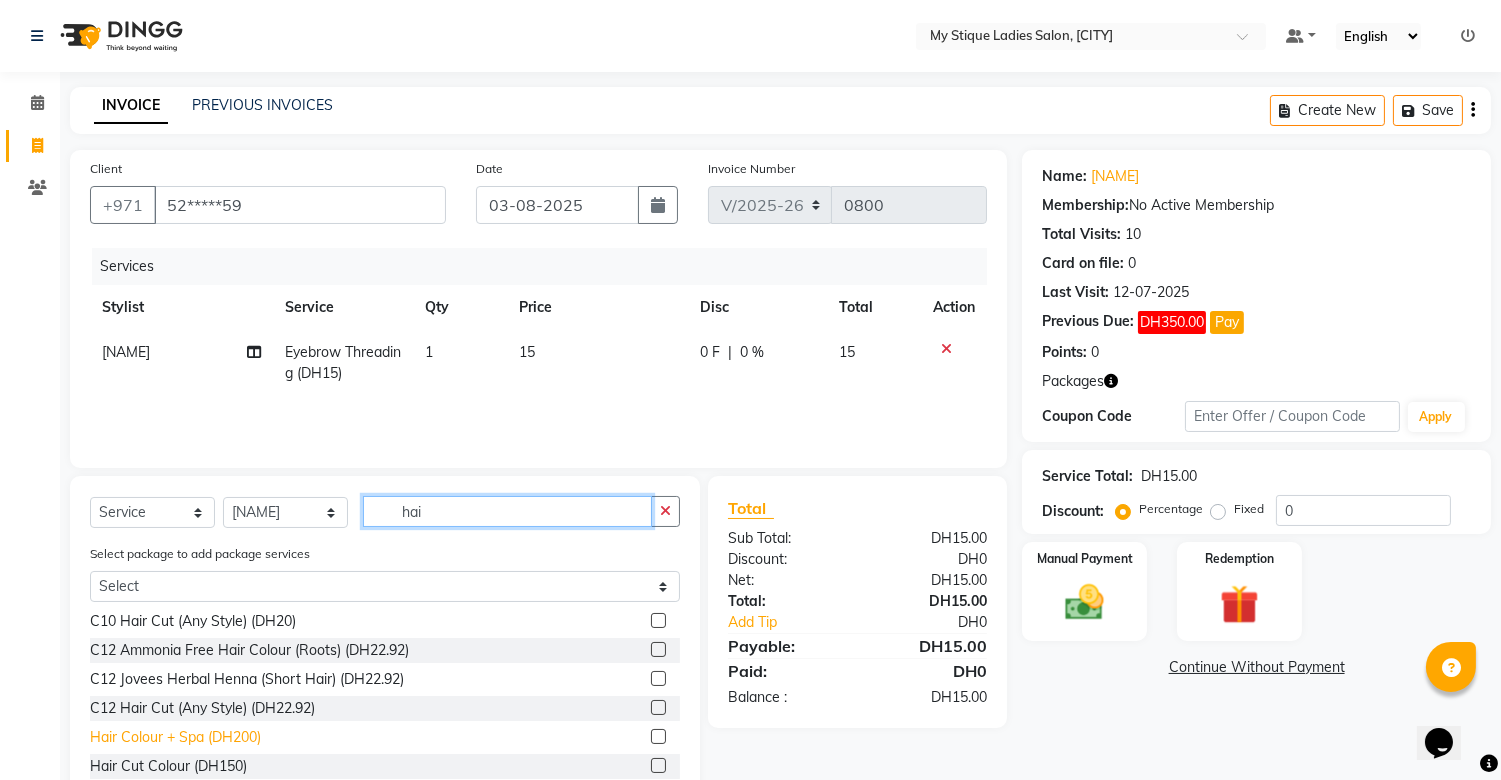 type on "hai" 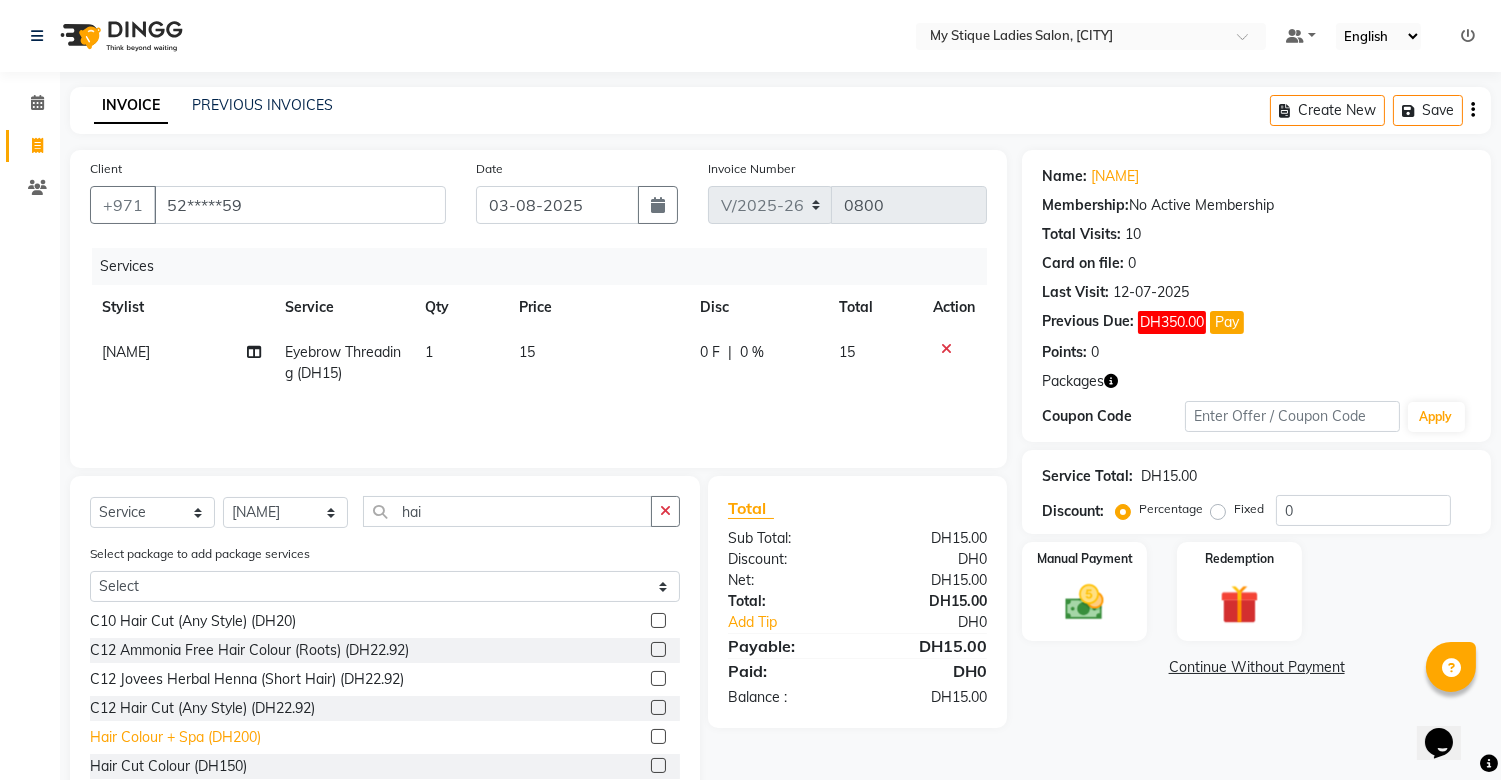 click on "Hair Colour + Spa (DH200)" 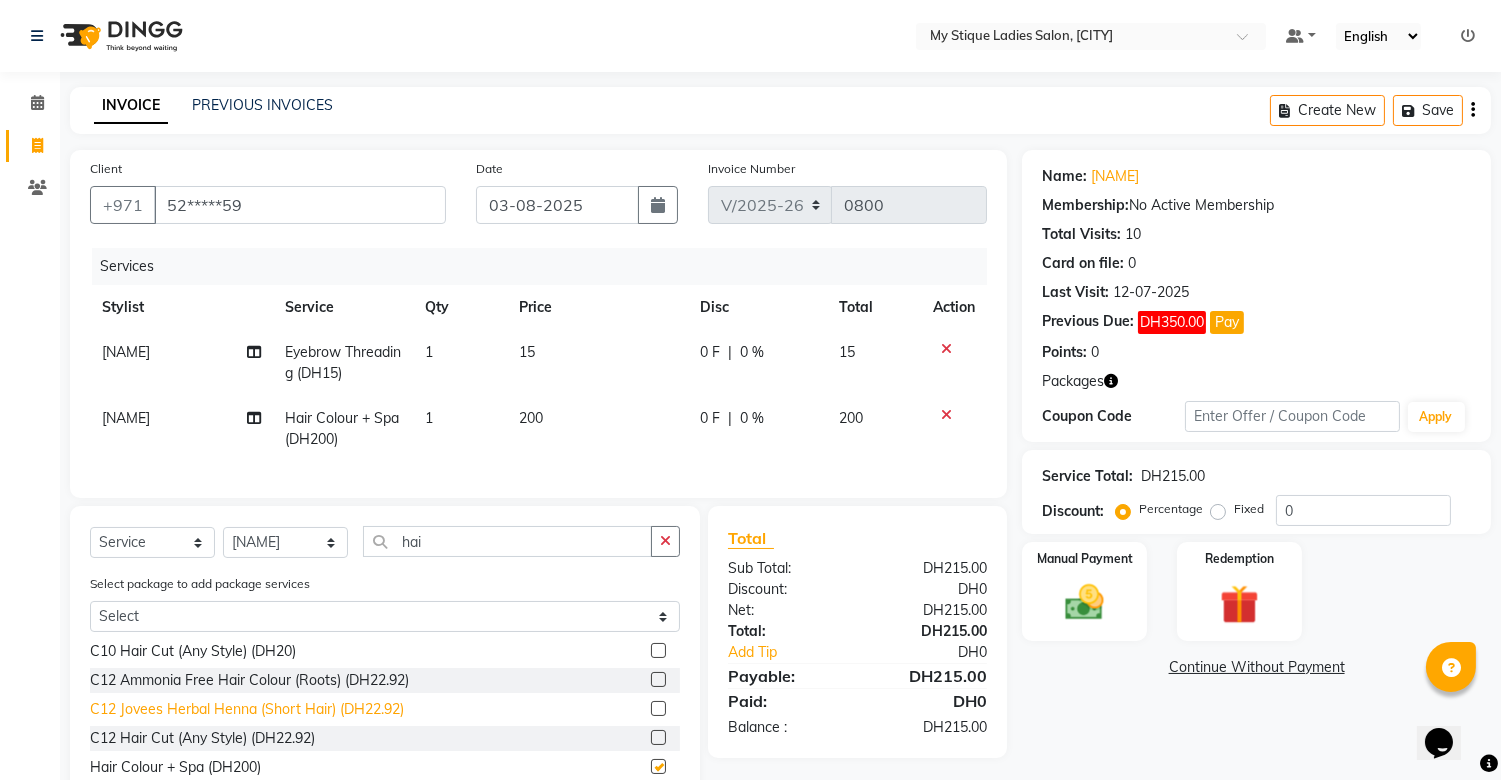 checkbox on "false" 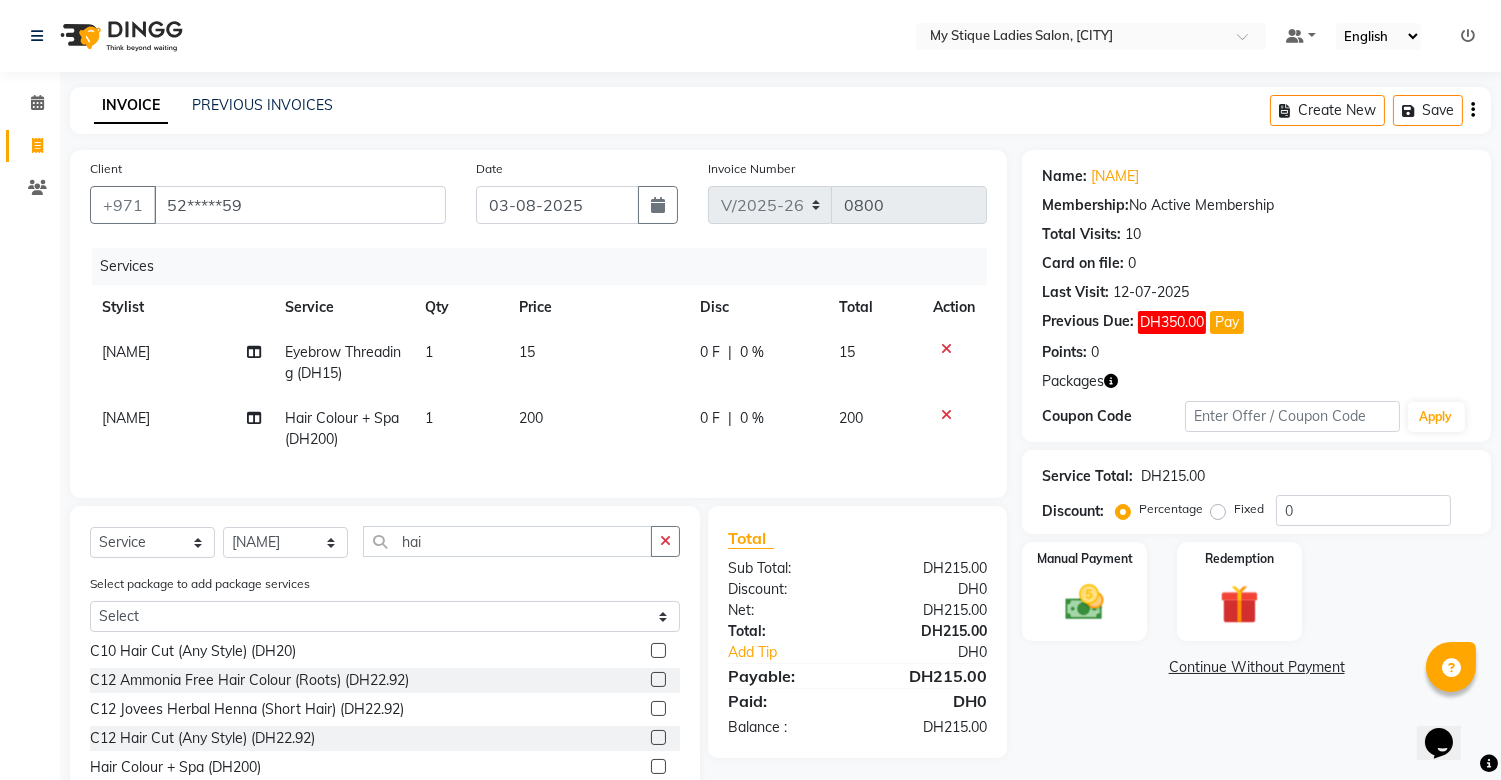 click on "200" 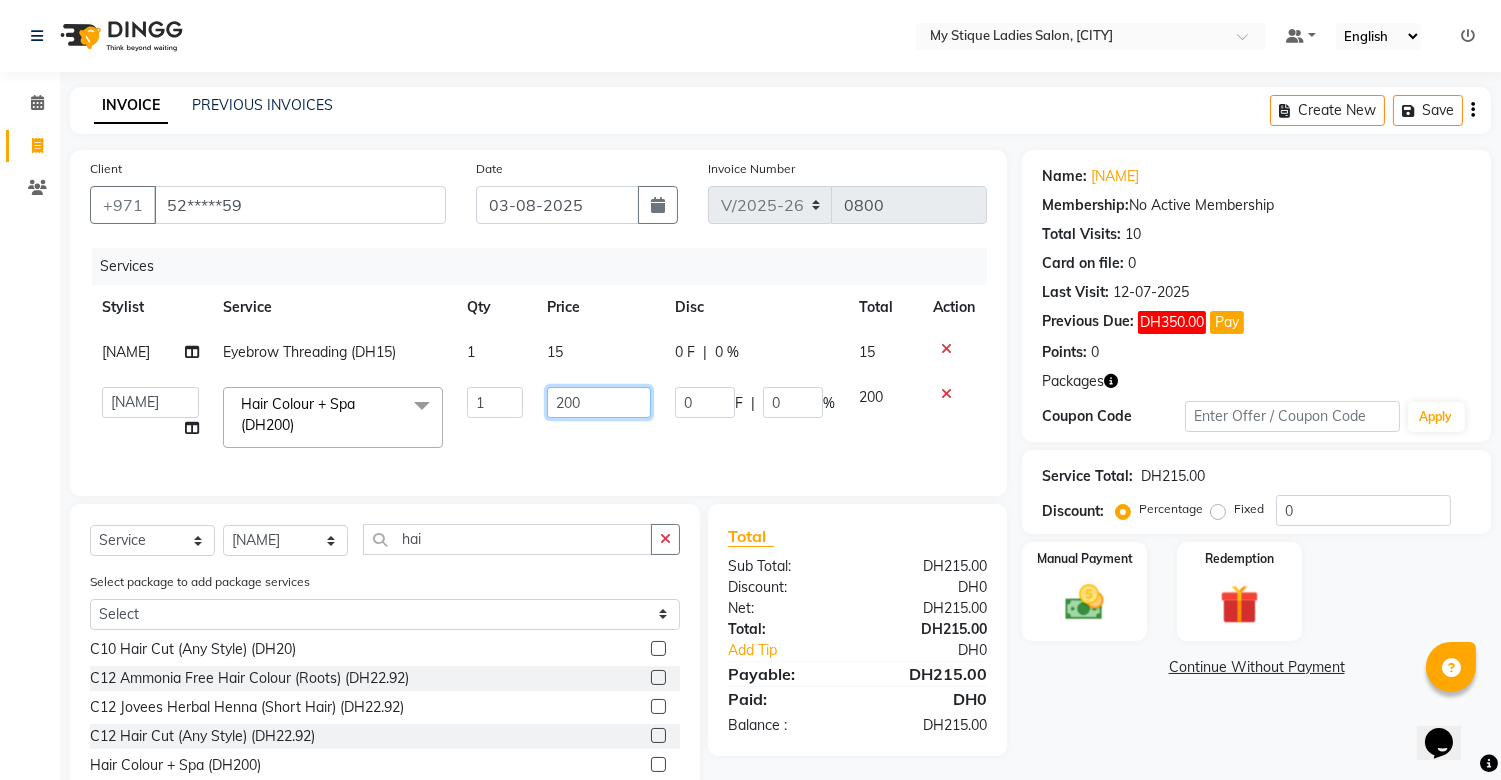 click on "200" 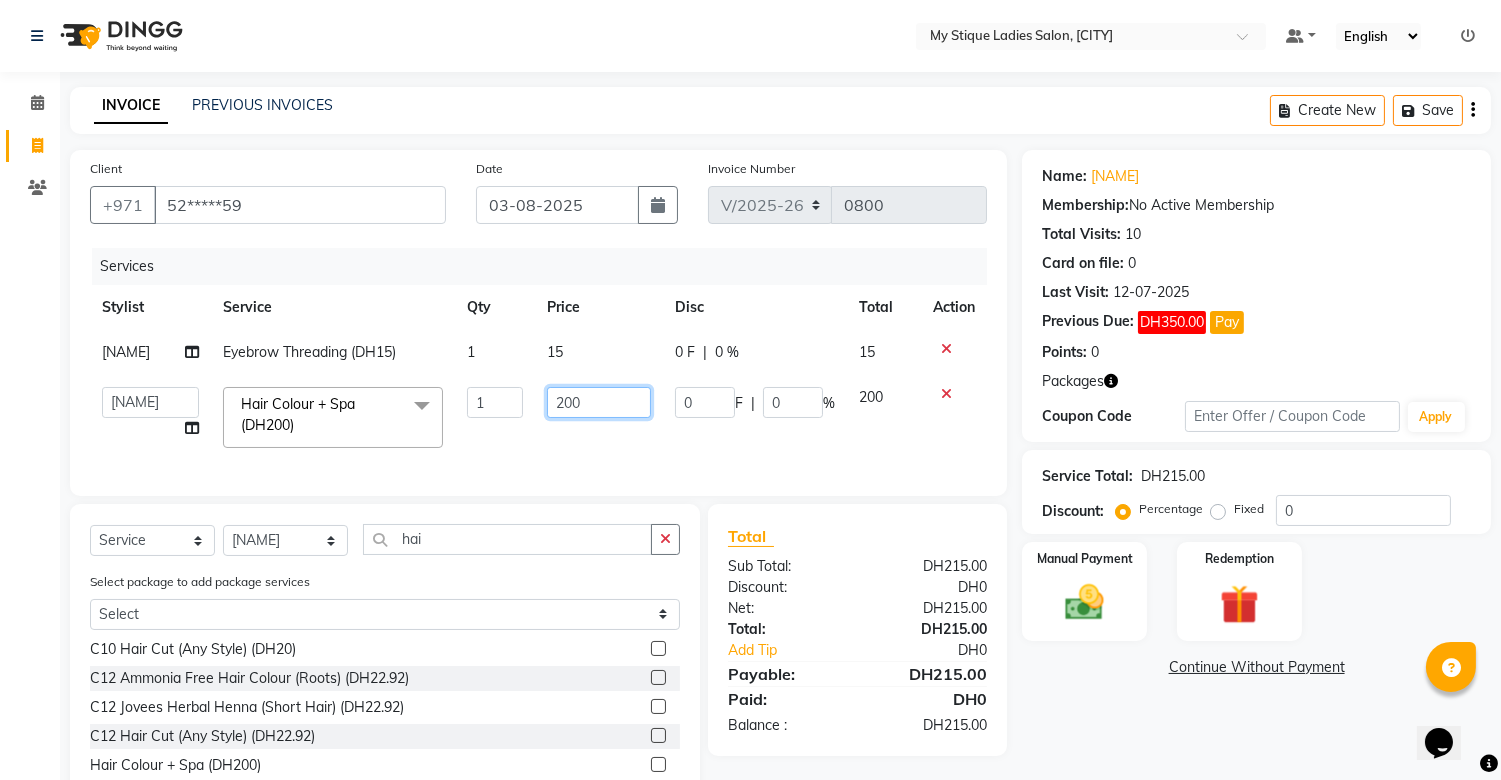 type on "20" 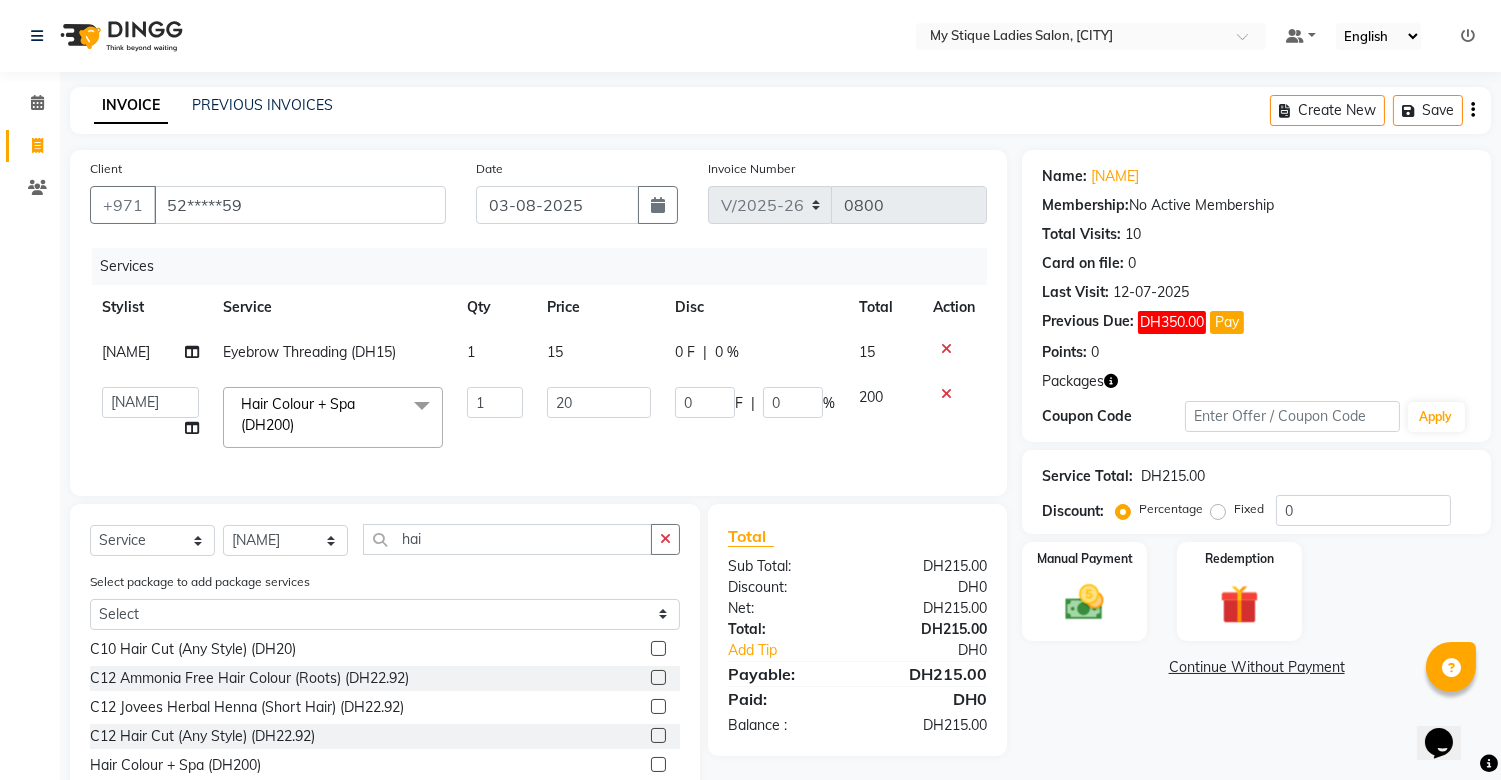 click on "20" 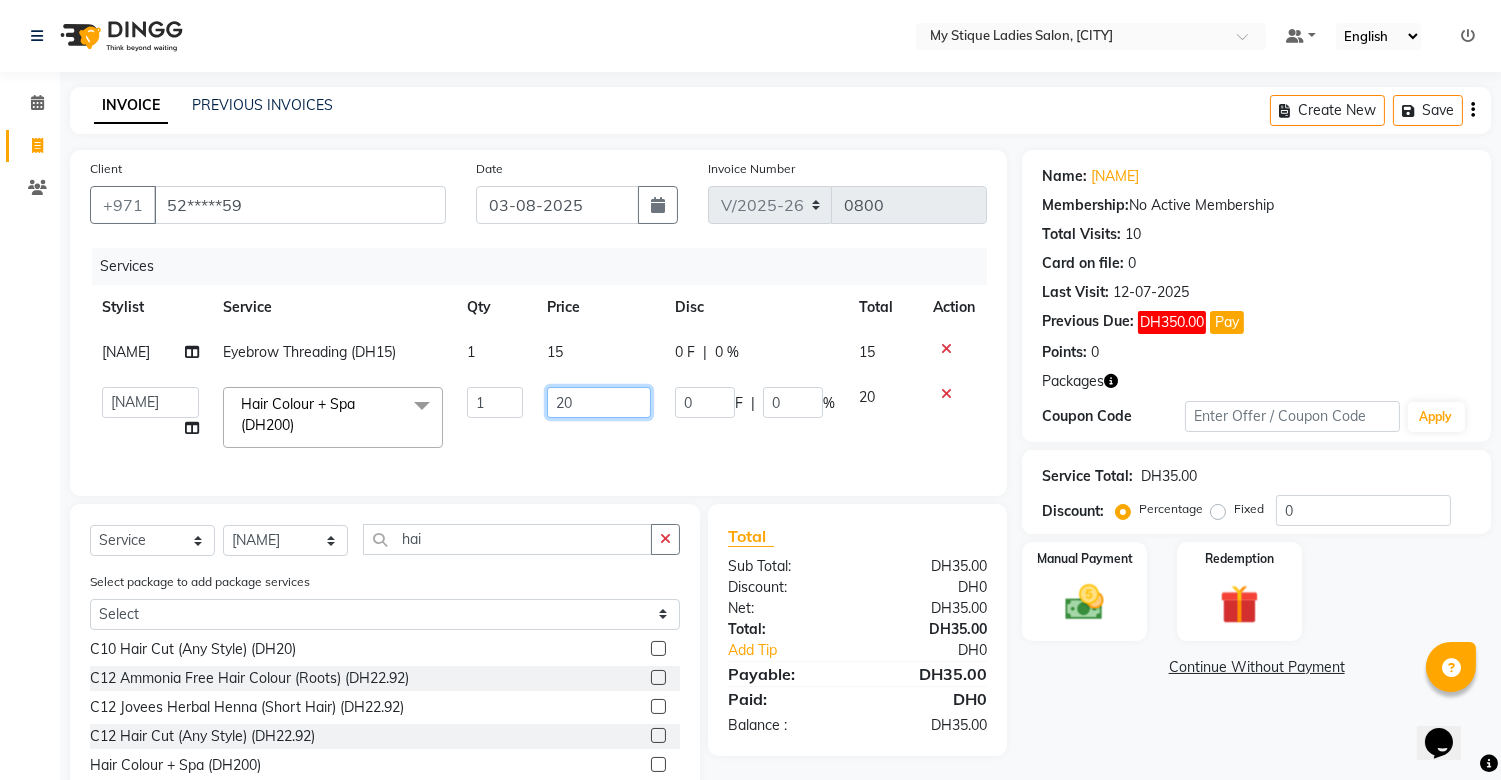 click on "20" 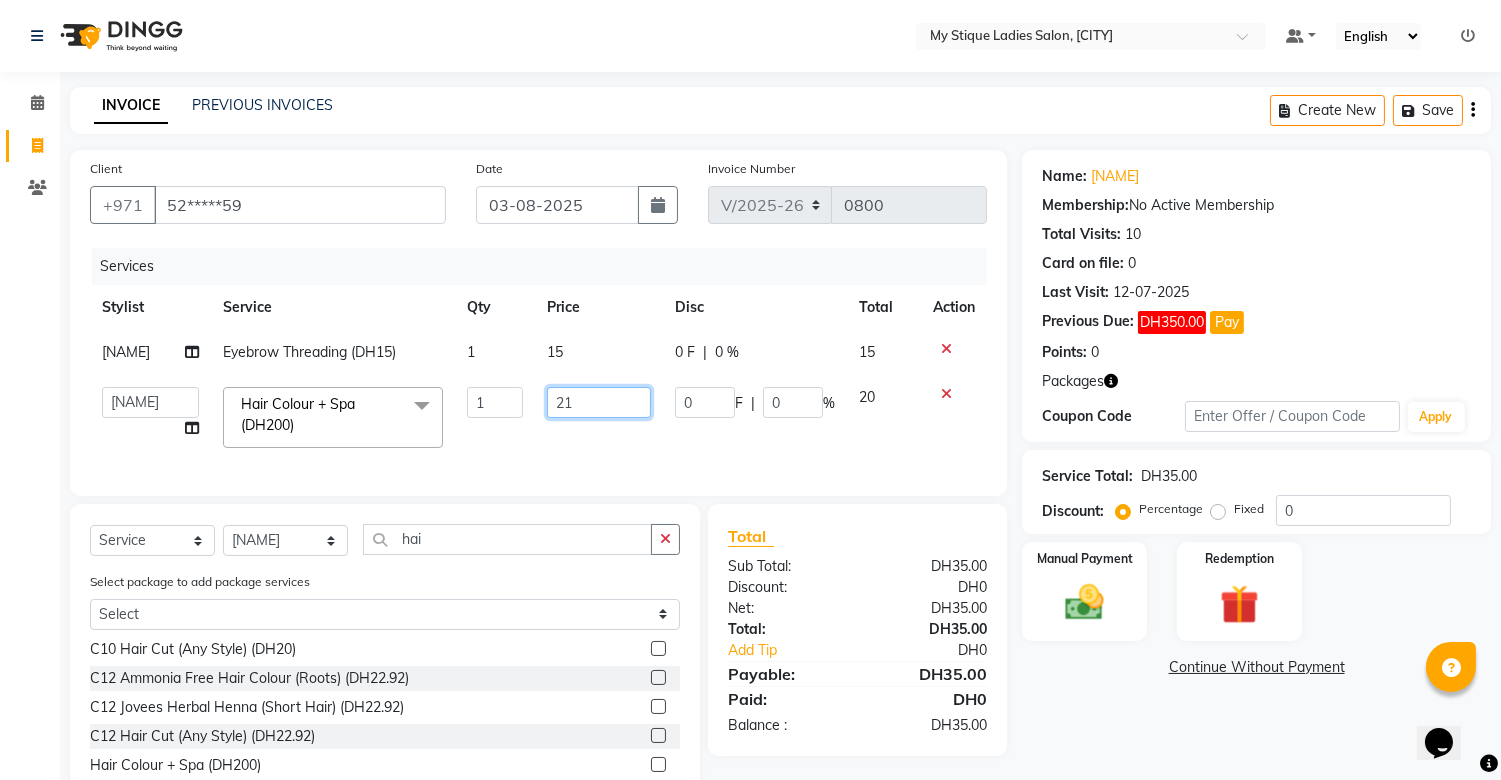 type on "215" 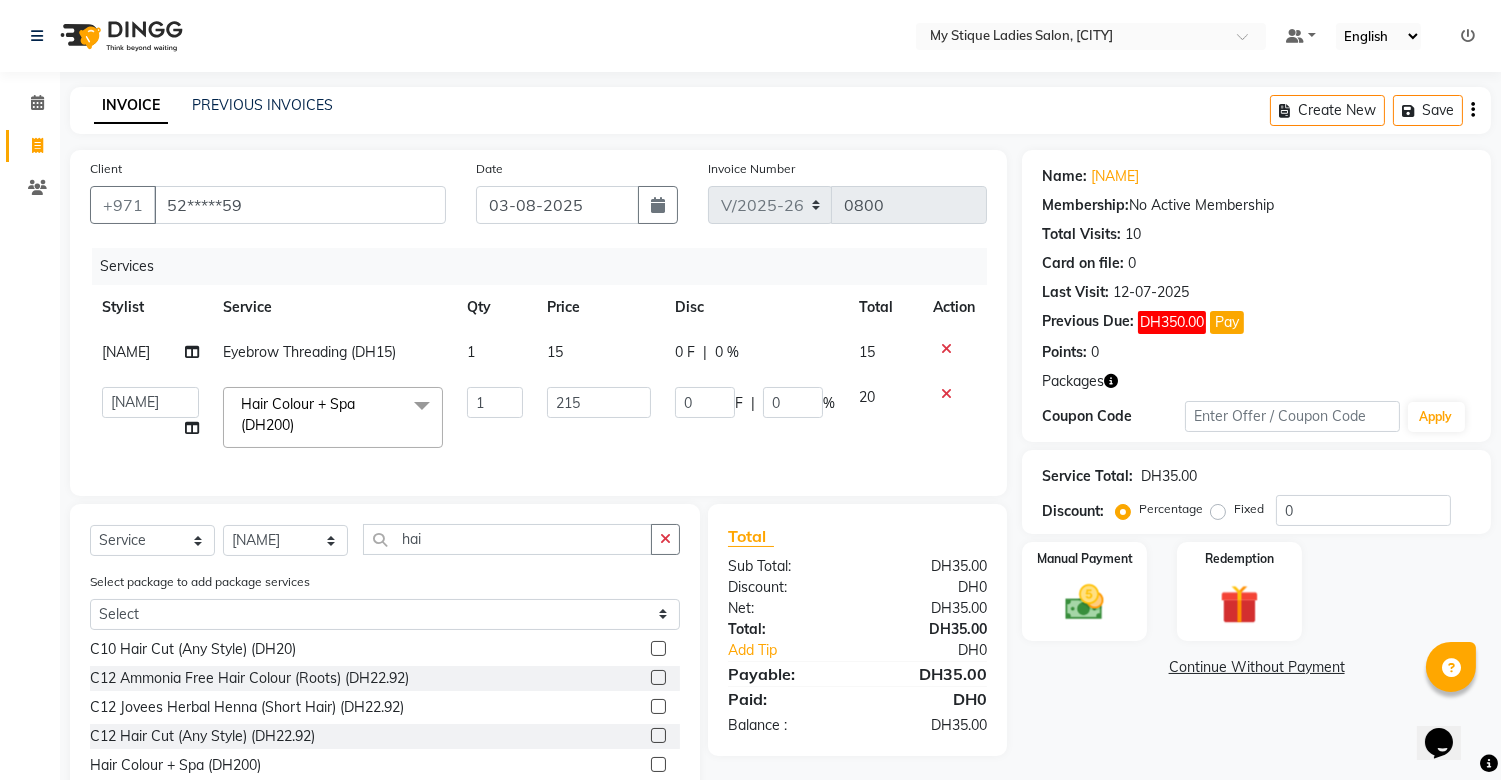 click on "215" 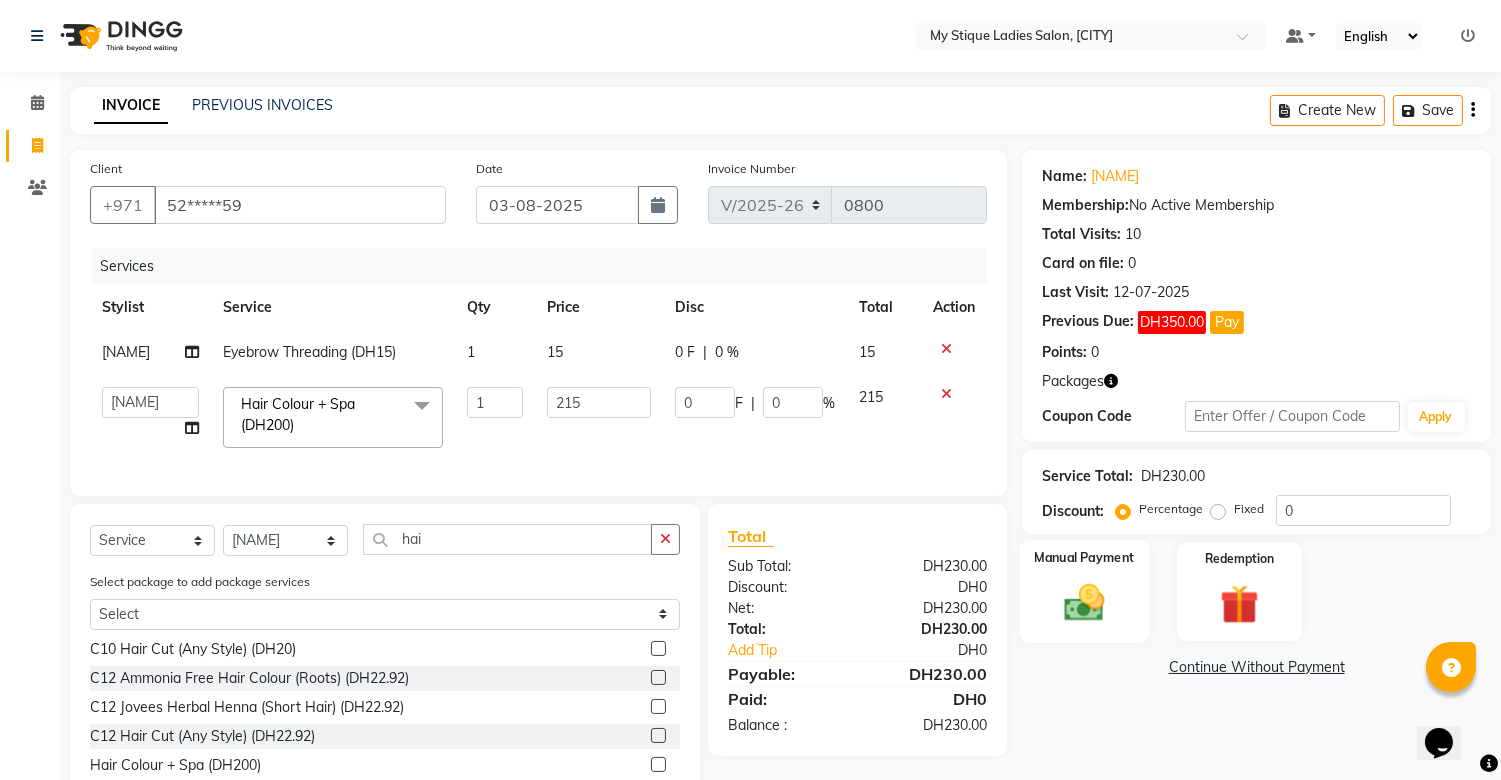 click 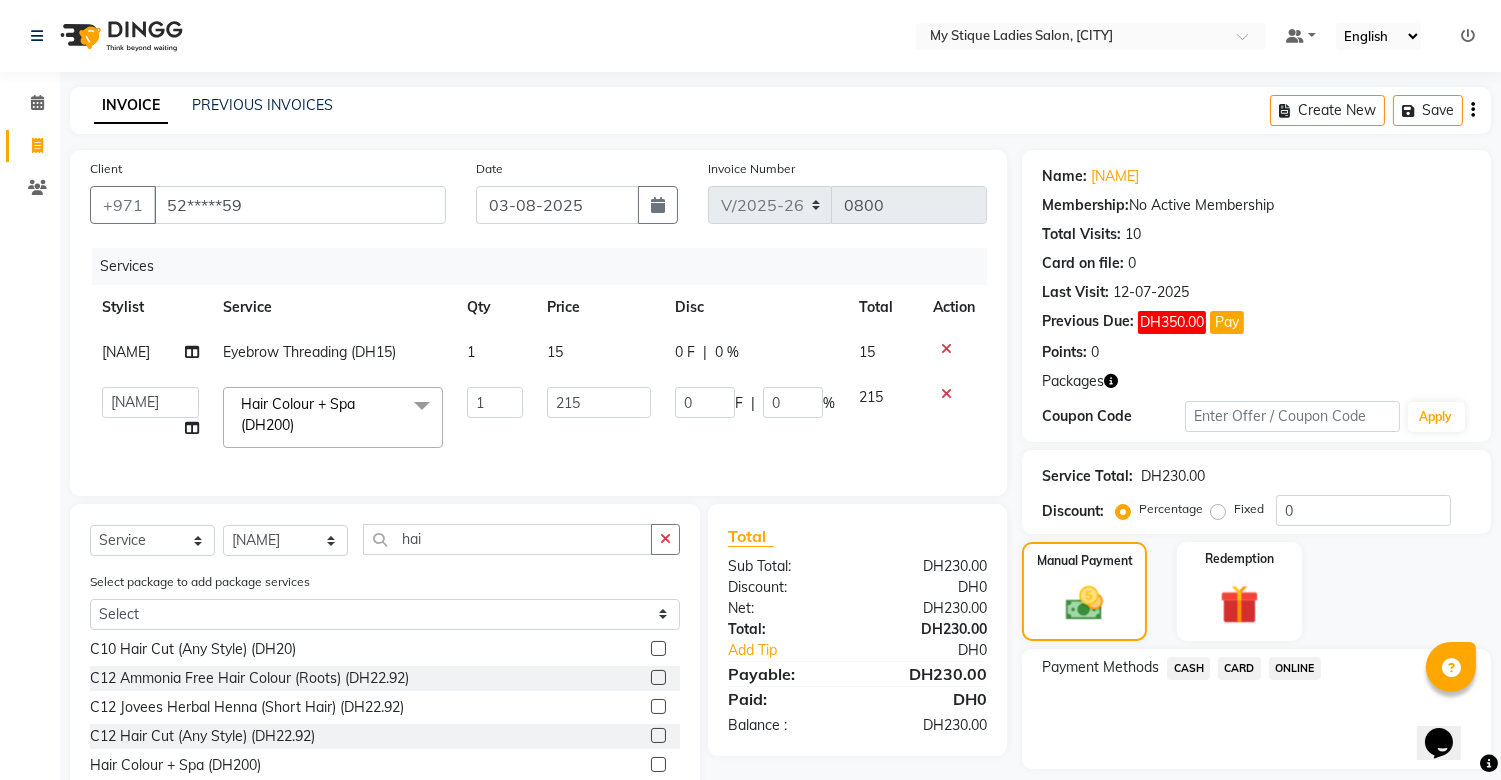 click on "CASH" 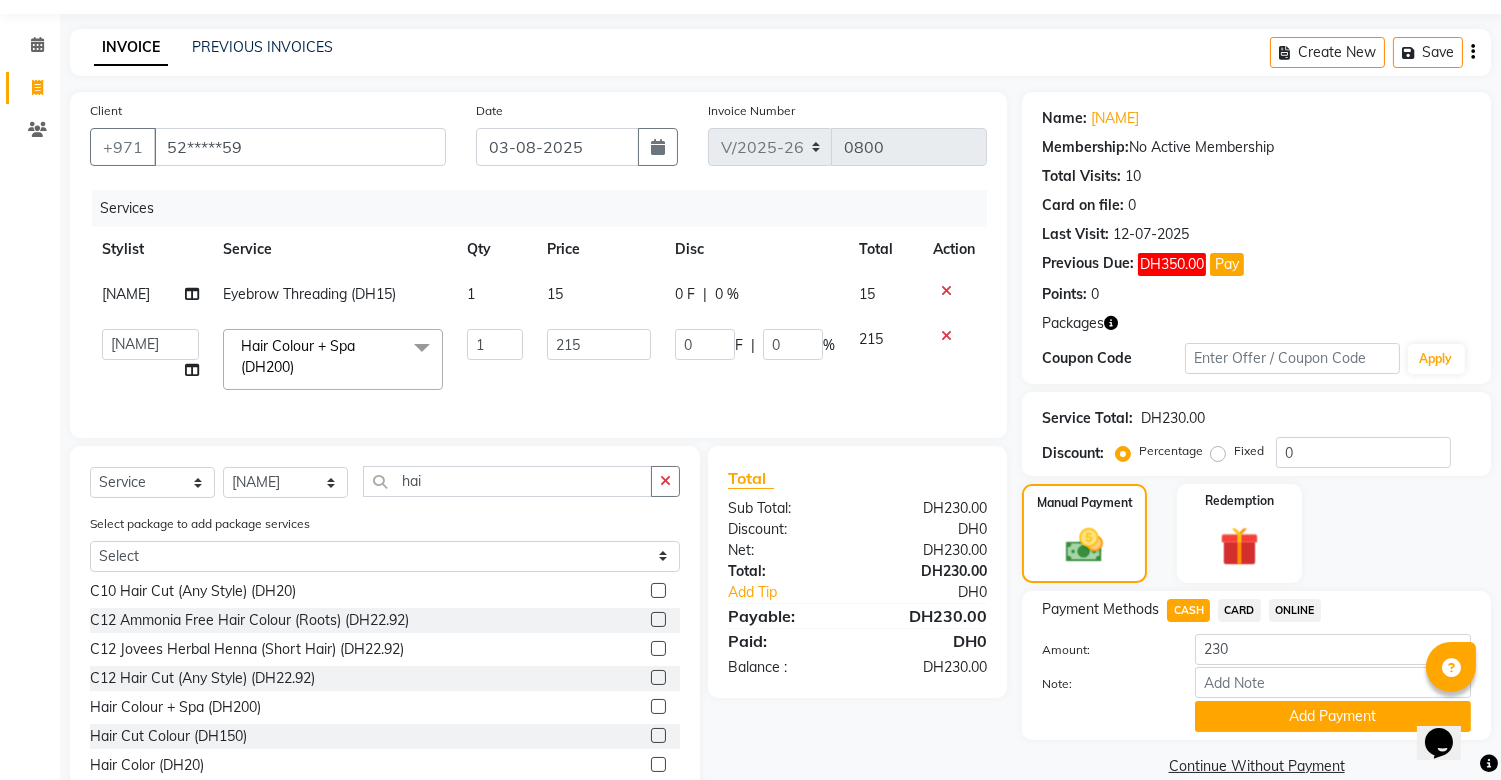 scroll, scrollTop: 111, scrollLeft: 0, axis: vertical 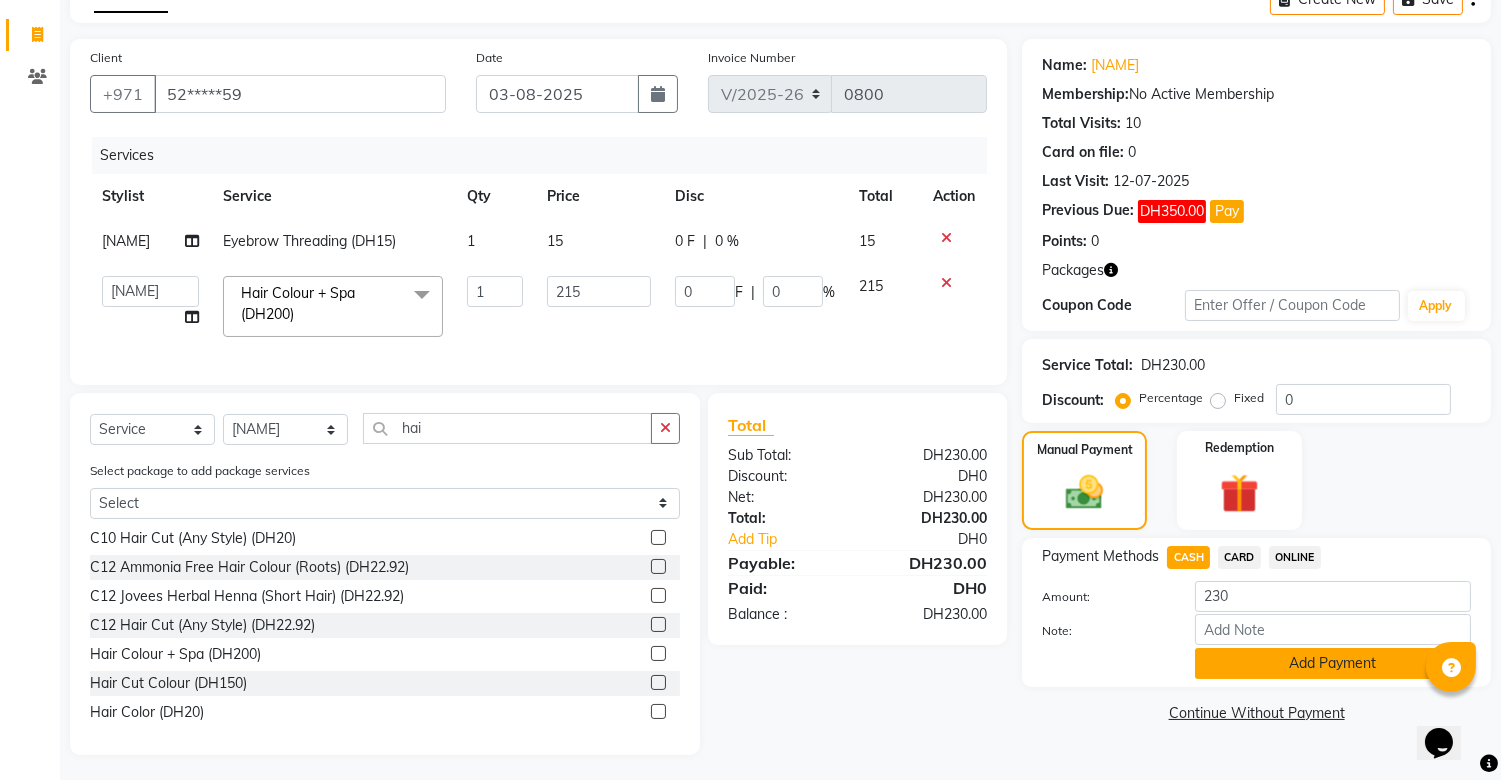 click on "Add Payment" 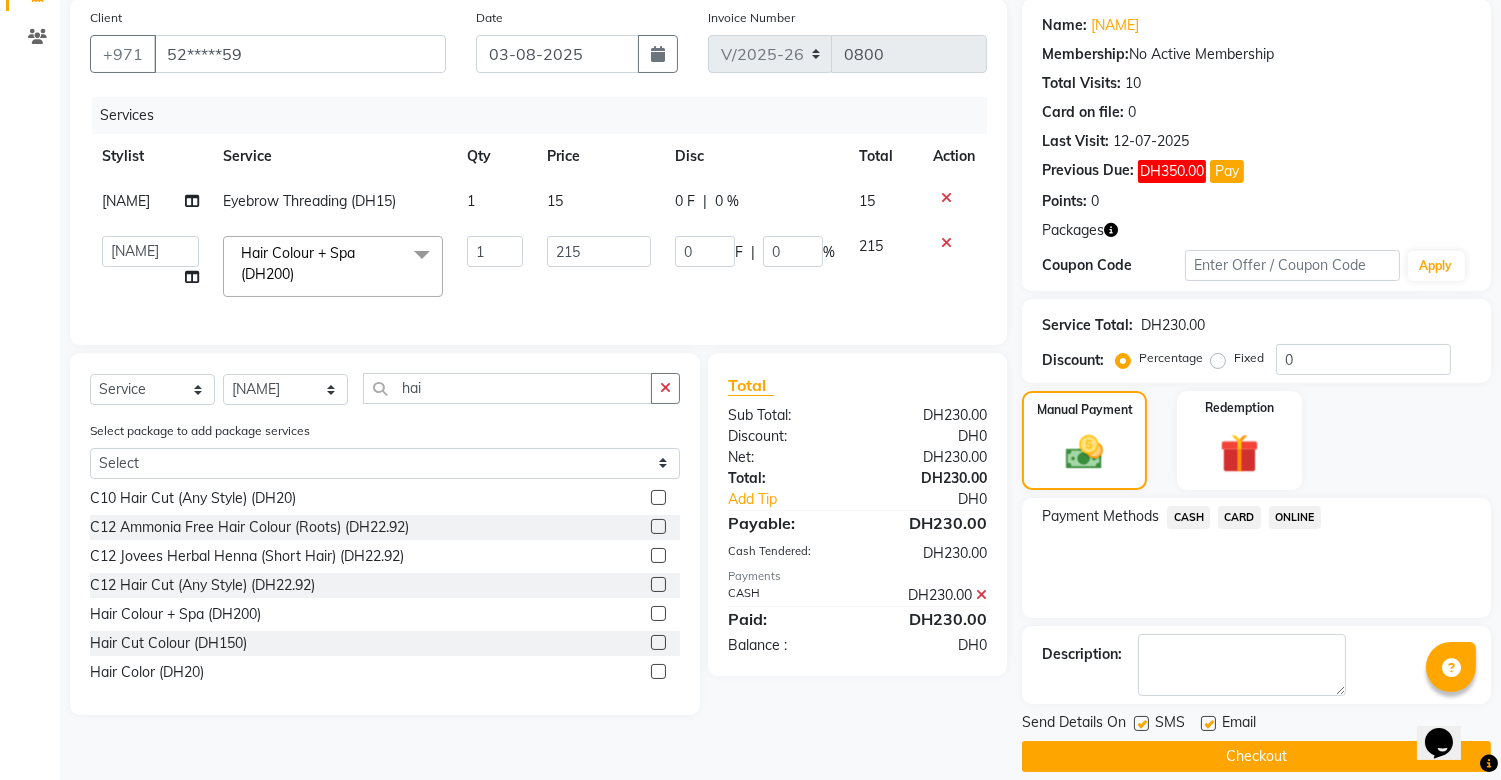 scroll, scrollTop: 172, scrollLeft: 0, axis: vertical 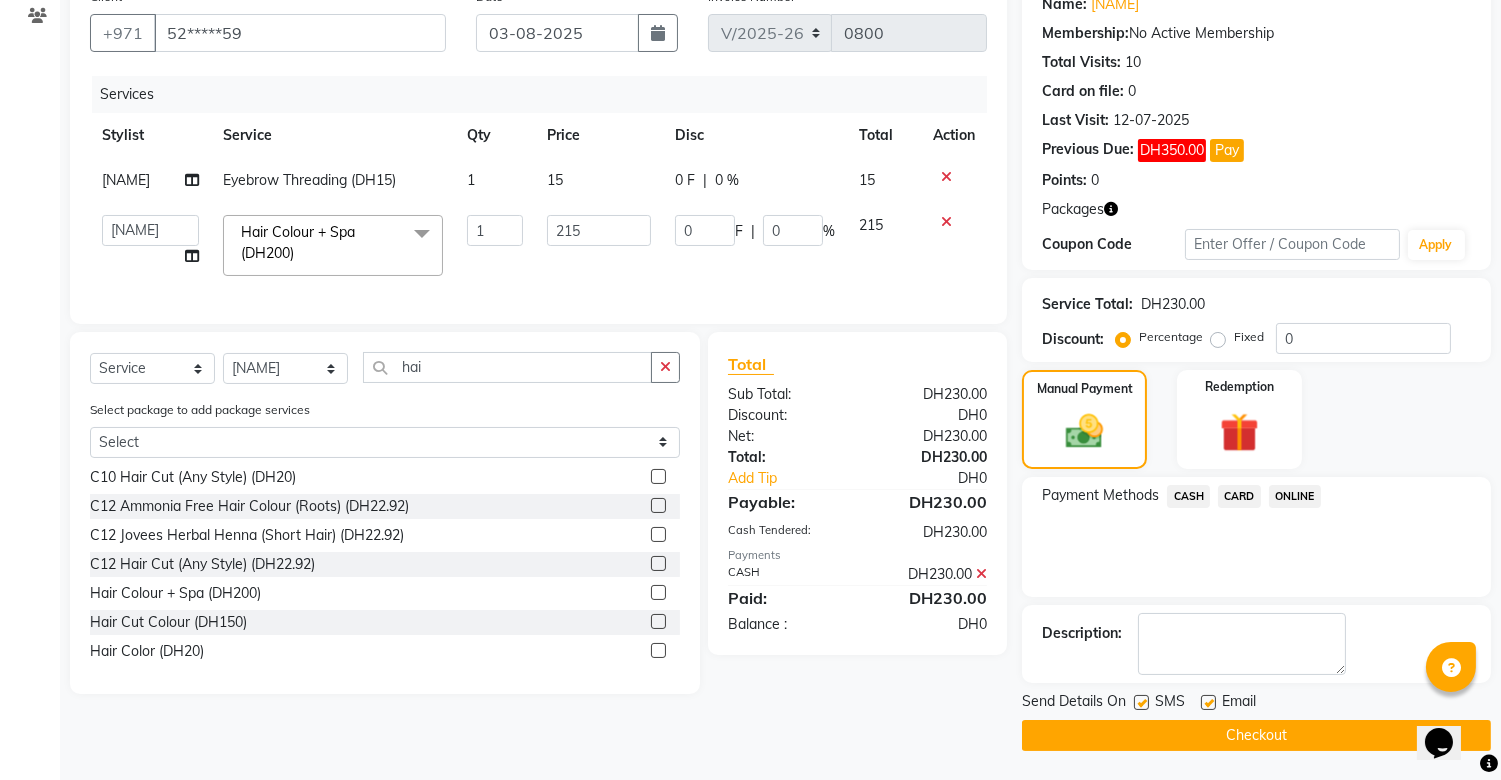 click on "Checkout" 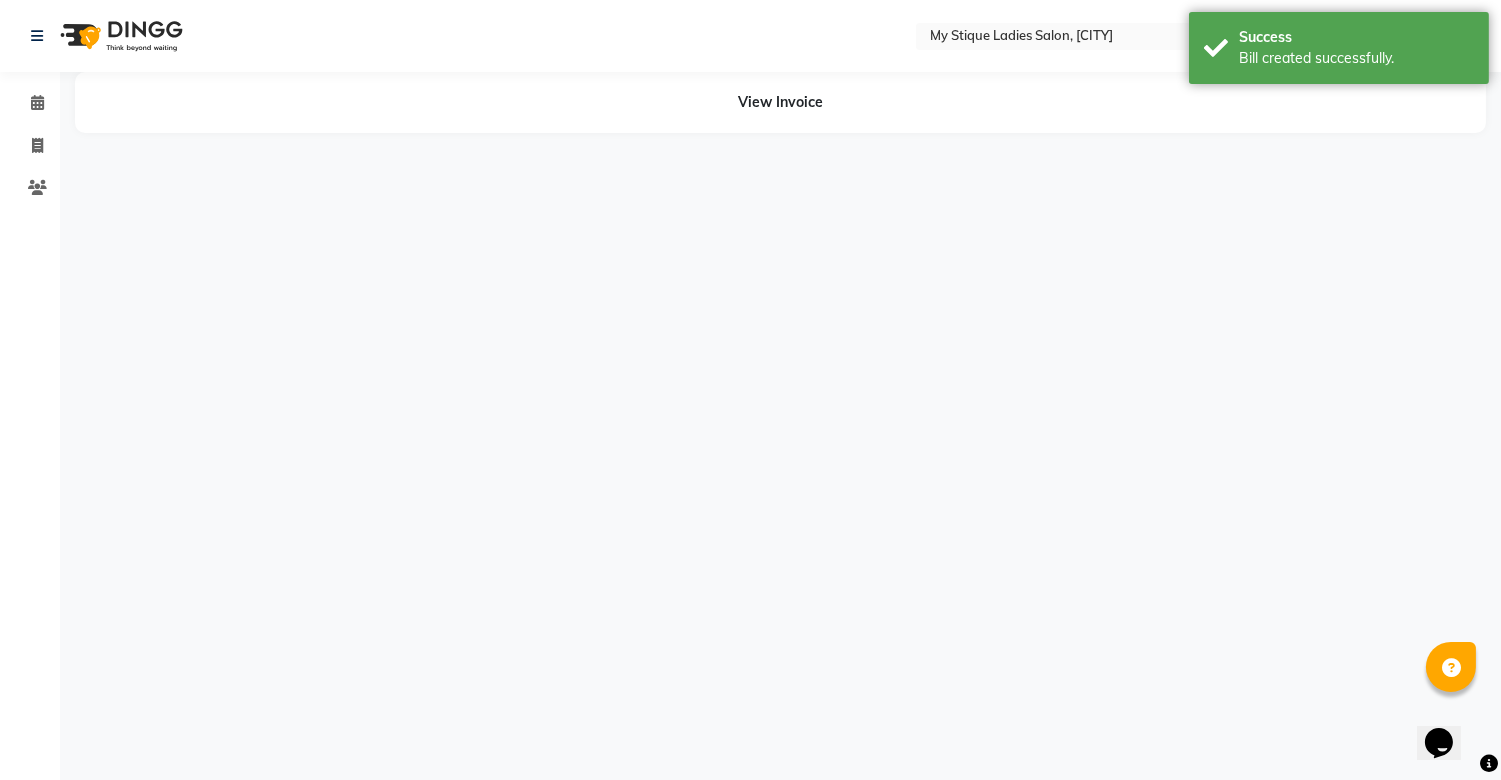 scroll, scrollTop: 0, scrollLeft: 0, axis: both 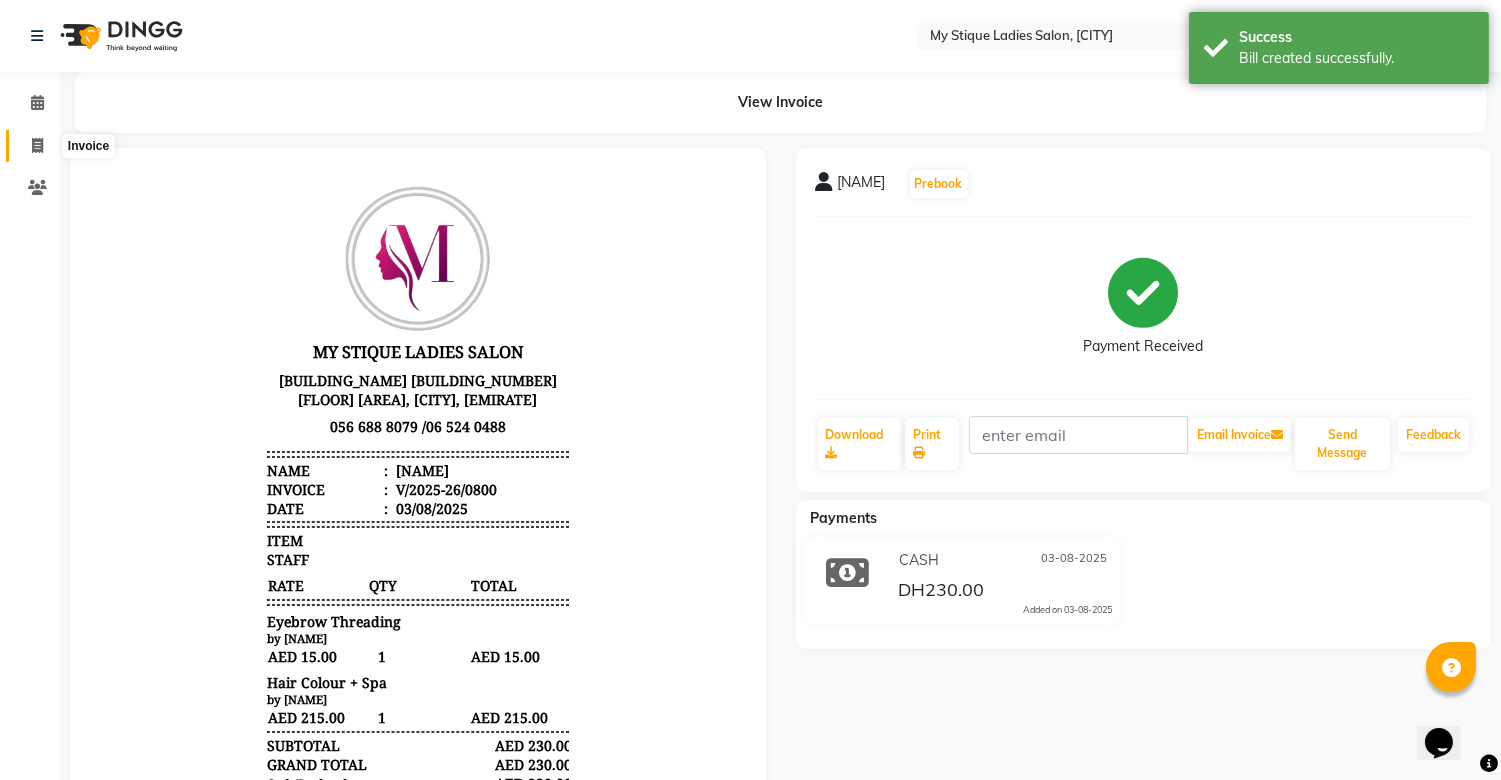 click 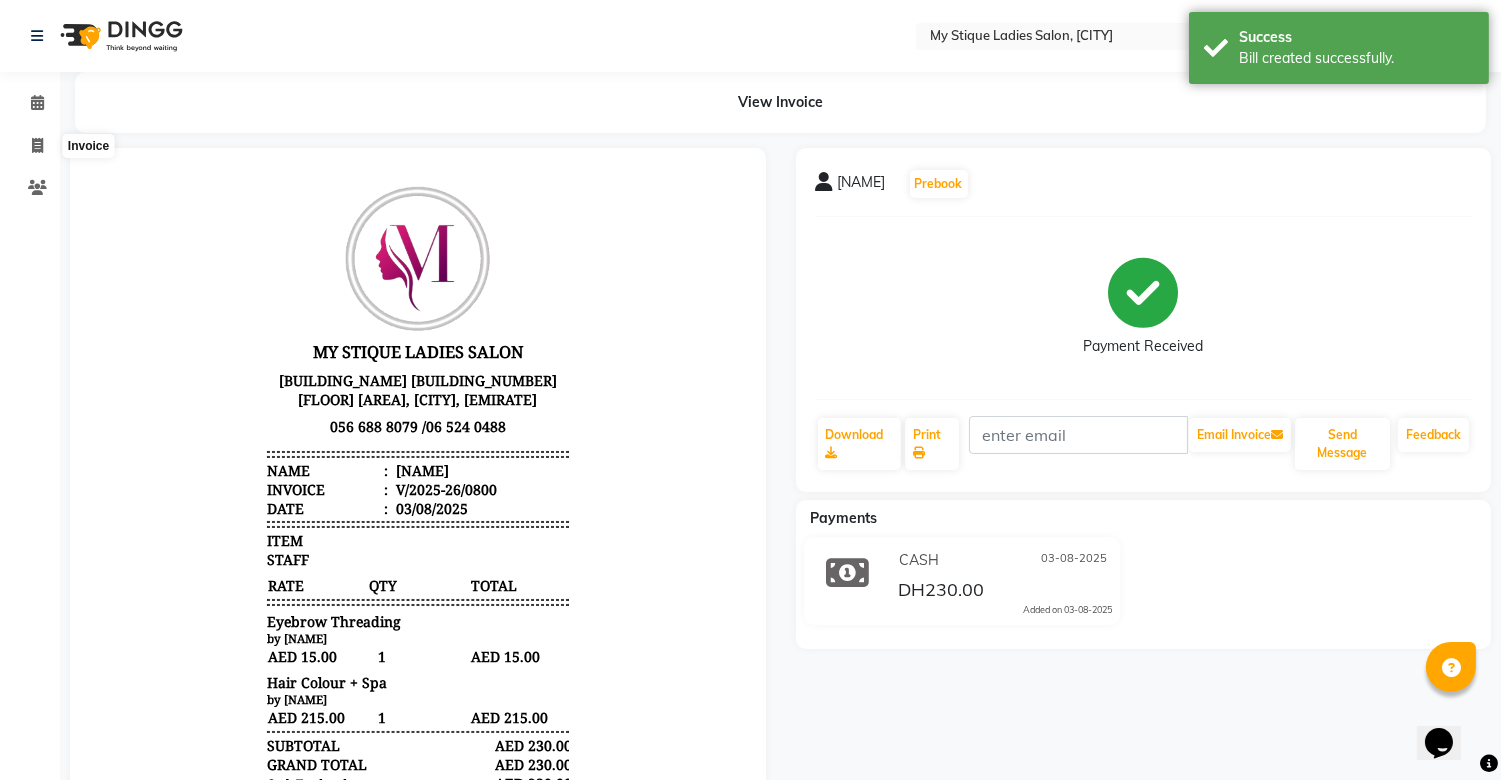 select on "service" 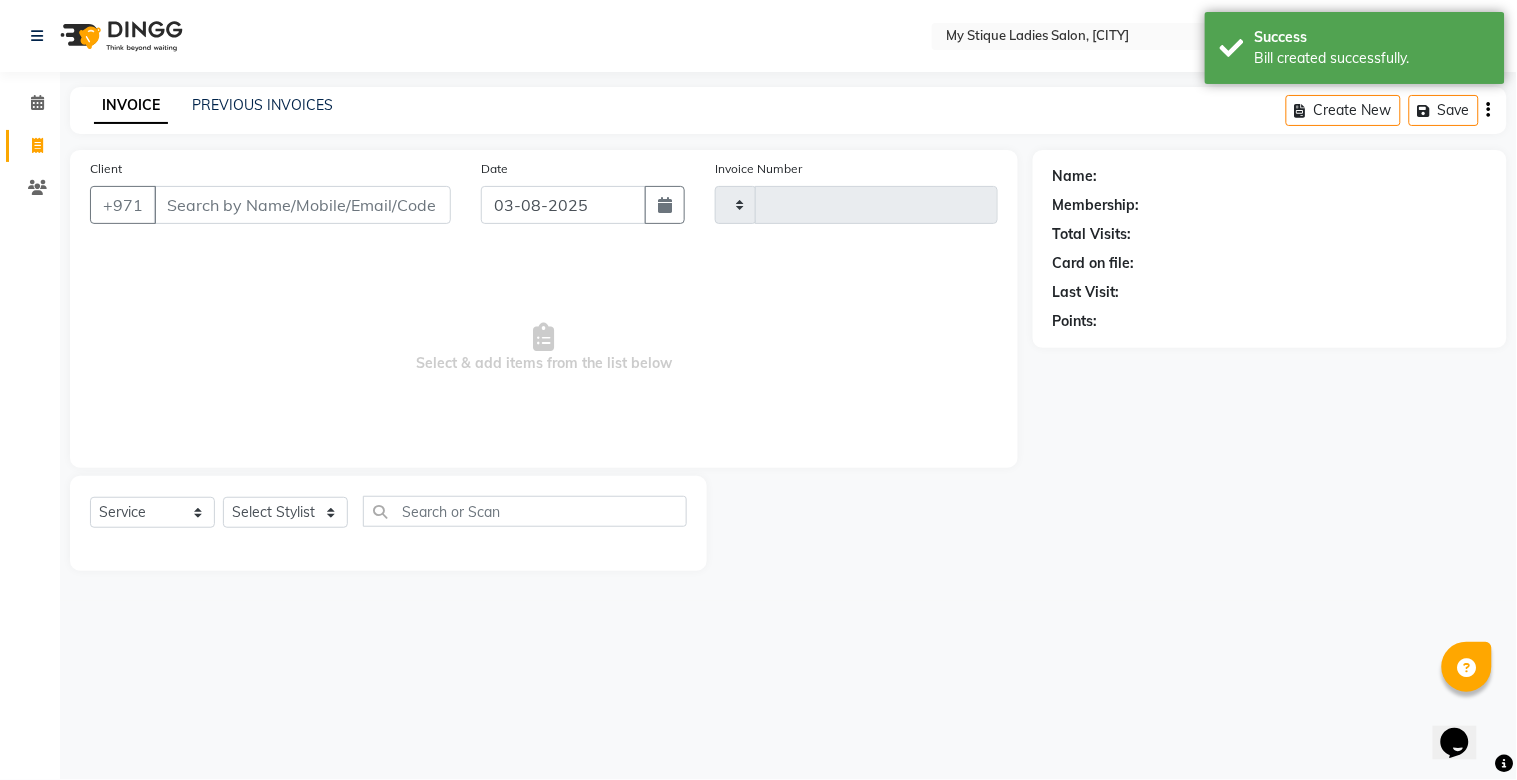 type on "0801" 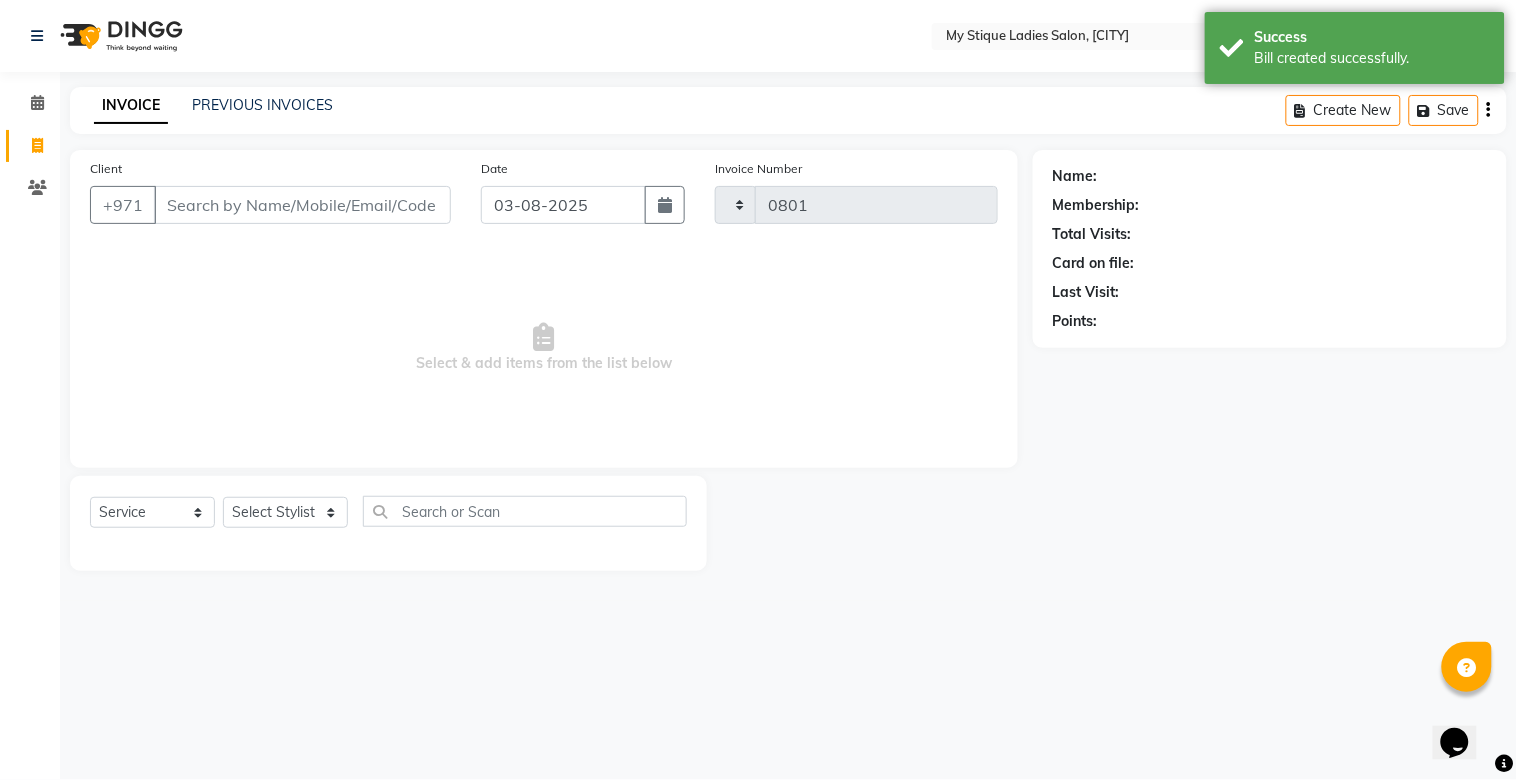 select on "7457" 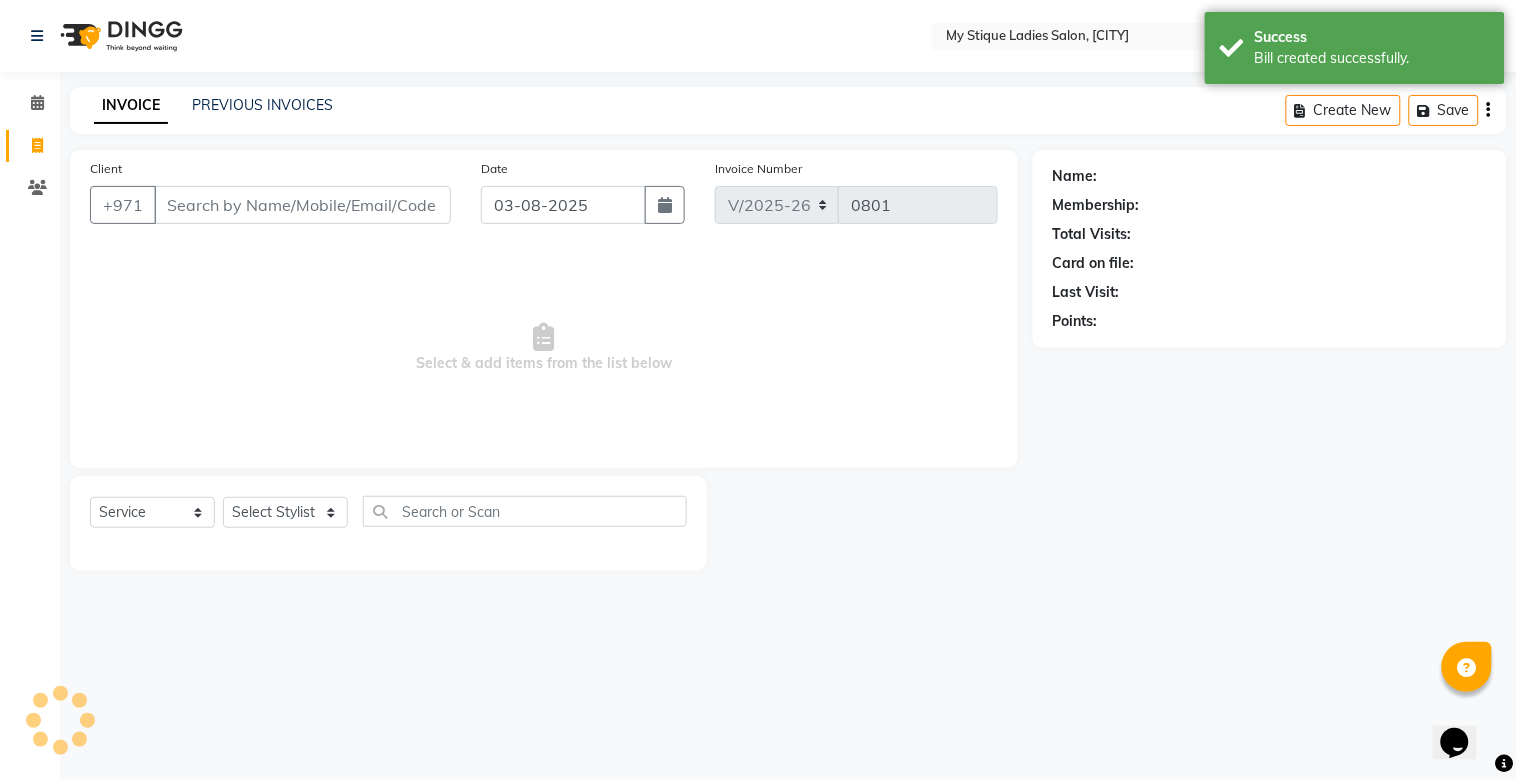 click on "Client" at bounding box center (302, 205) 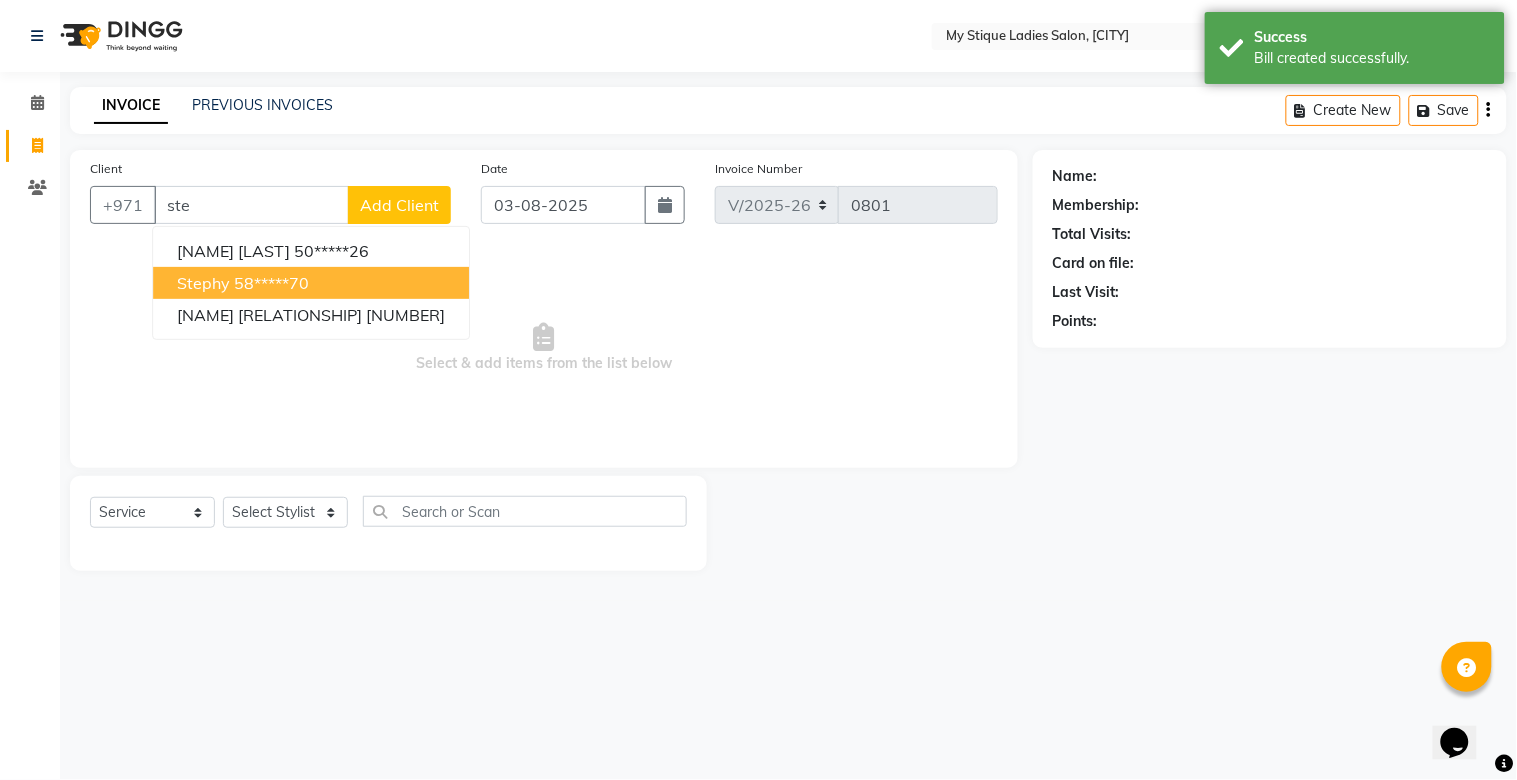click on "stephy" at bounding box center [203, 283] 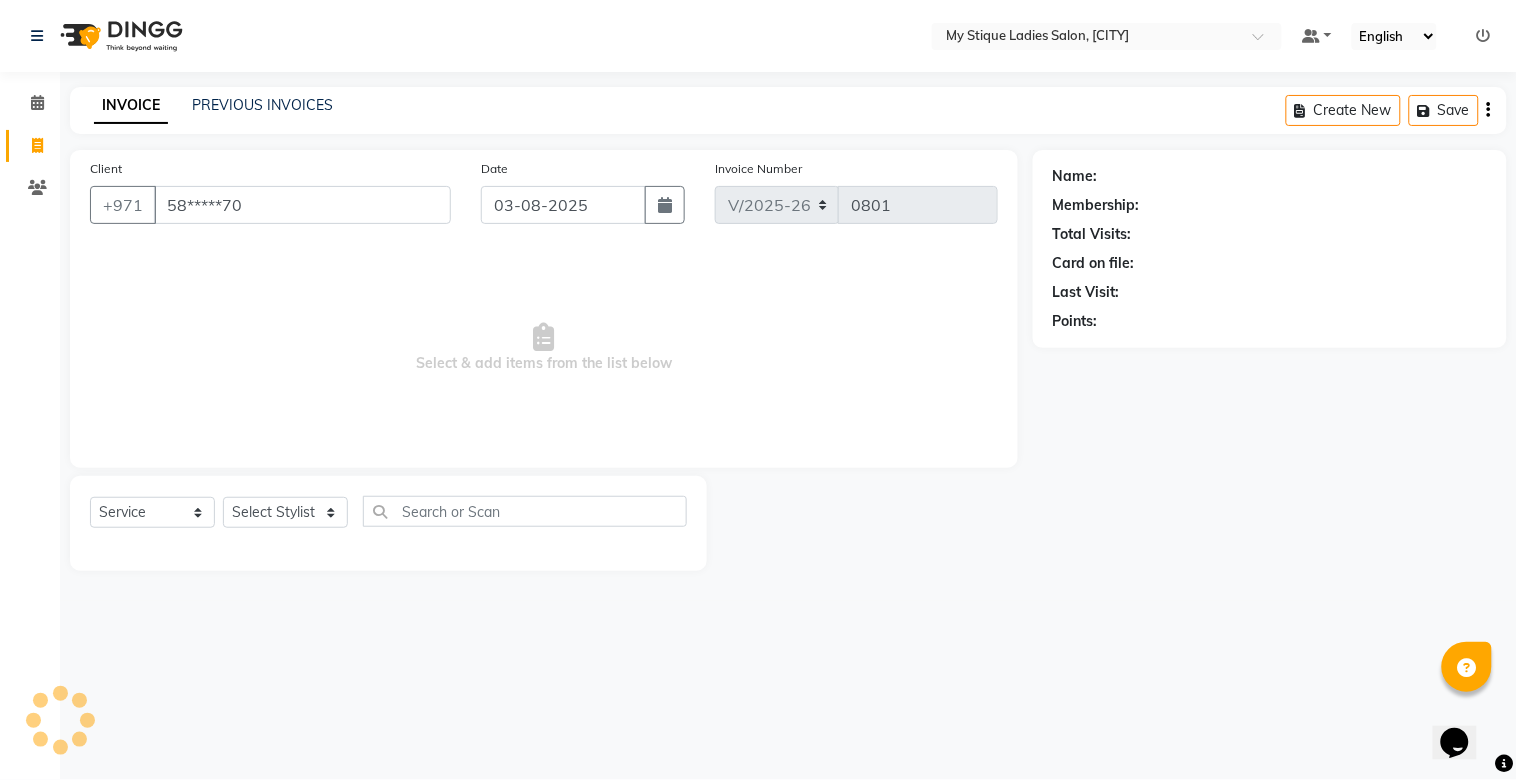 type on "58*****70" 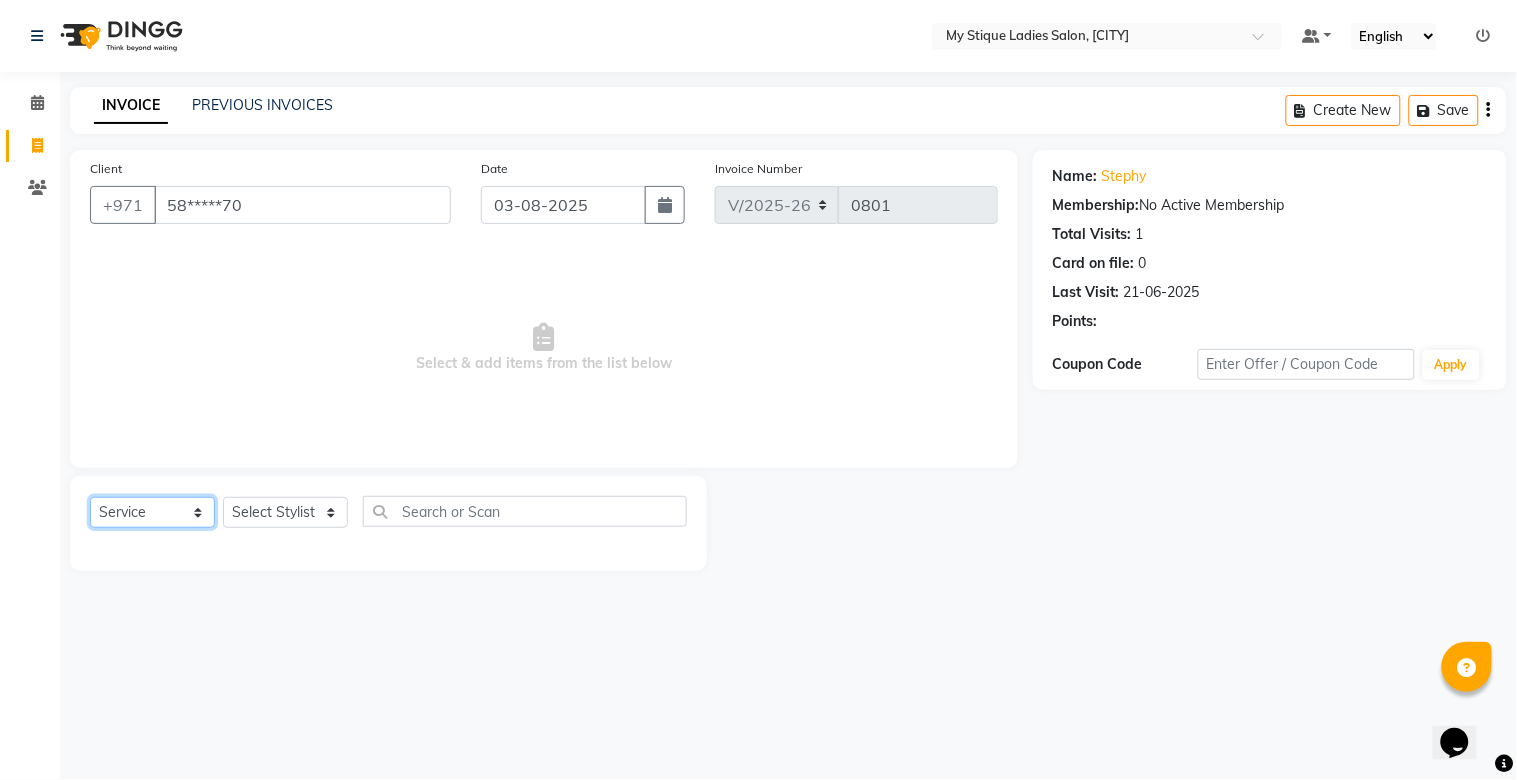 click on "Select  Service  Product  Membership  Package Voucher Prepaid Gift Card" 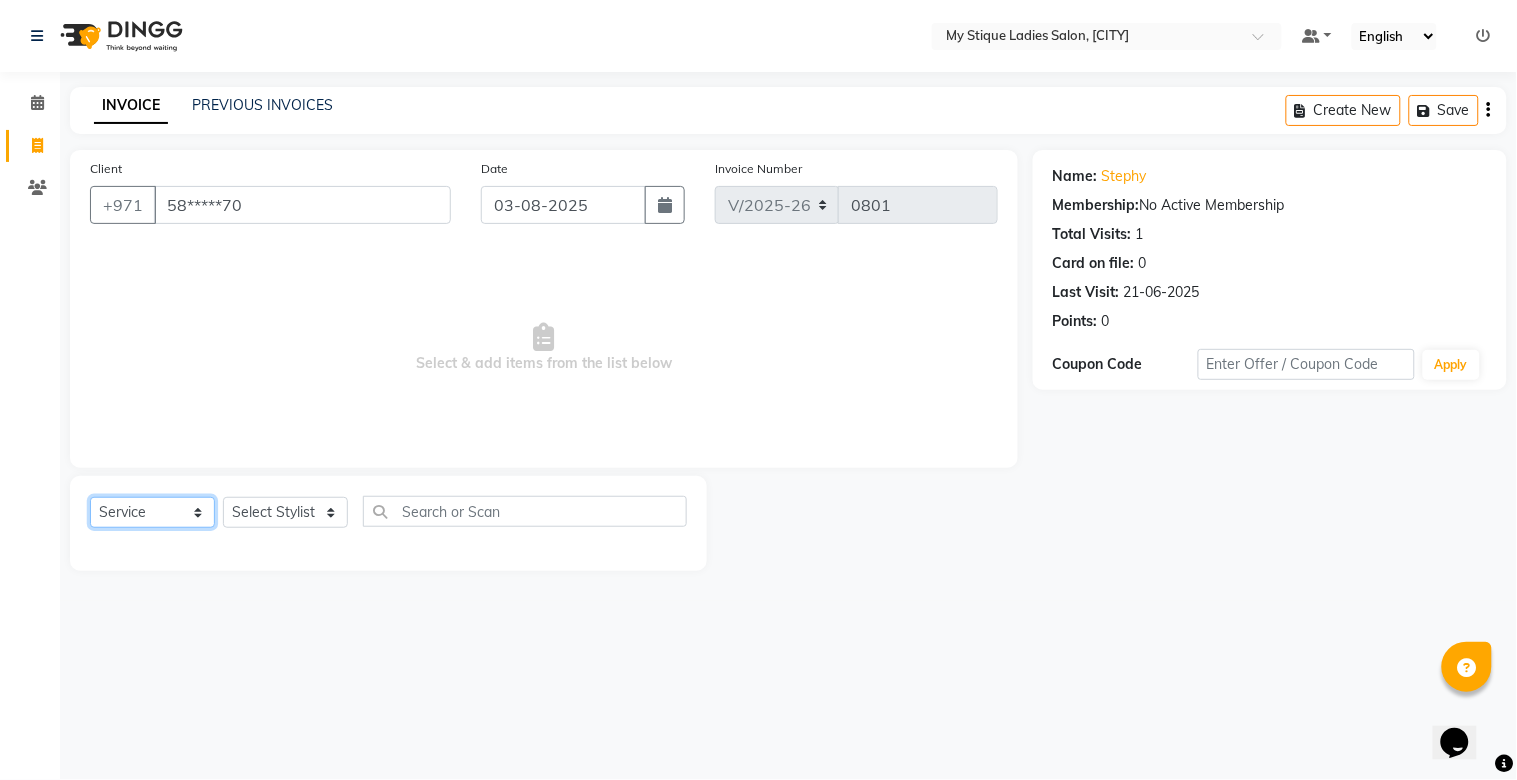 select on "package" 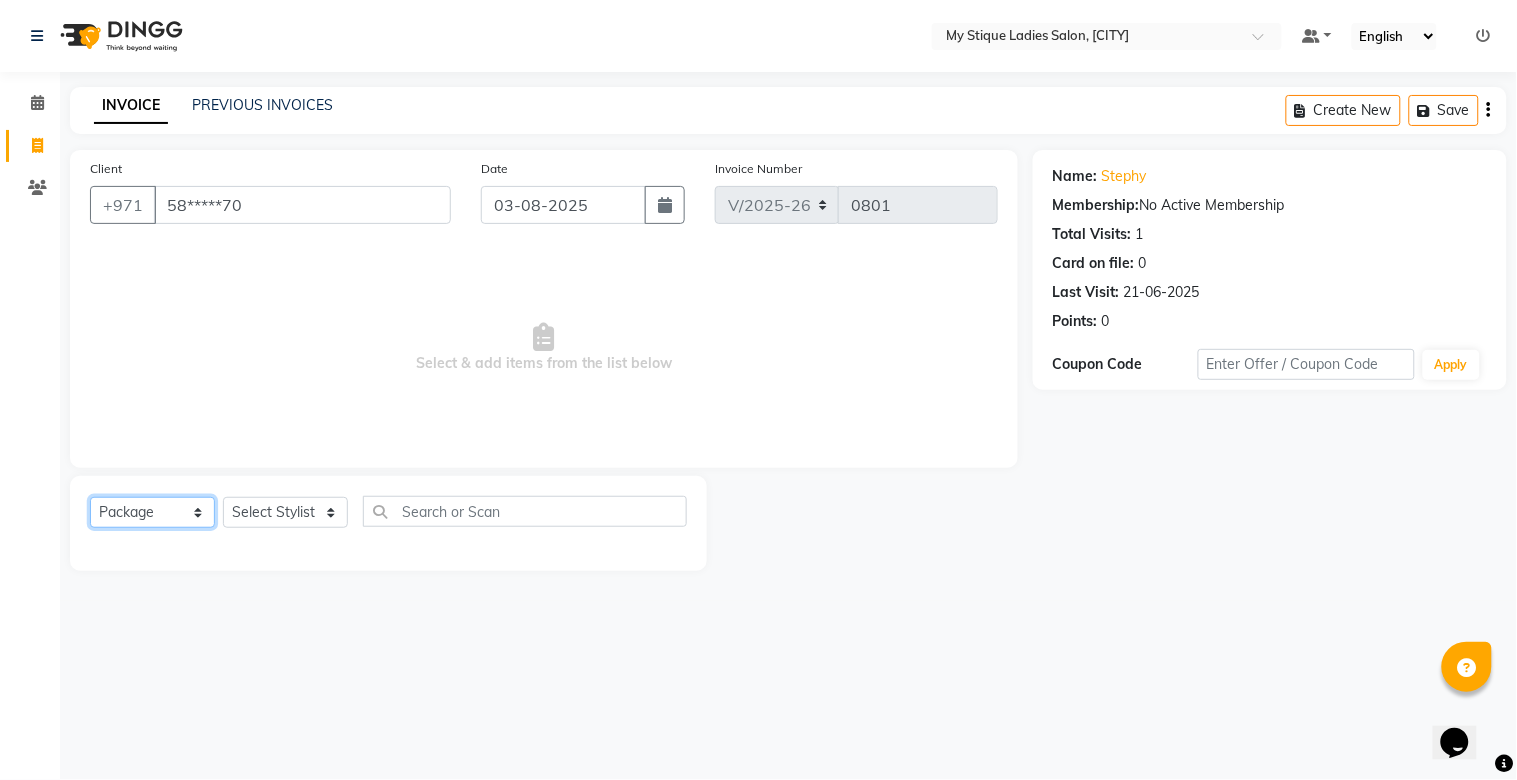 click on "Select  Service  Product  Membership  Package Voucher Prepaid Gift Card" 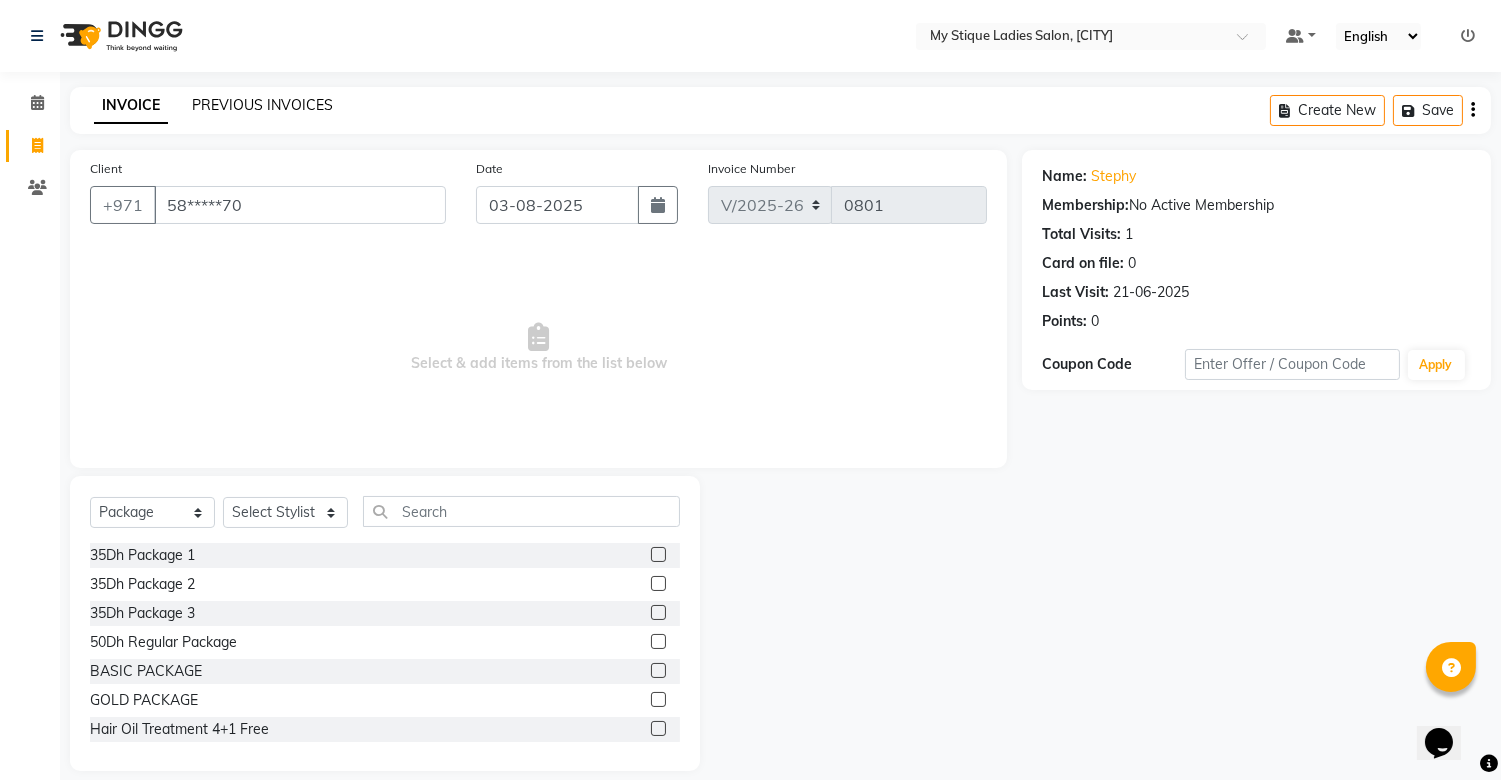 click on "PREVIOUS INVOICES" 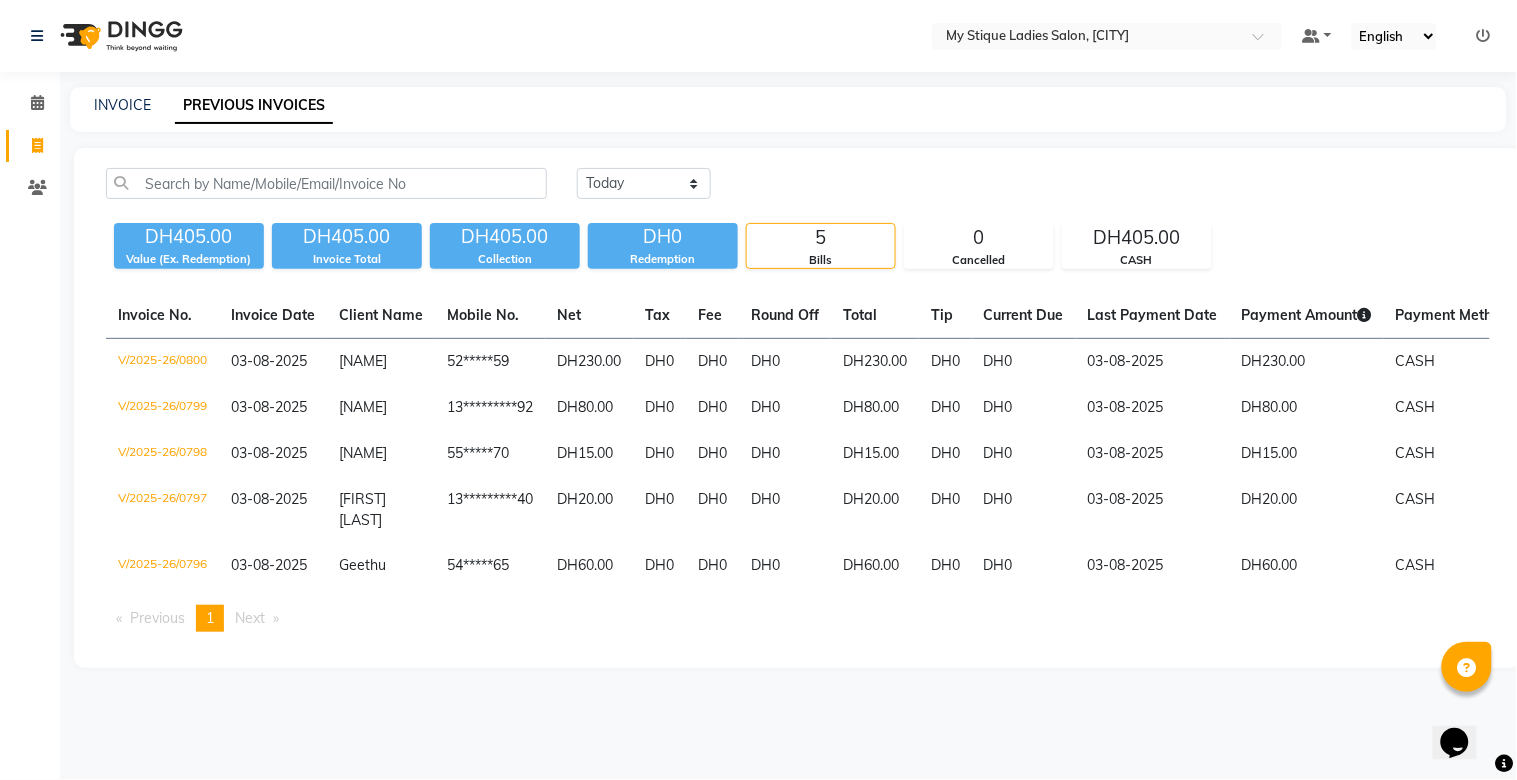 click on "INVOICE" 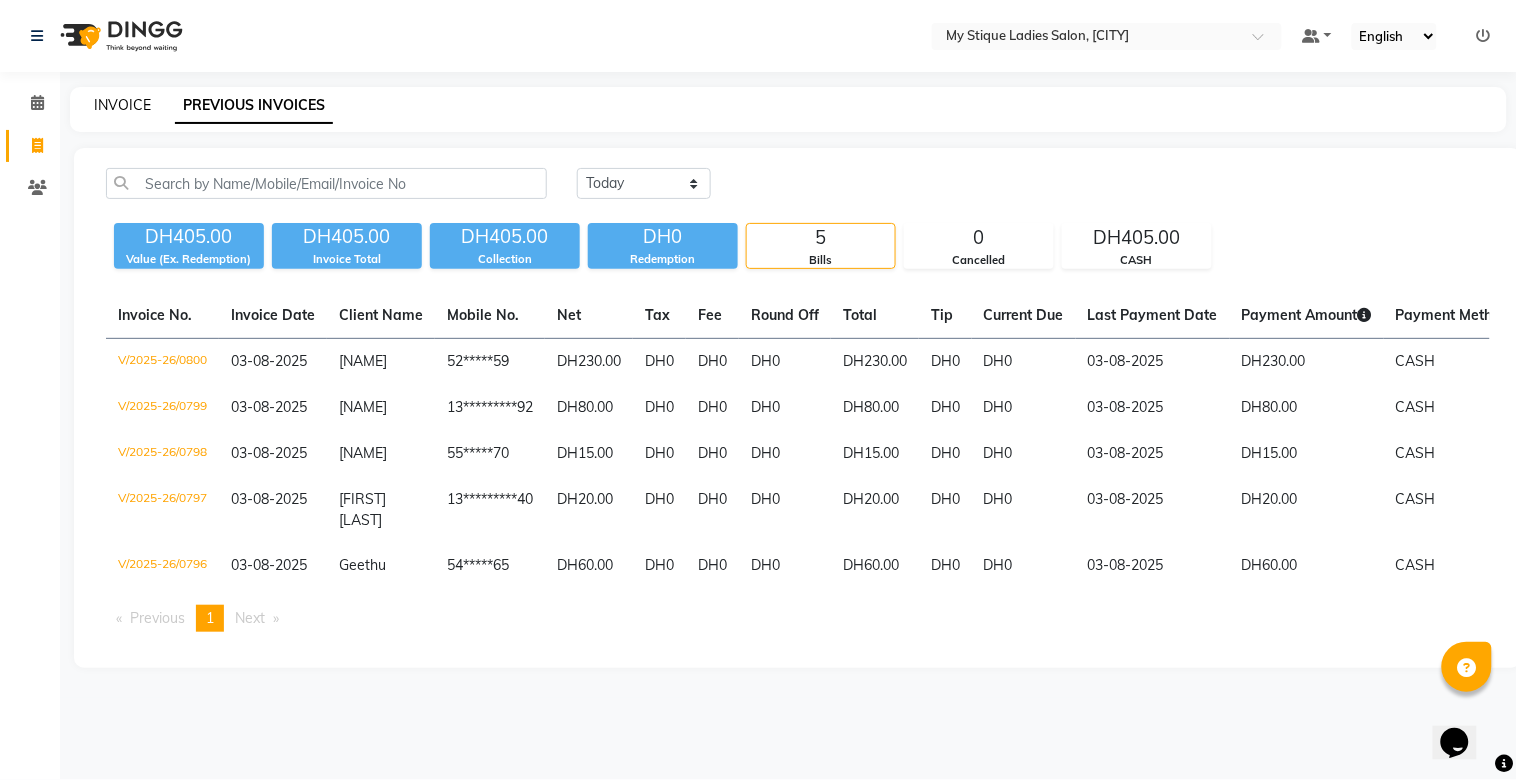 click on "INVOICE" 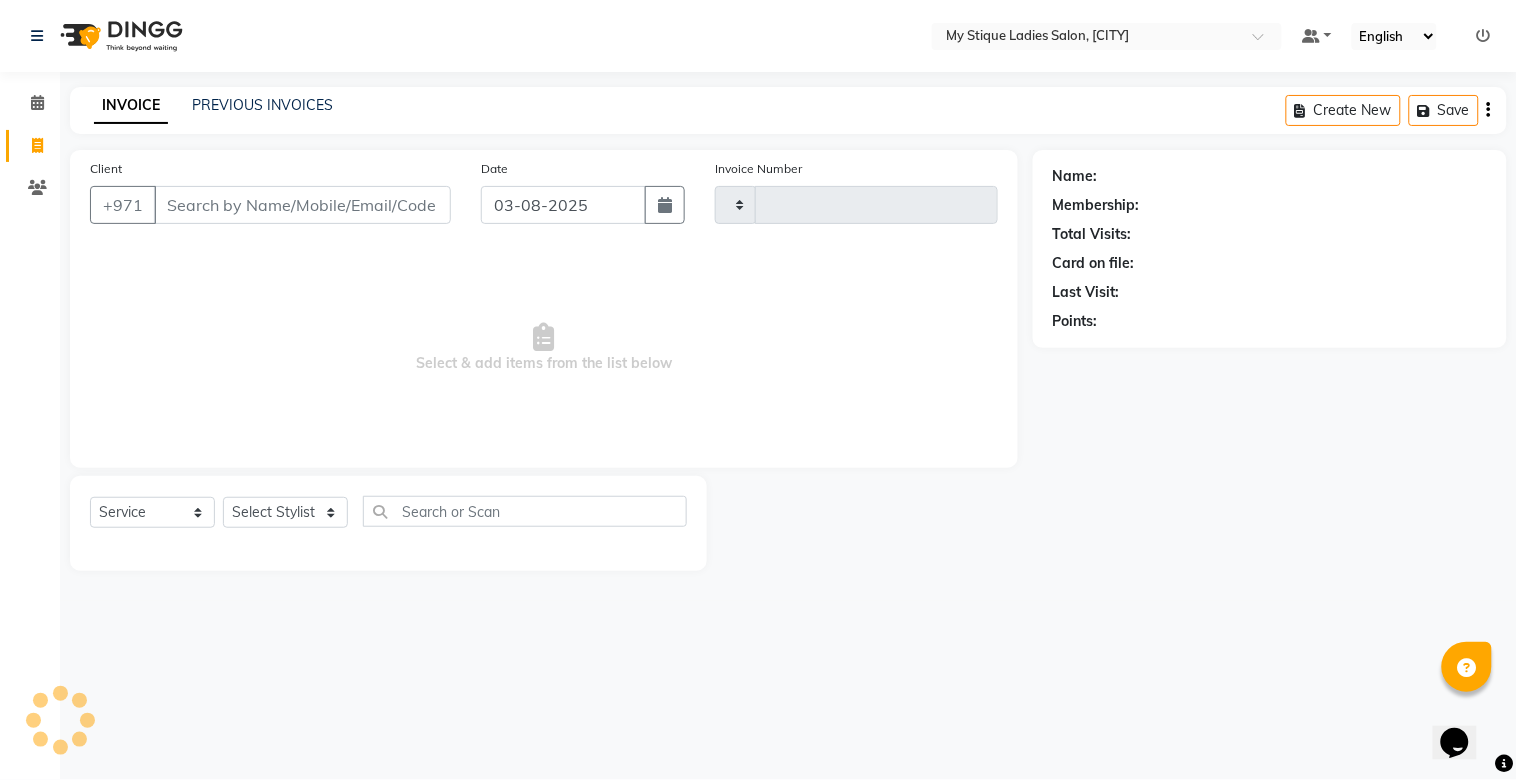 type on "0801" 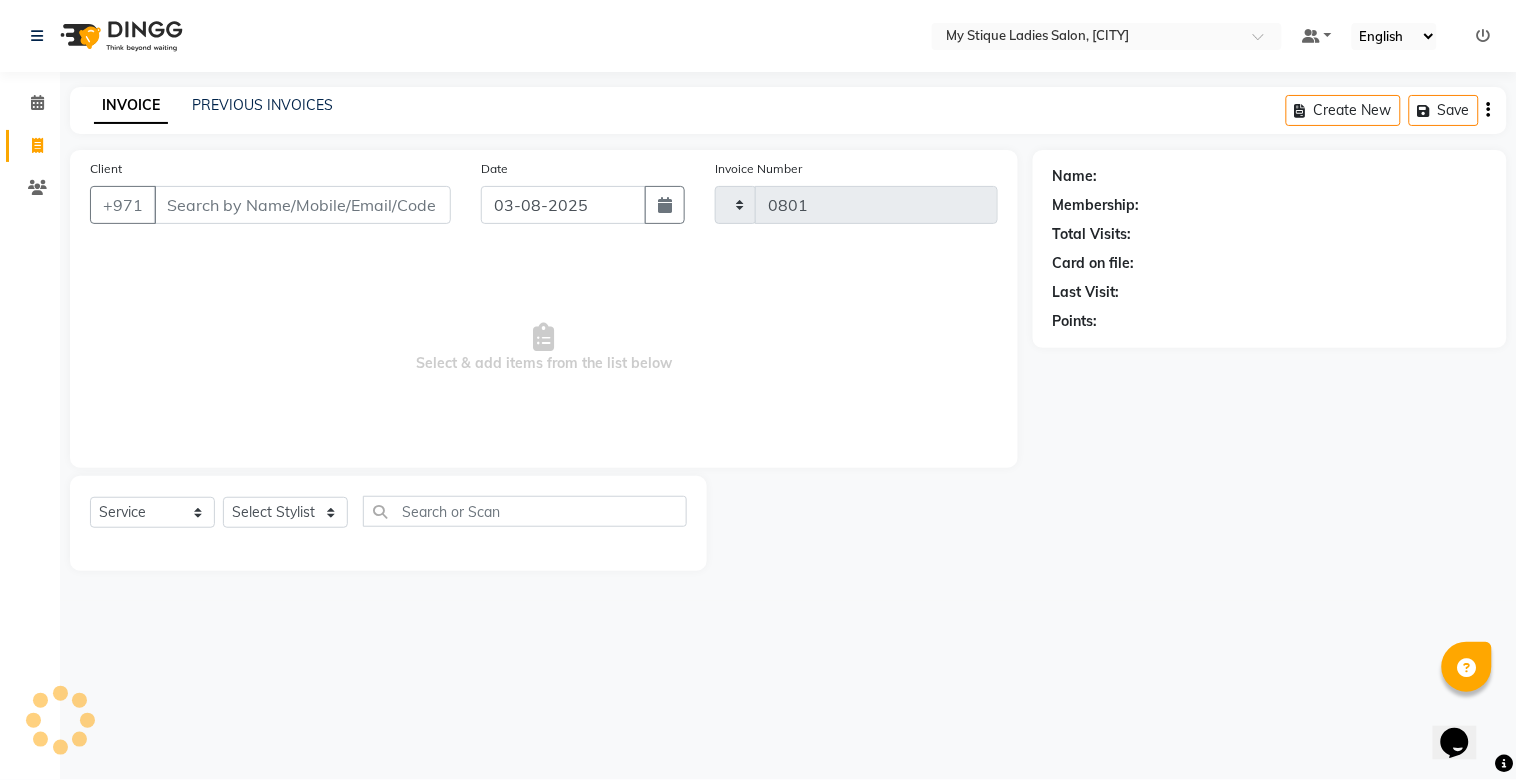 select on "7457" 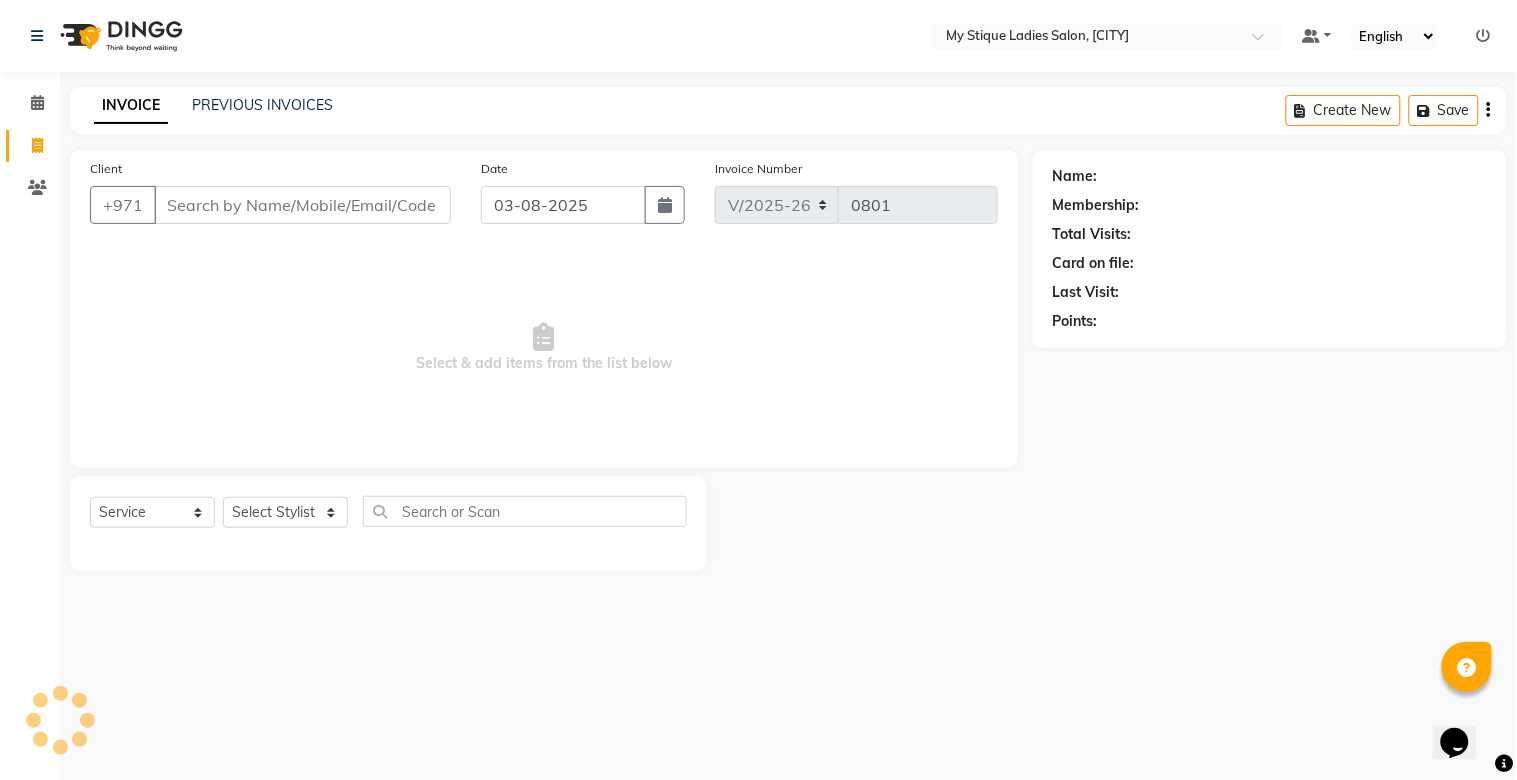 click on "Client" at bounding box center [302, 205] 